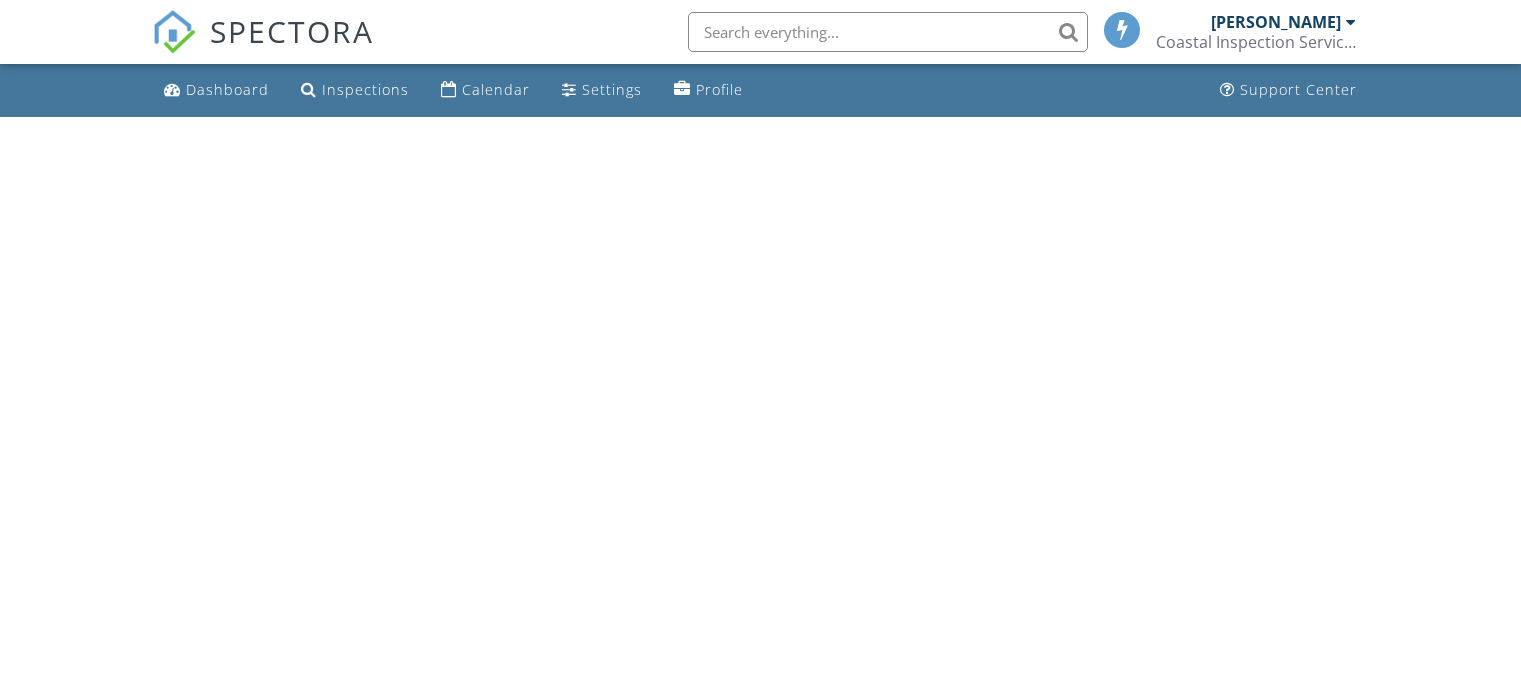 scroll, scrollTop: 0, scrollLeft: 0, axis: both 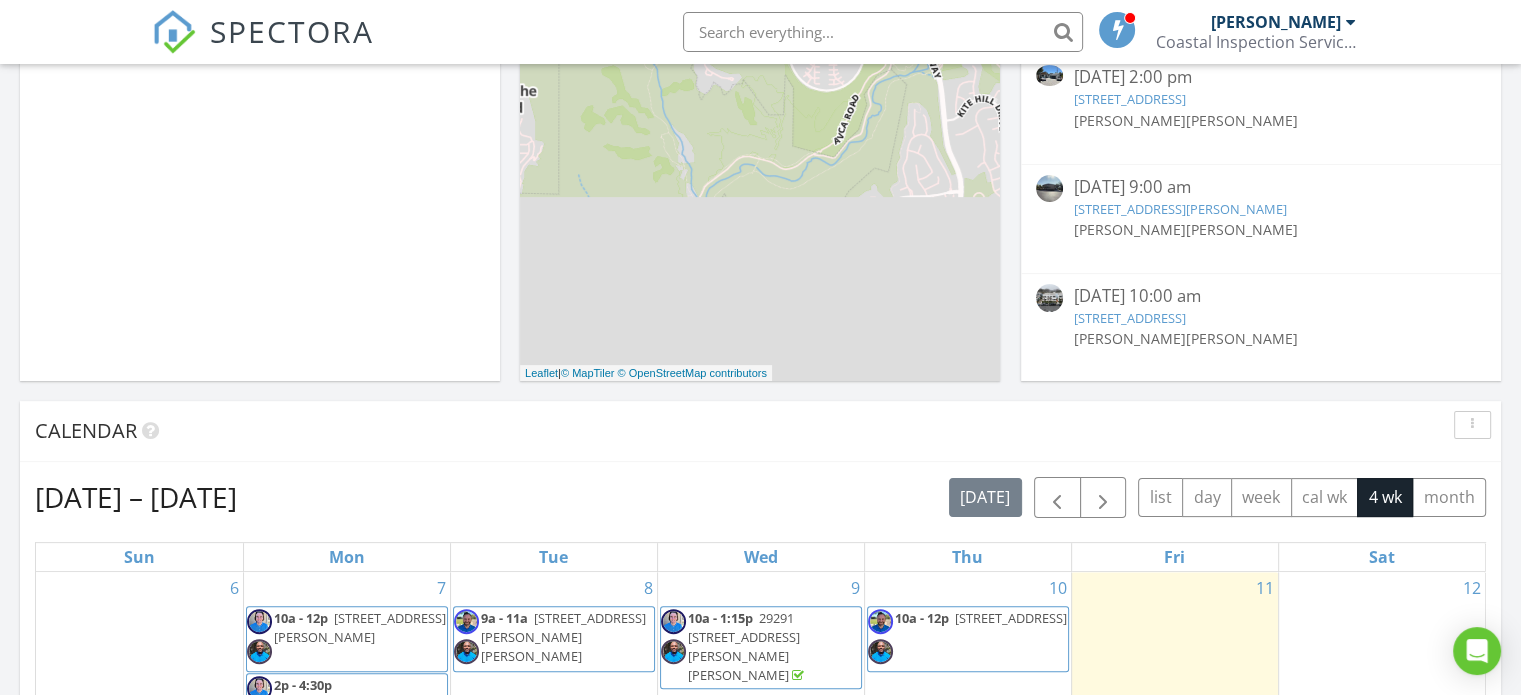 click on "[STREET_ADDRESS]" at bounding box center [1129, 318] 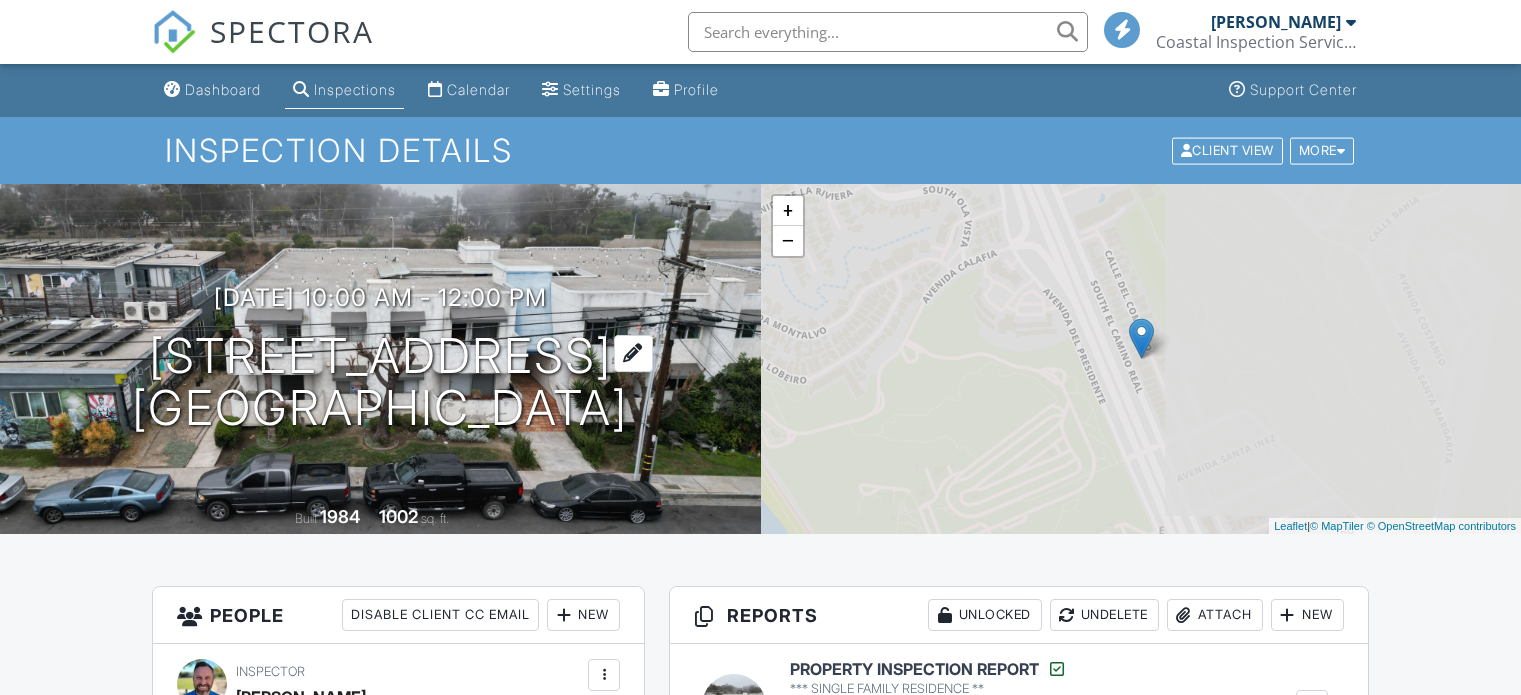 scroll, scrollTop: 0, scrollLeft: 0, axis: both 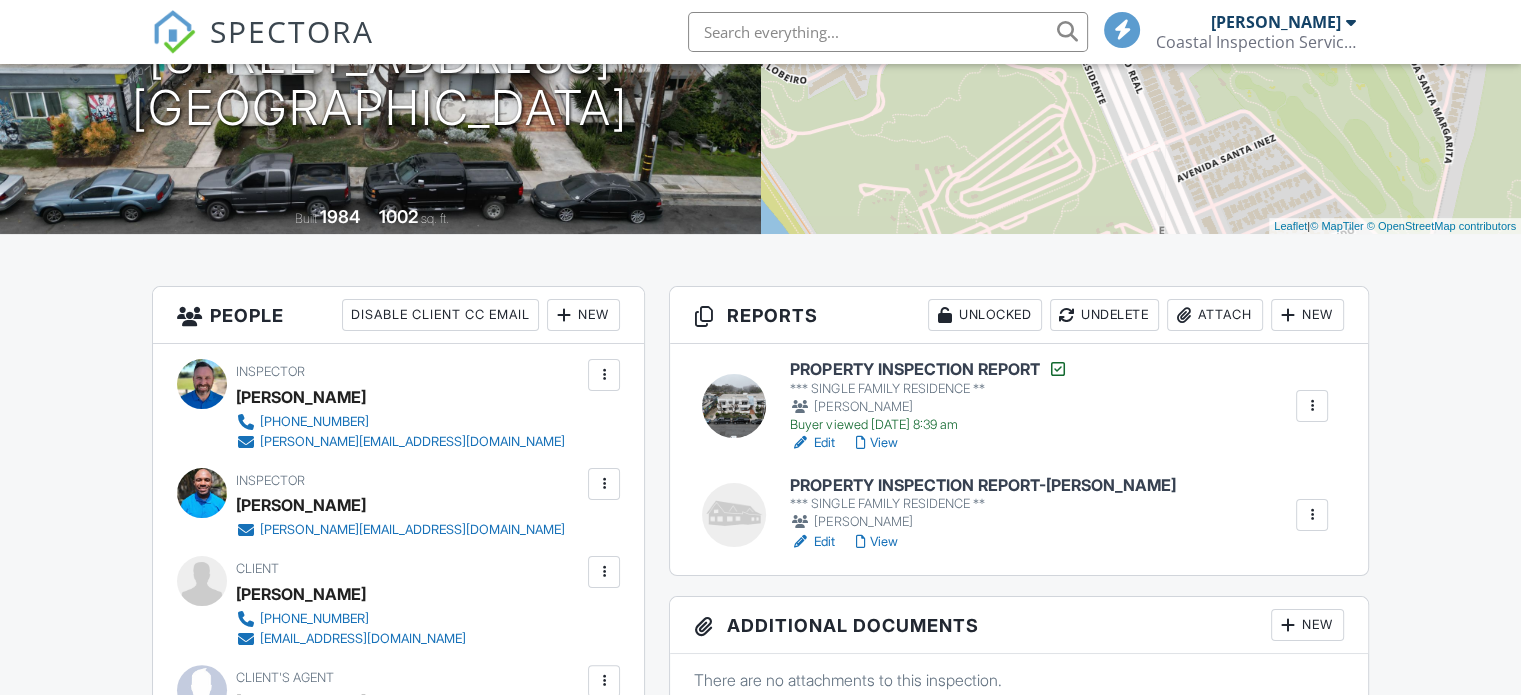 click on "PROPERTY INSPECTION REPORT
*** SINGLE FAMILY RESIDENCE **
Bryan Wood
Buyer viewed 07/11/2025  8:39 am
Edit
View
Quick Publish
Assign Inspectors
Copy
Reinspection Report
View Log
RRB Log
Delete
PROPERTY INSPECTION REPORT-Desmond
*** SINGLE FAMILY RESIDENCE **
Bryan Wood
Edit
View
Quick Publish
Assign Inspectors
Copy
Delete" at bounding box center (1019, 459) 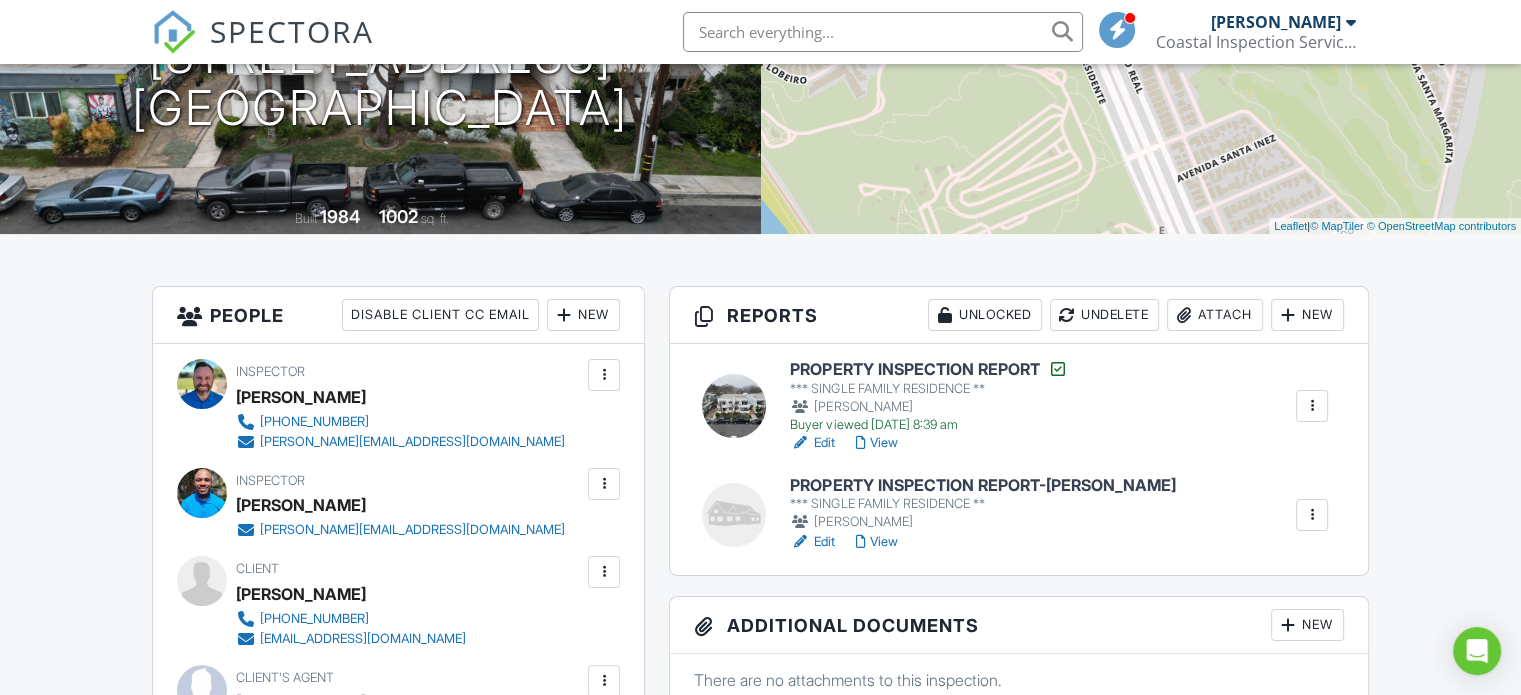 click on "PROPERTY INSPECTION REPORT-[PERSON_NAME]" at bounding box center (982, 486) 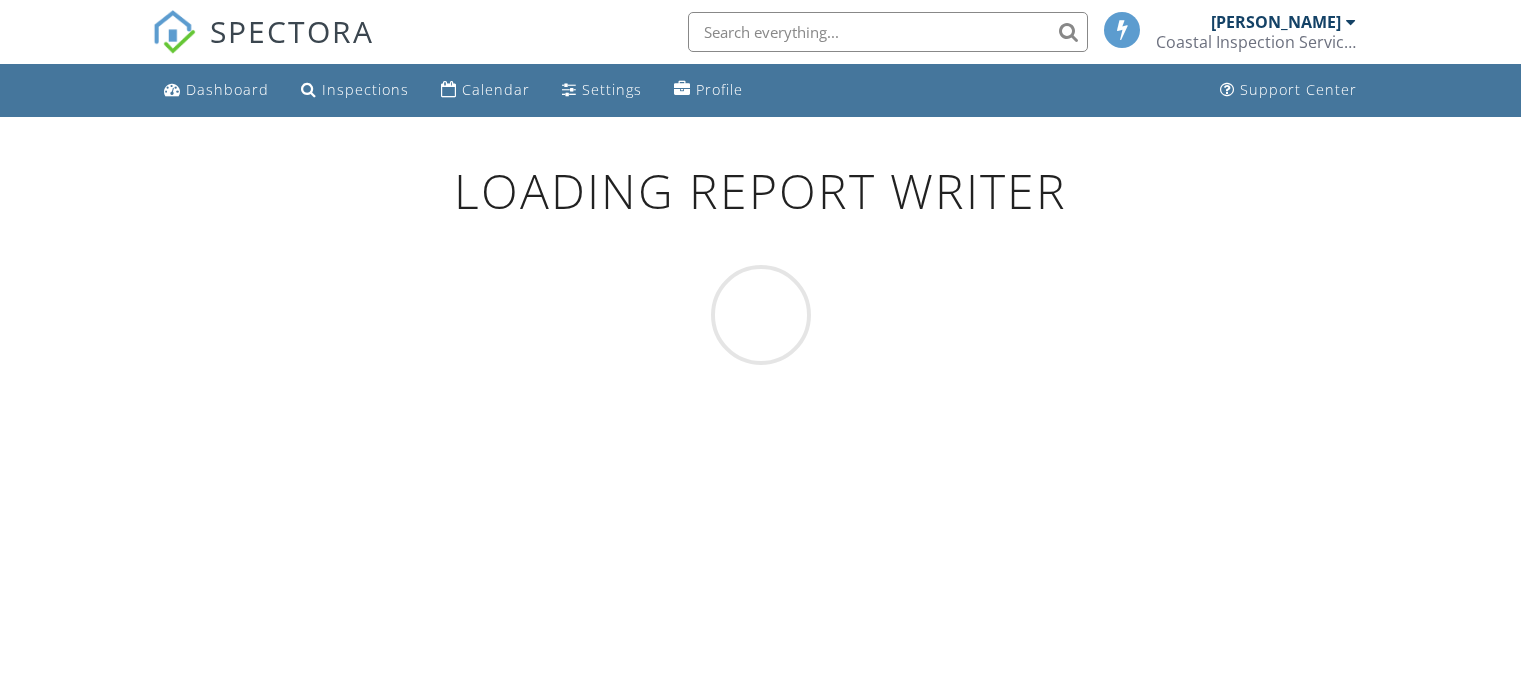 scroll, scrollTop: 0, scrollLeft: 0, axis: both 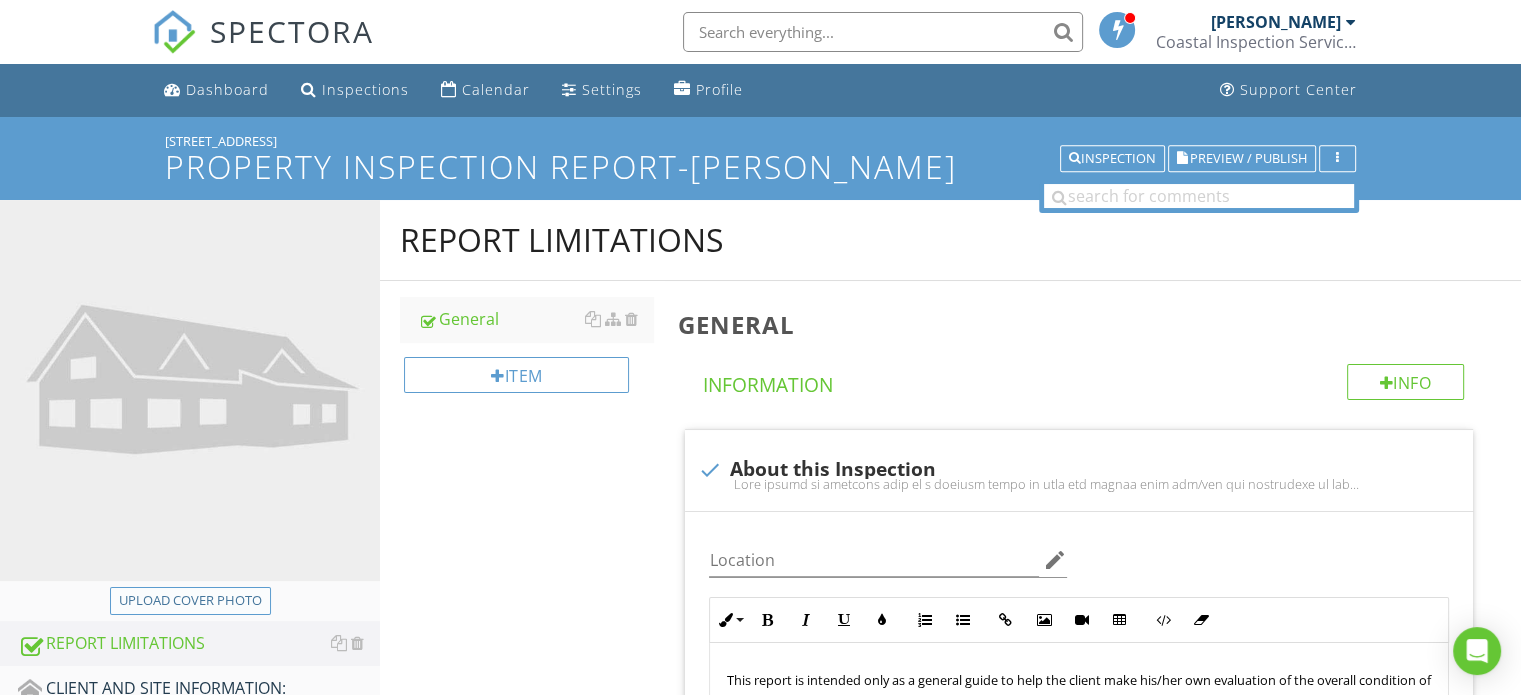 click on "Upload cover photo" at bounding box center [190, 601] 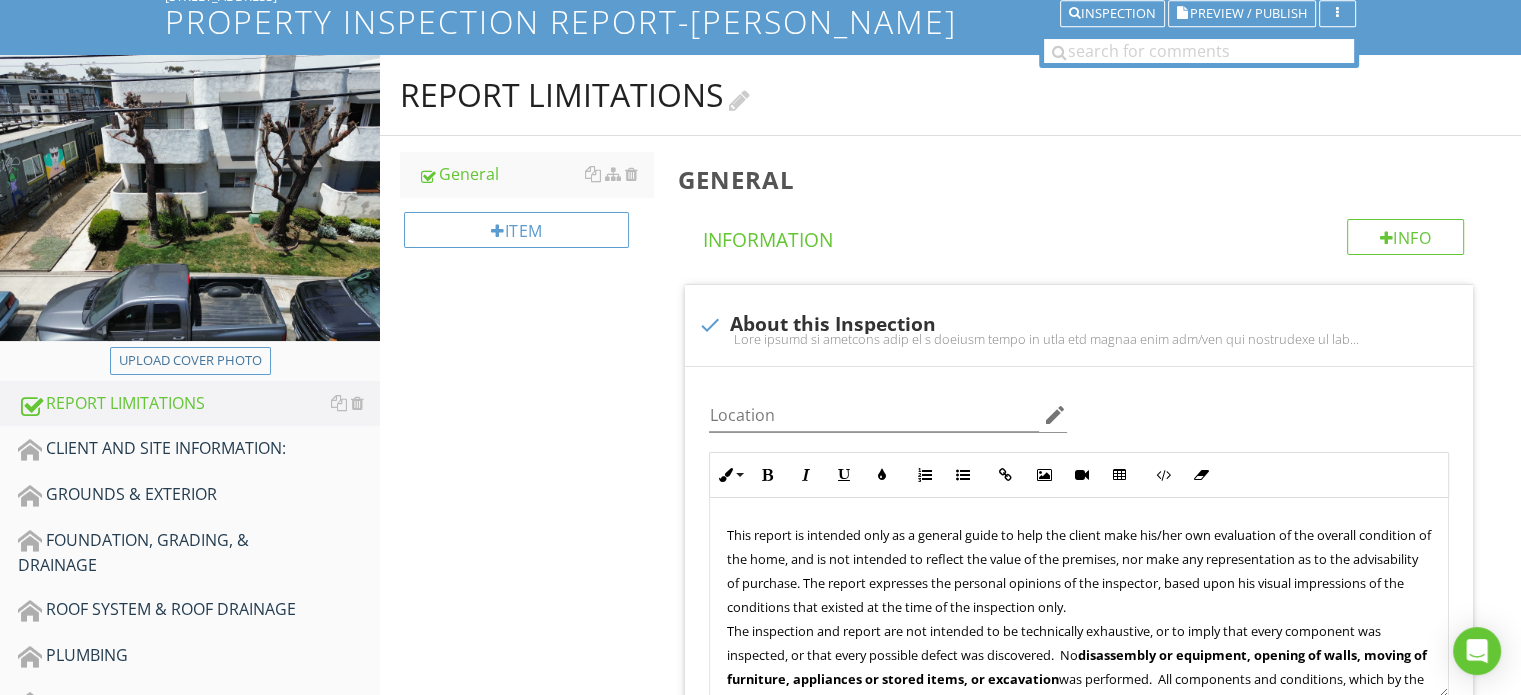 scroll, scrollTop: 0, scrollLeft: 0, axis: both 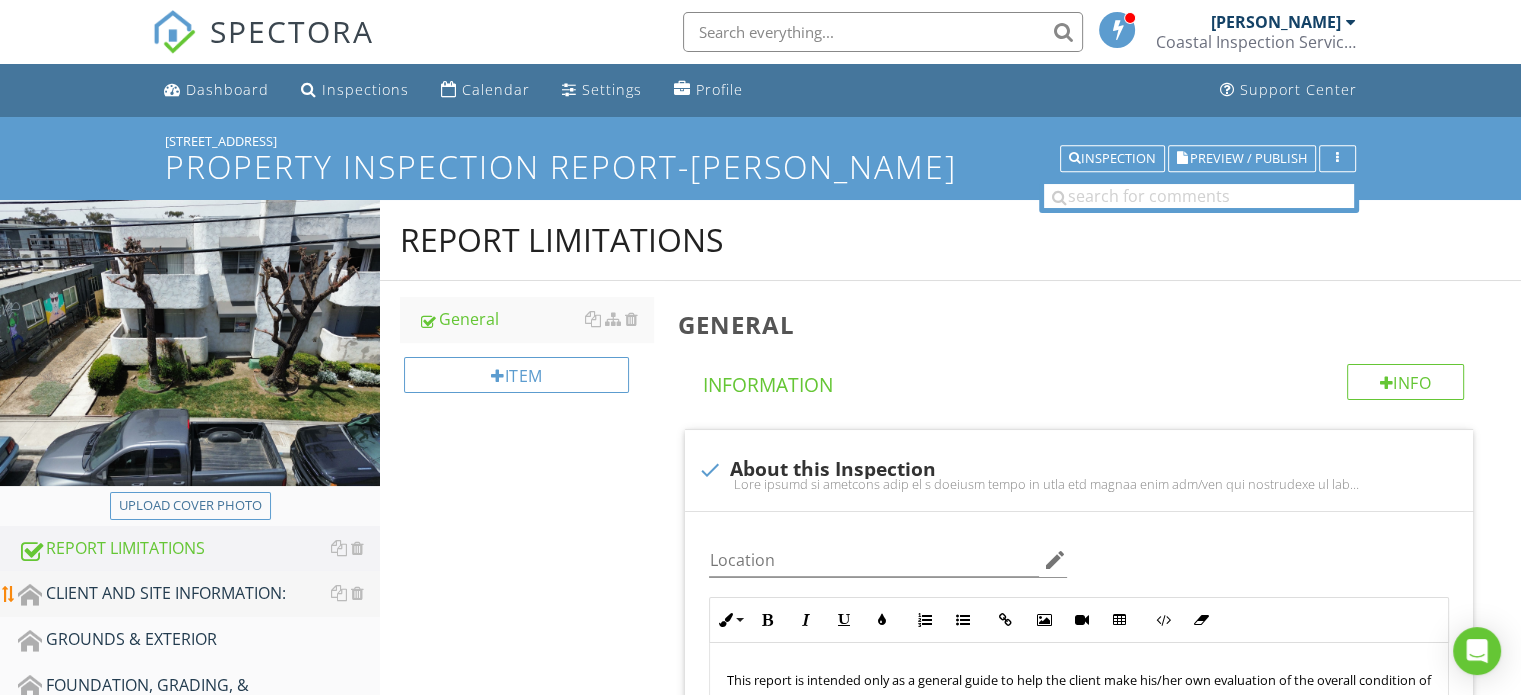 click on "CLIENT AND SITE INFORMATION:" at bounding box center [199, 594] 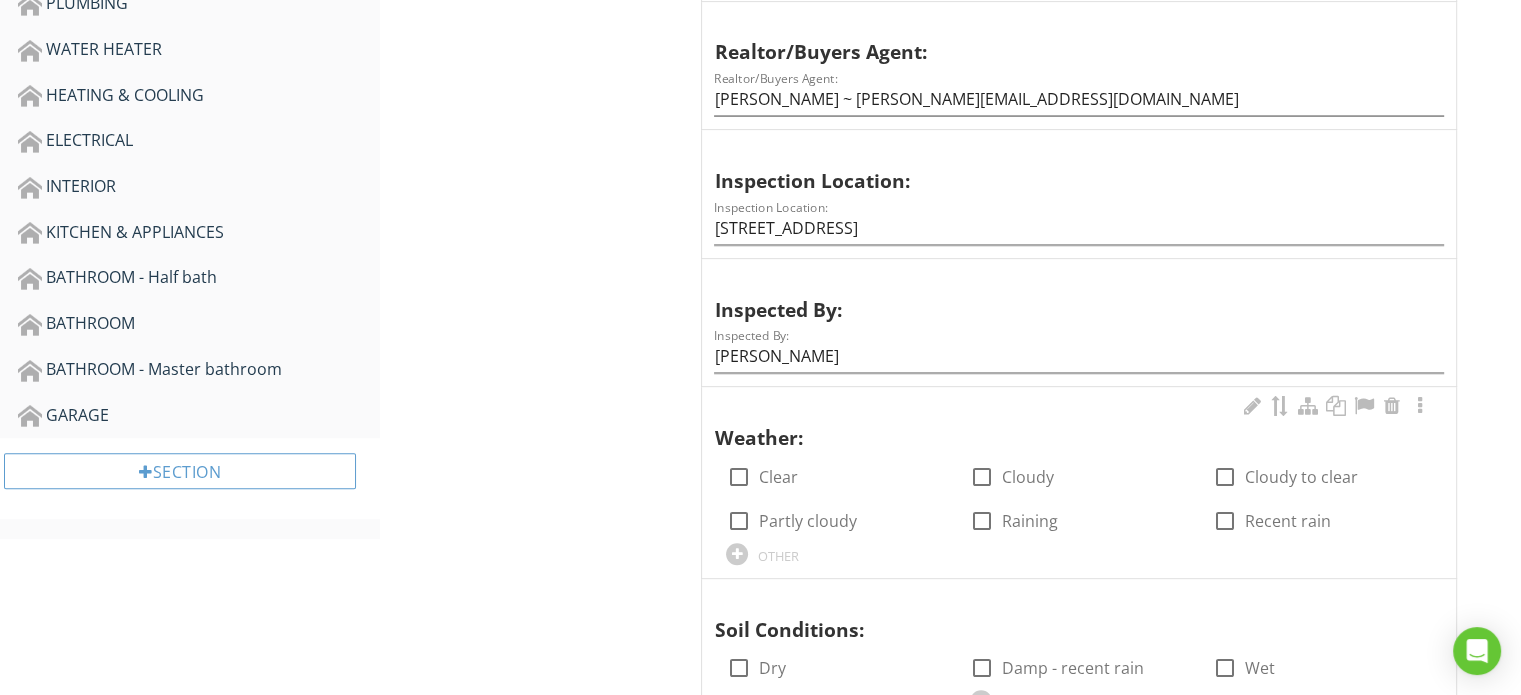 scroll, scrollTop: 800, scrollLeft: 0, axis: vertical 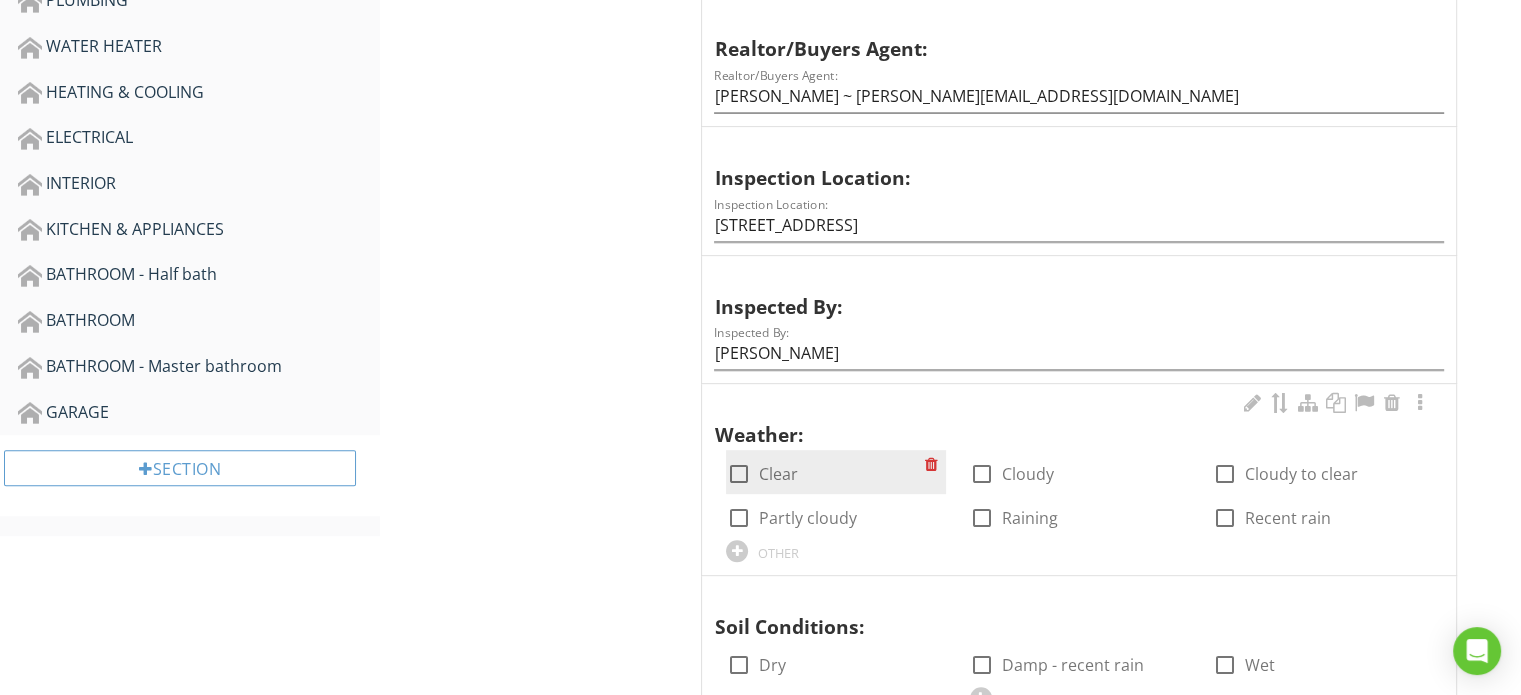 click on "Clear" at bounding box center [777, 474] 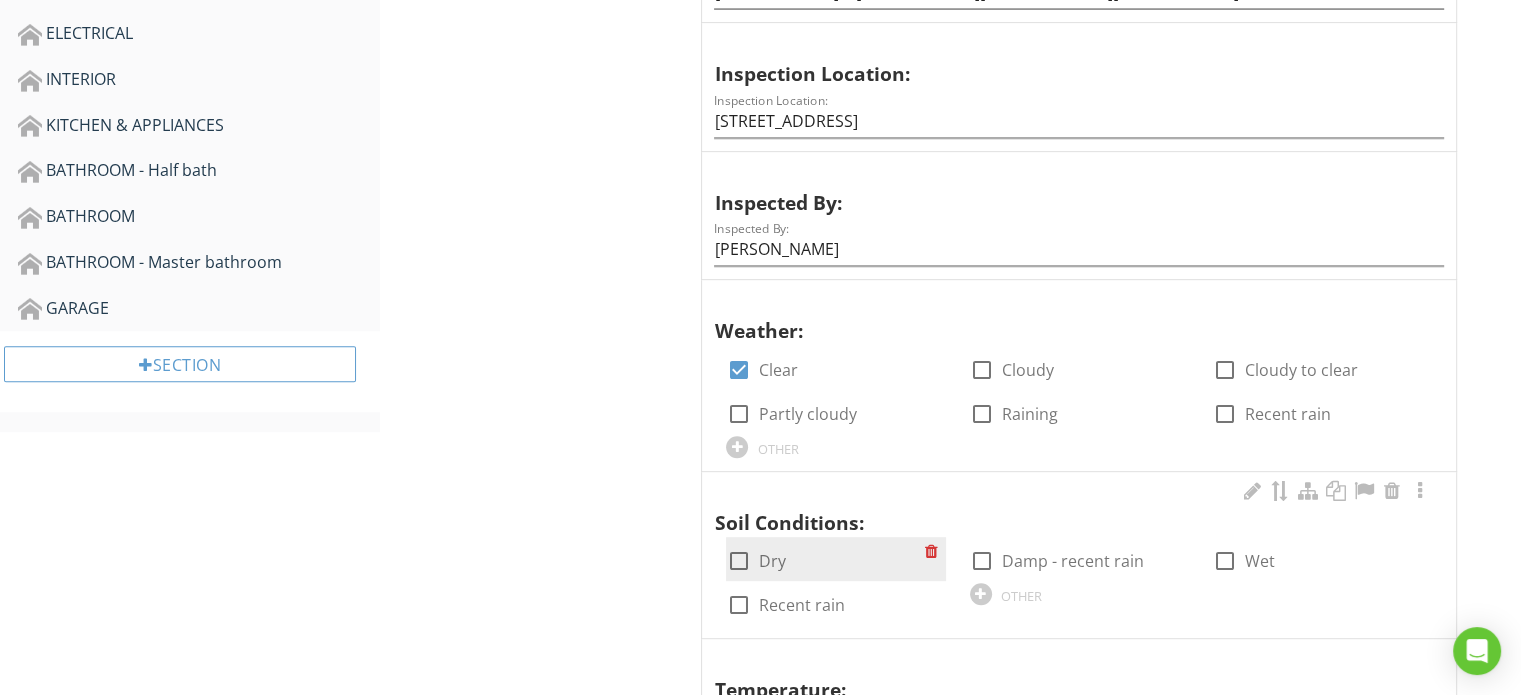 scroll, scrollTop: 1000, scrollLeft: 0, axis: vertical 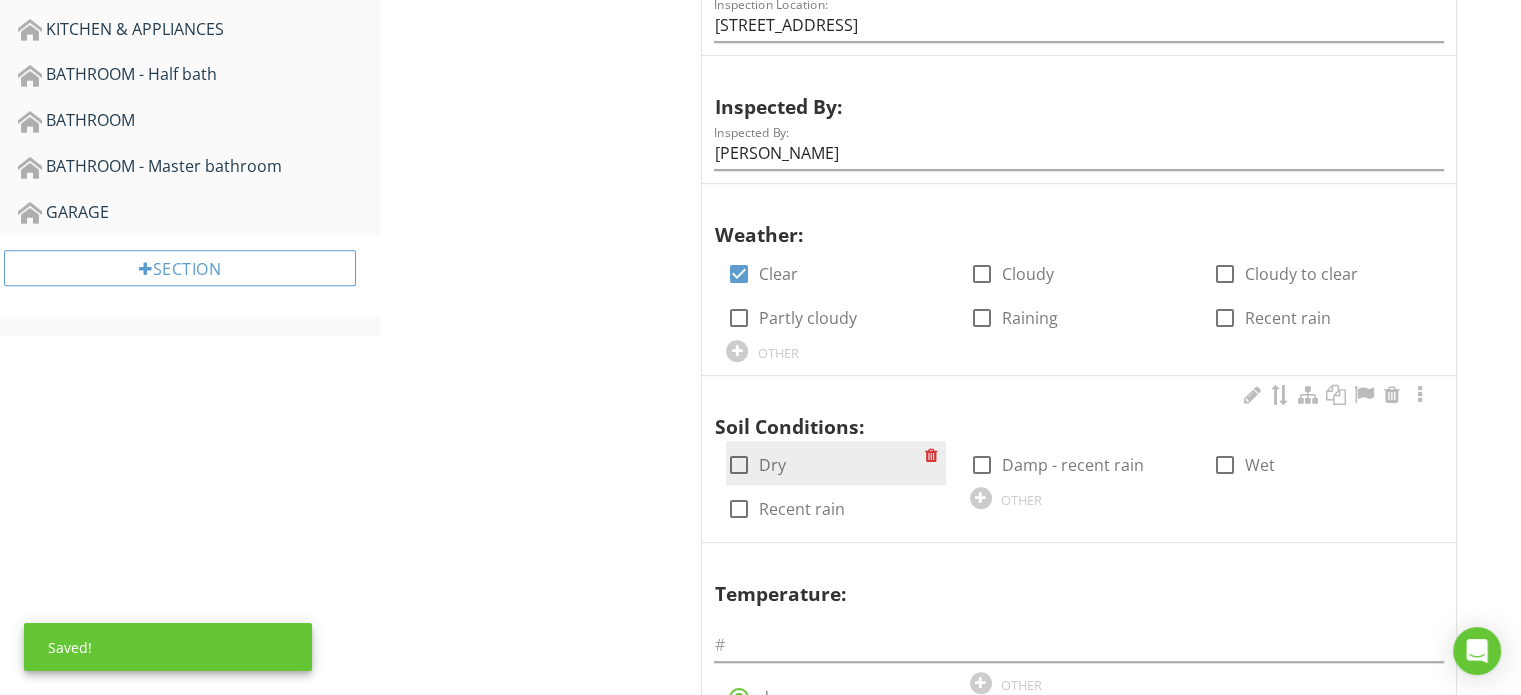 click on "check_box_outline_blank Dry" at bounding box center (825, 463) 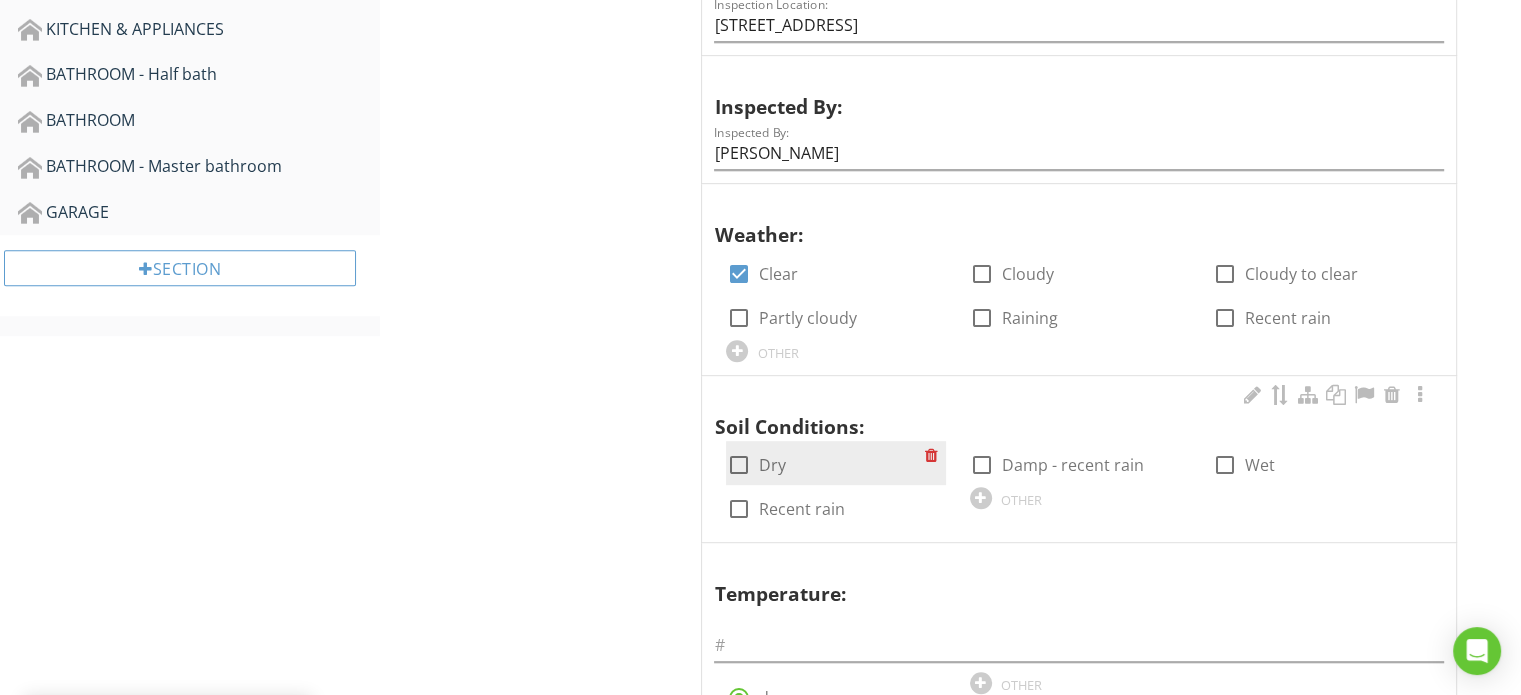 click at bounding box center [738, 465] 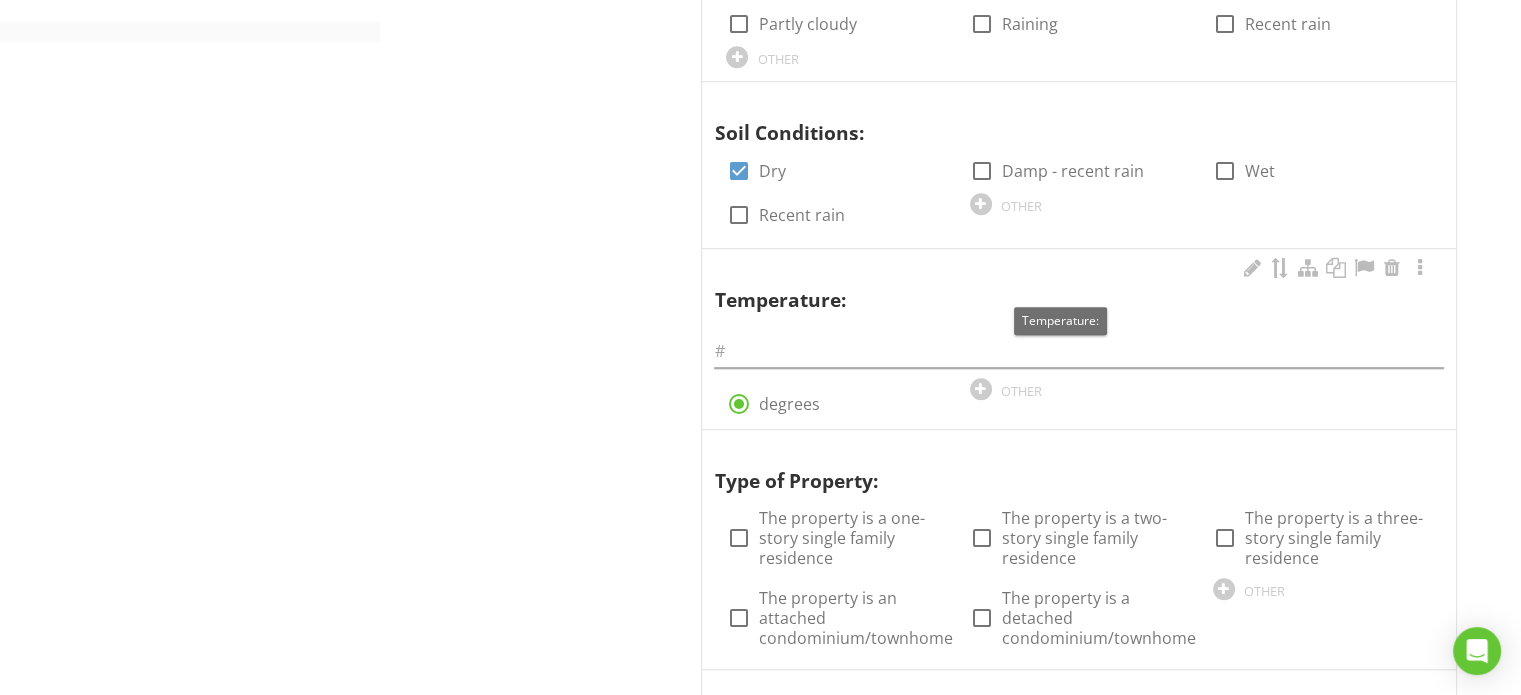 scroll, scrollTop: 1300, scrollLeft: 0, axis: vertical 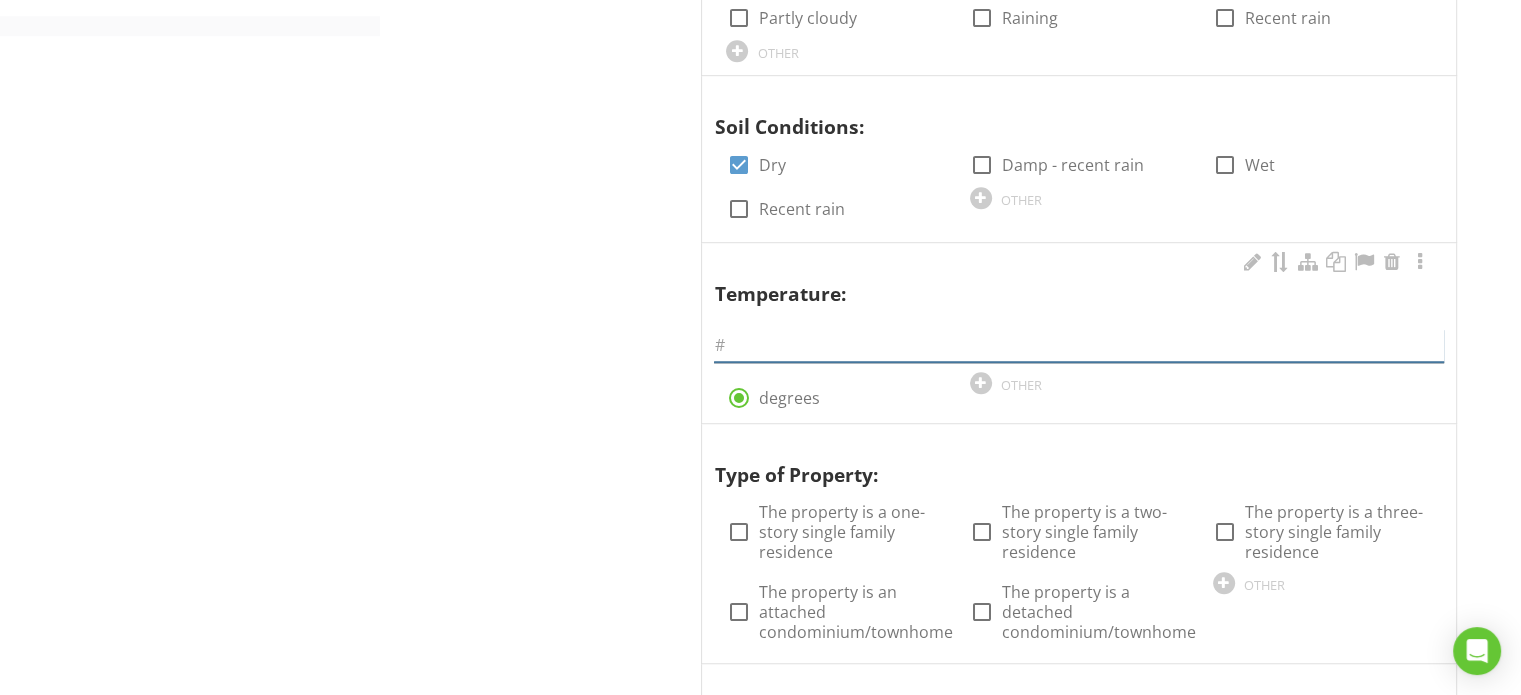 click at bounding box center (1079, 345) 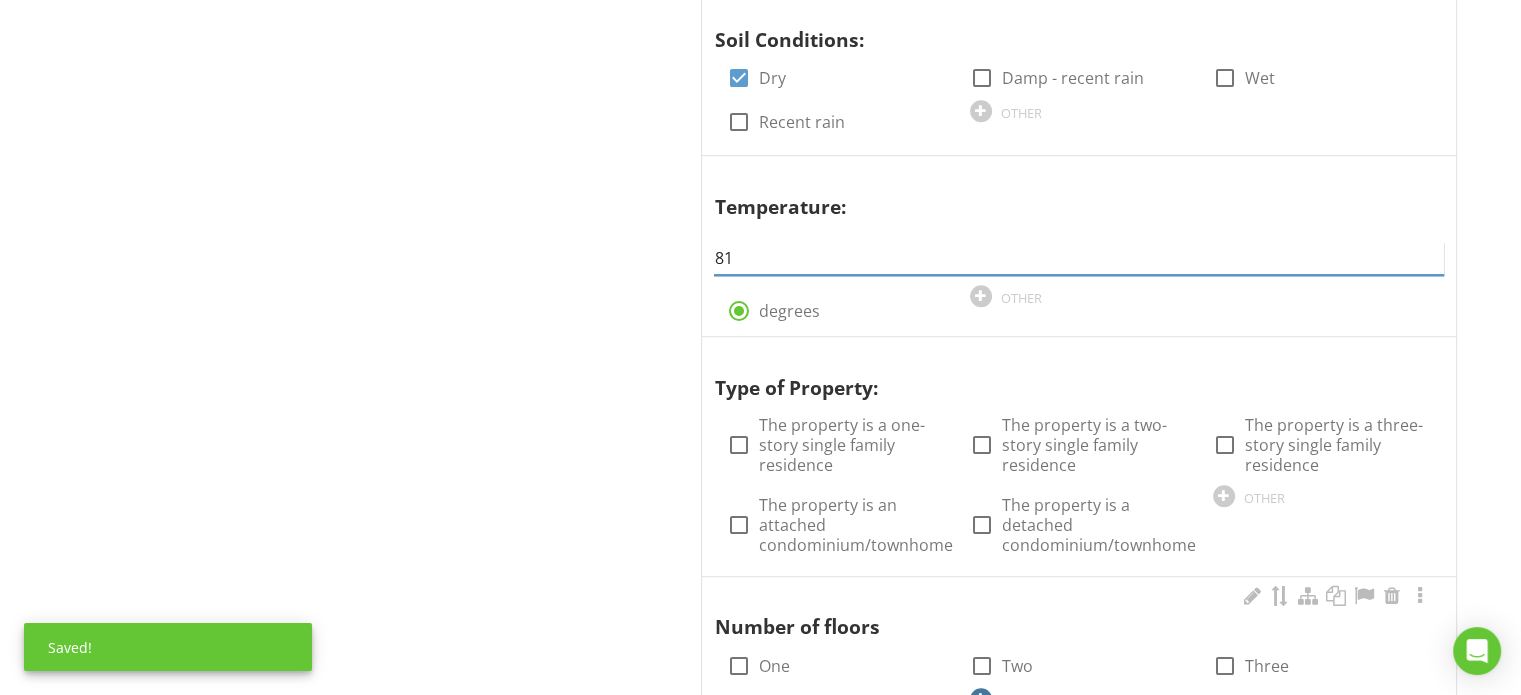 scroll, scrollTop: 1500, scrollLeft: 0, axis: vertical 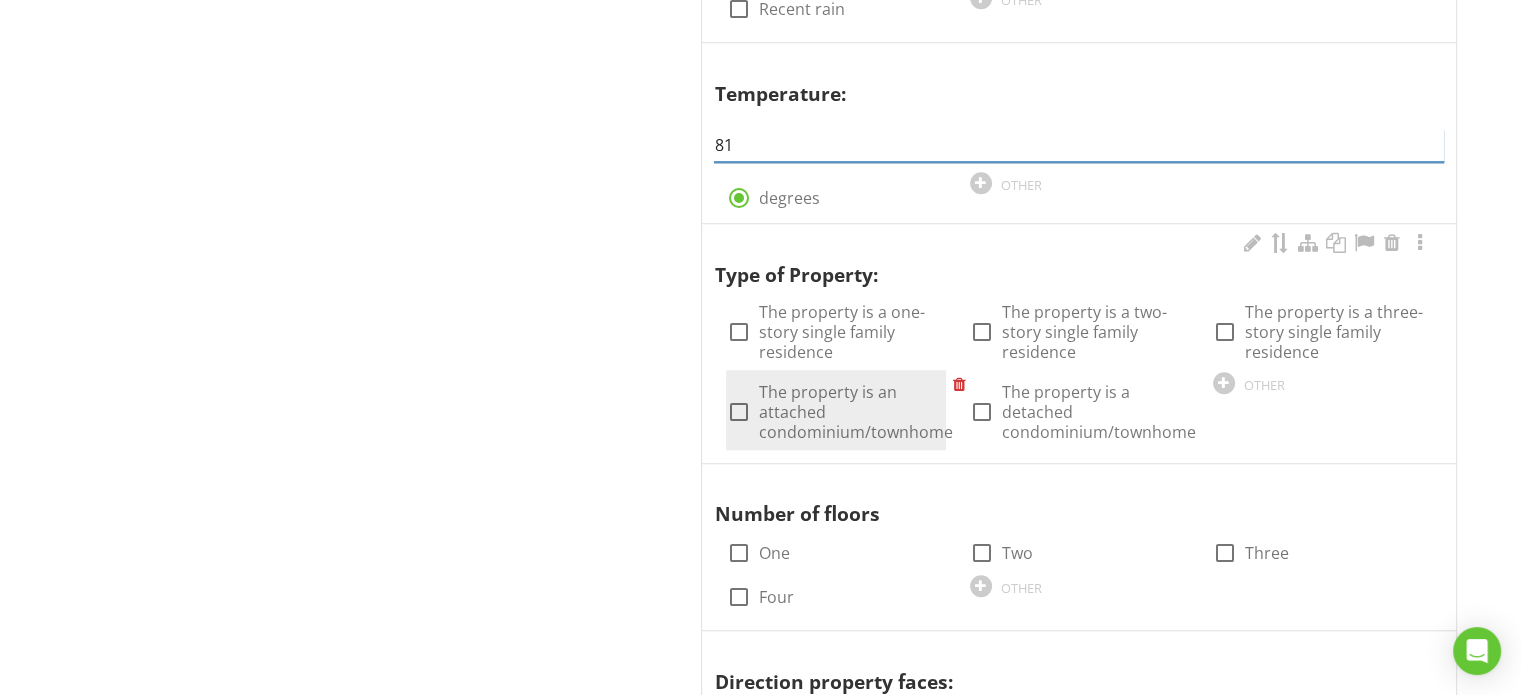 type on "81" 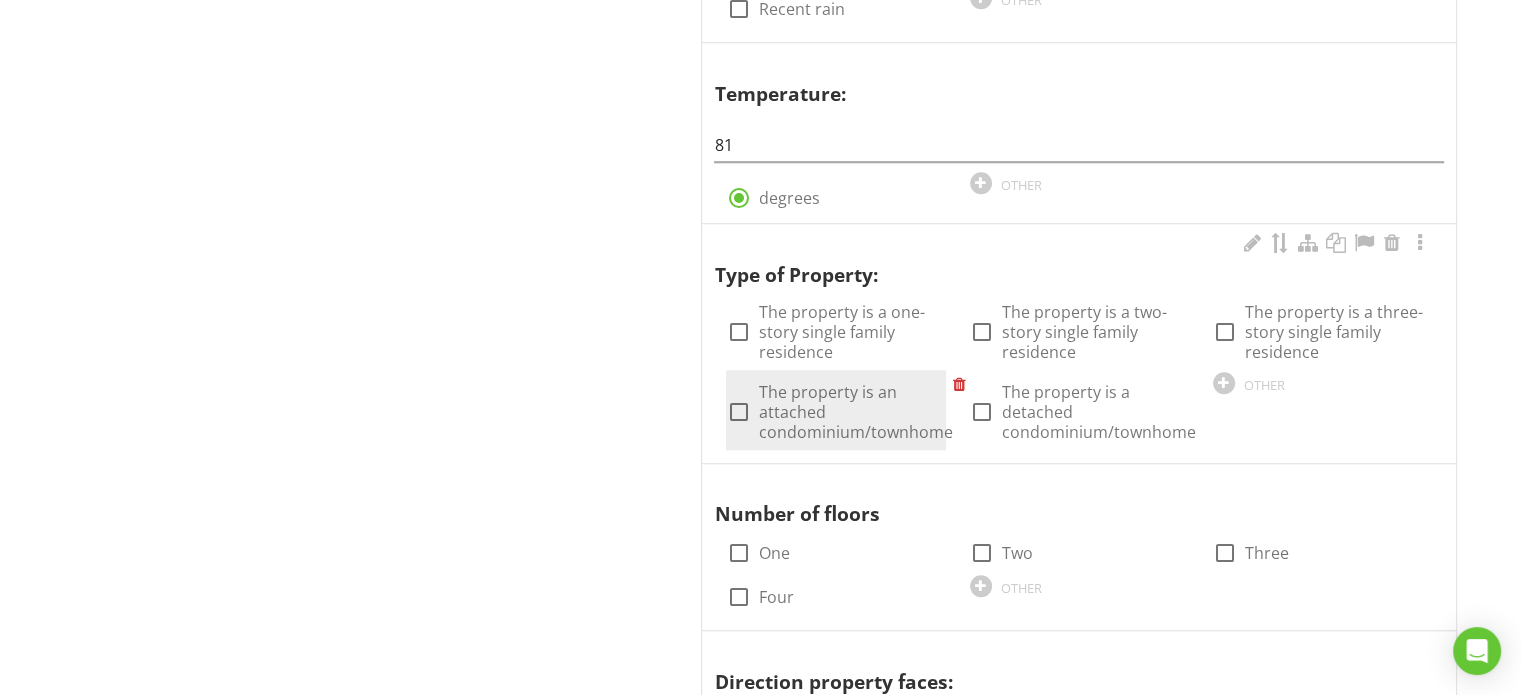 click on "The property is an attached condominium/townhome" at bounding box center [855, 412] 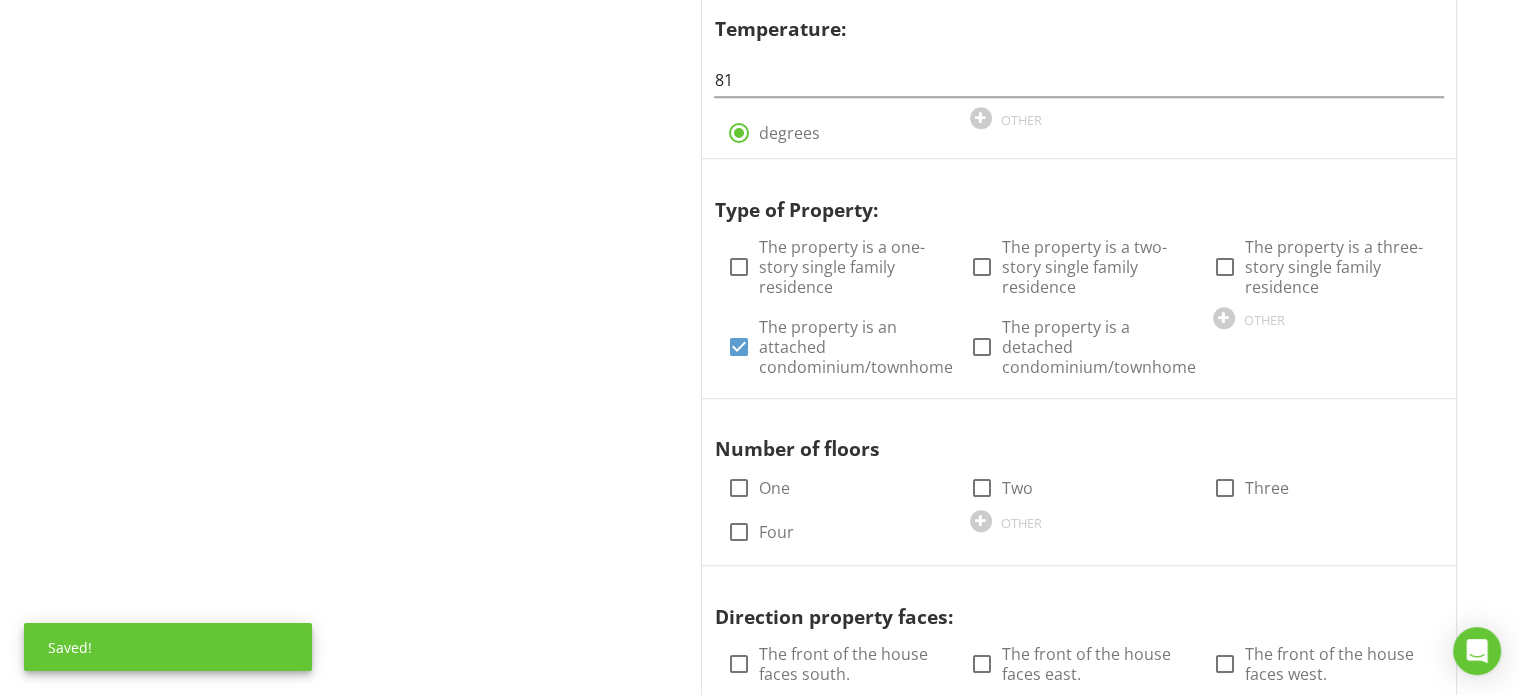scroll, scrollTop: 1600, scrollLeft: 0, axis: vertical 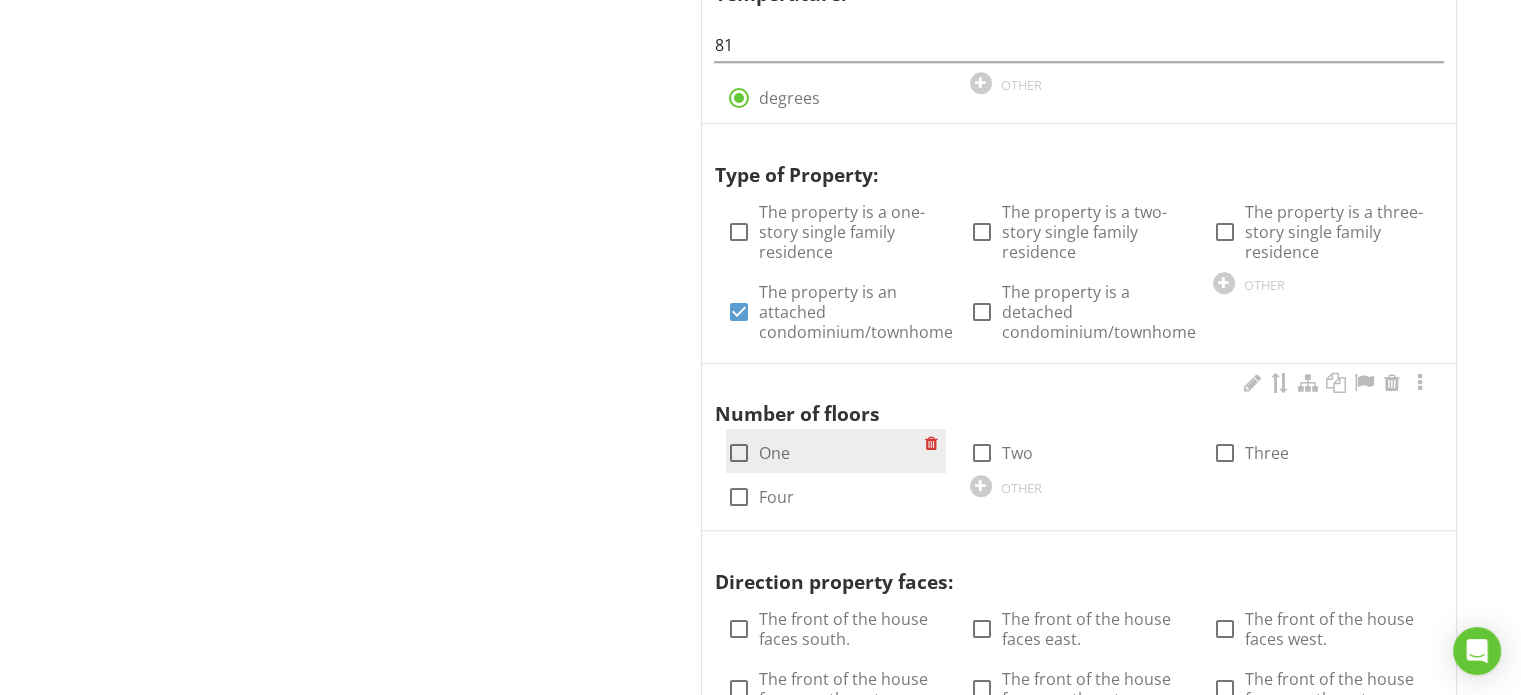 click on "check_box_outline_blank One" at bounding box center (825, 451) 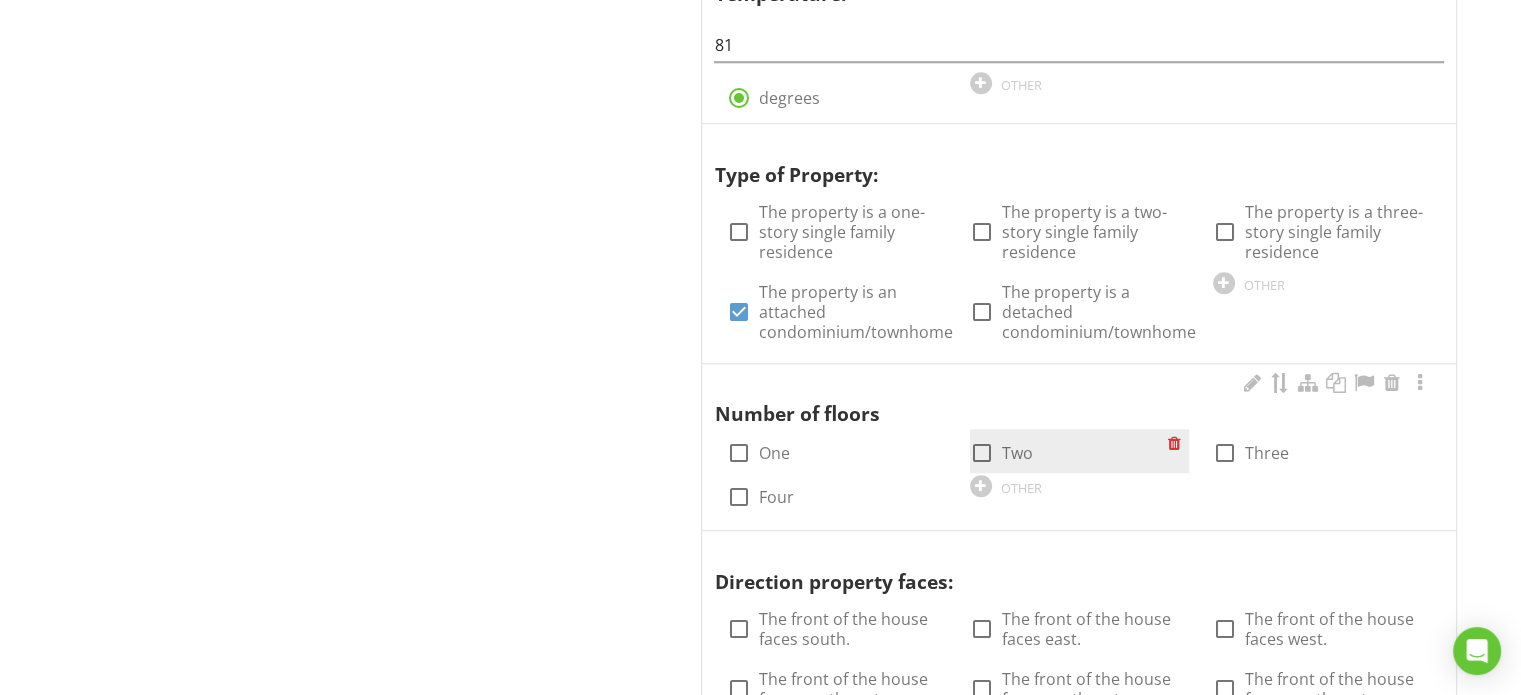 click at bounding box center [982, 453] 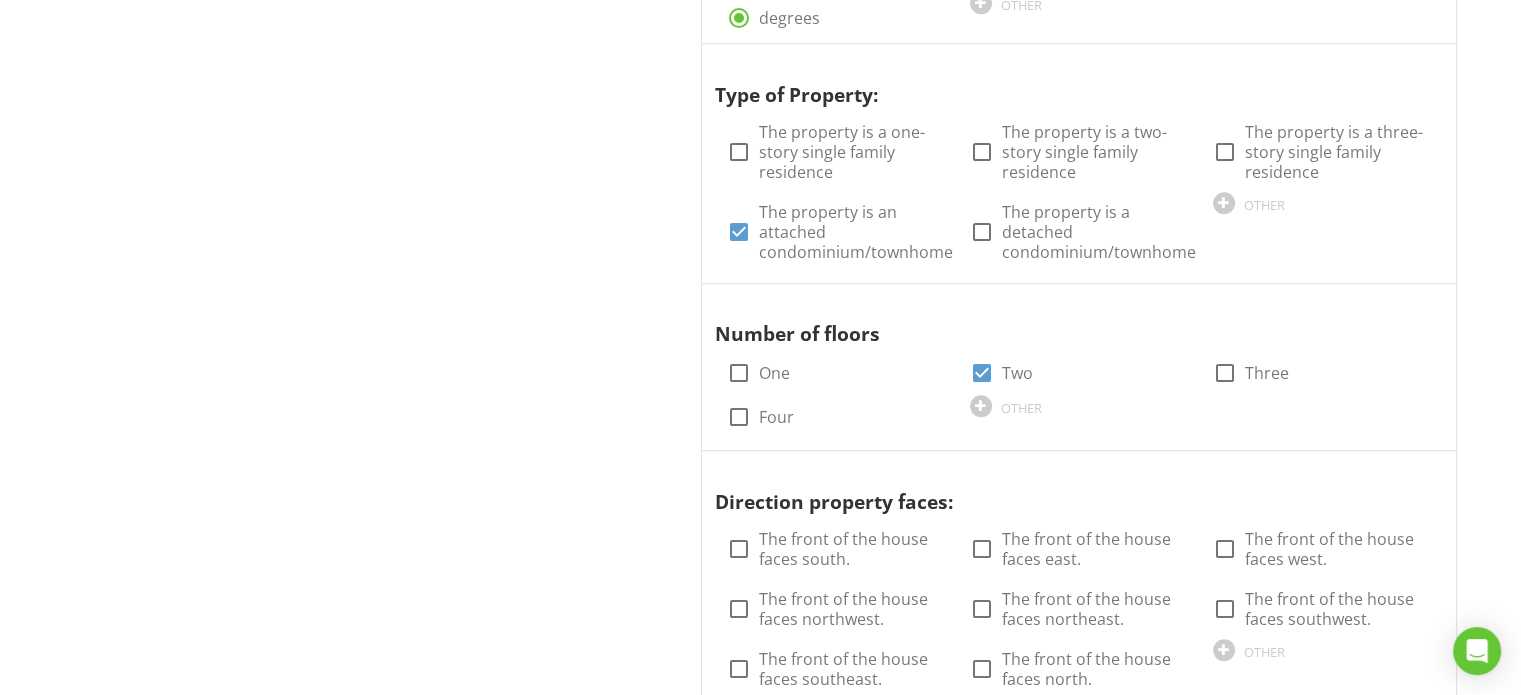 scroll, scrollTop: 1900, scrollLeft: 0, axis: vertical 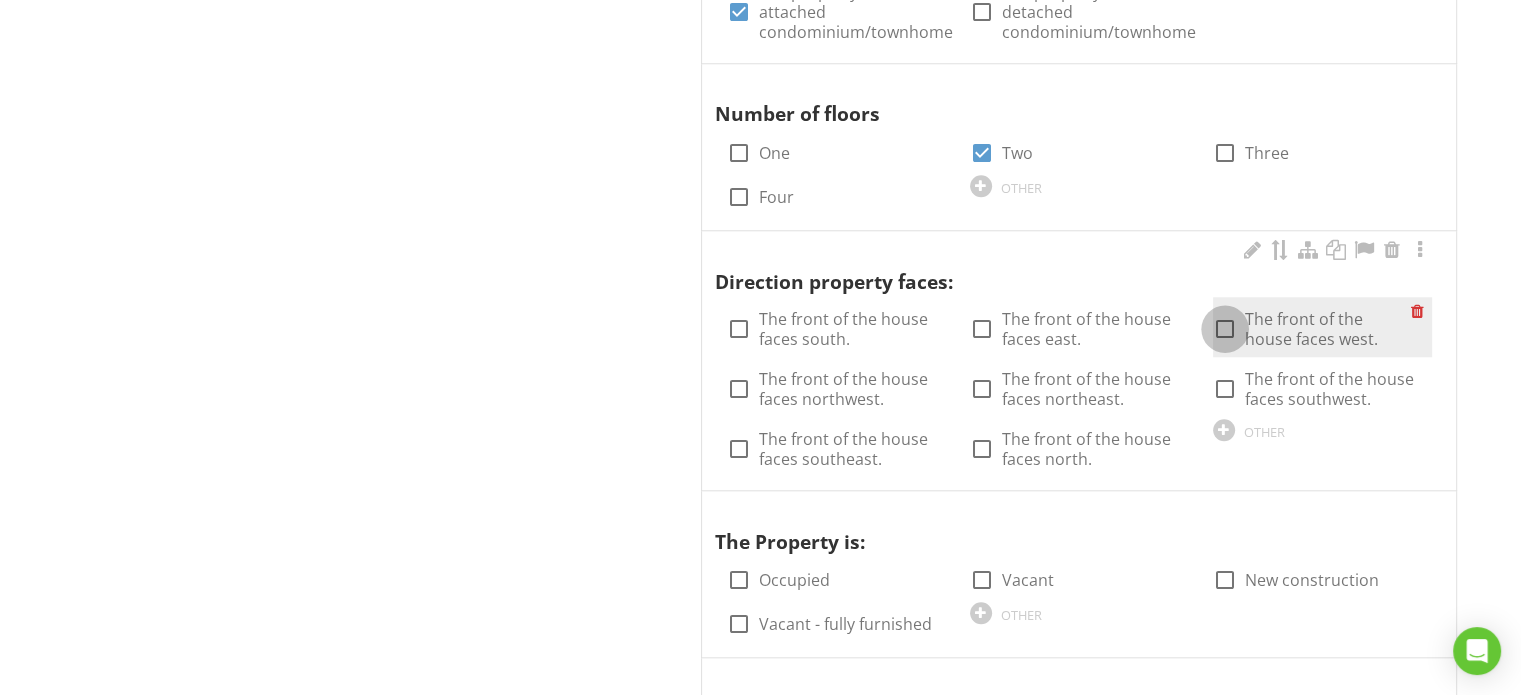 click at bounding box center (1225, 329) 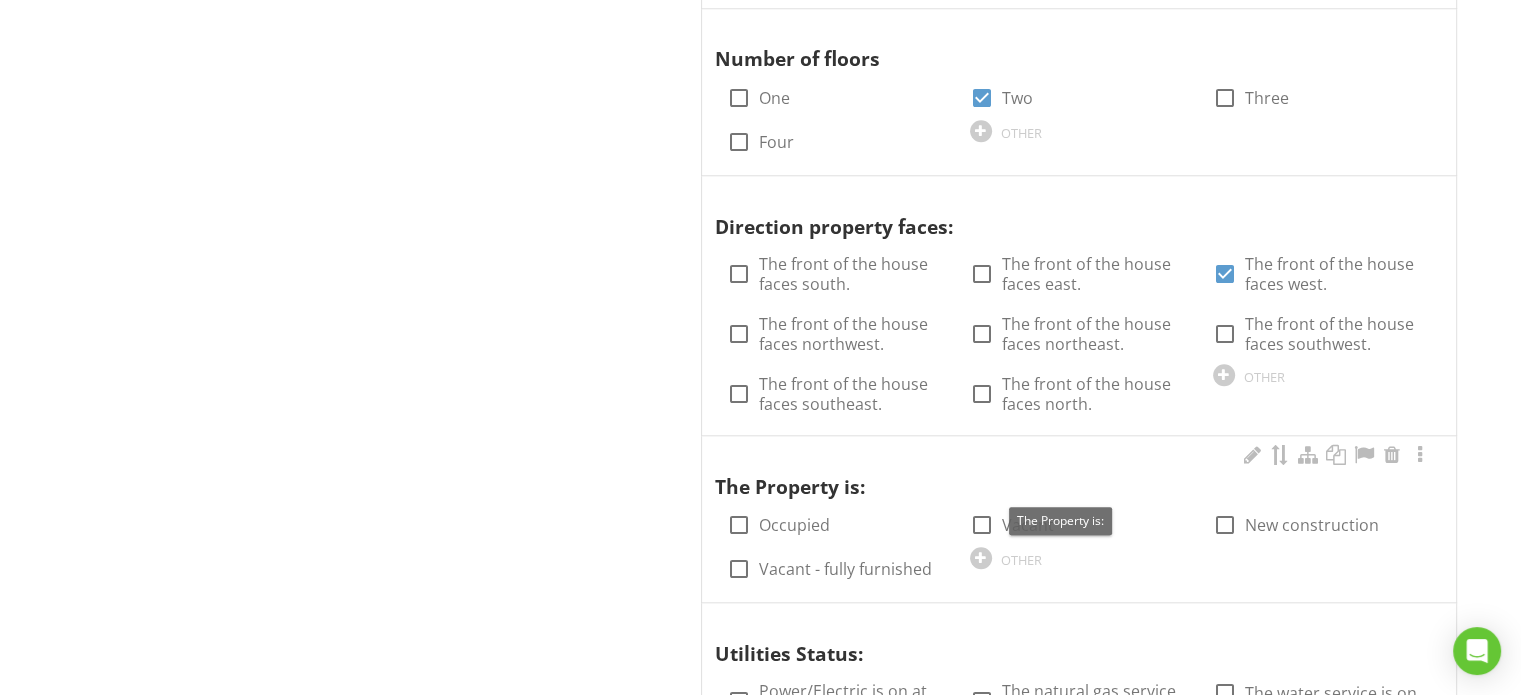 scroll, scrollTop: 2100, scrollLeft: 0, axis: vertical 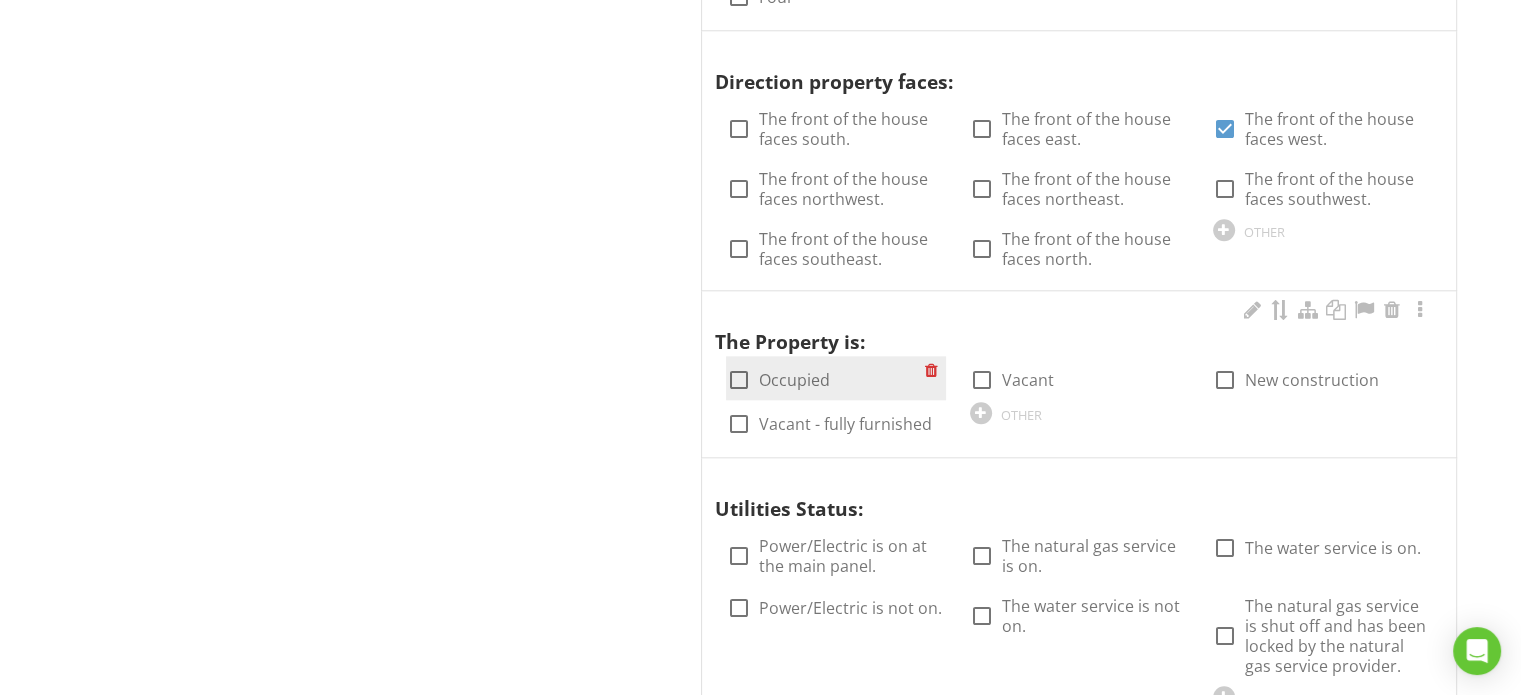 click at bounding box center [738, 380] 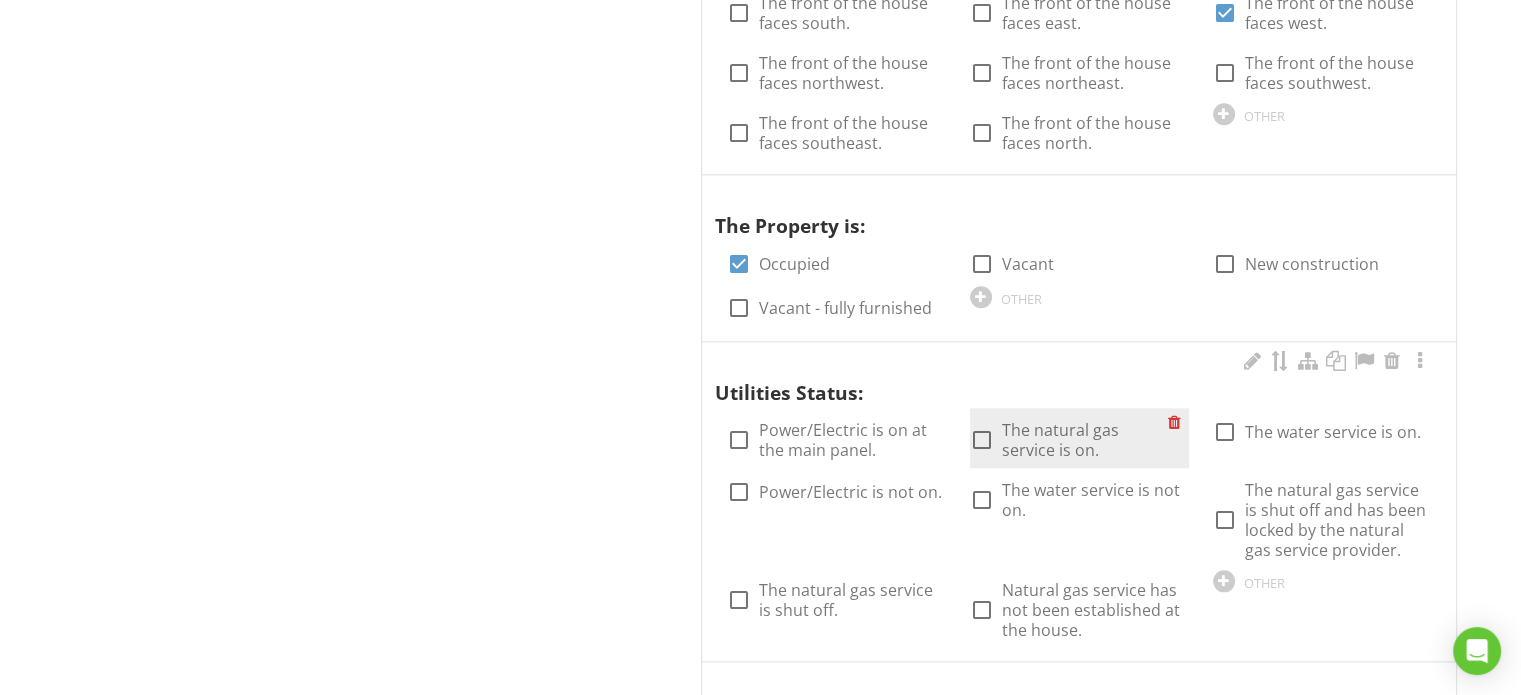 scroll, scrollTop: 2400, scrollLeft: 0, axis: vertical 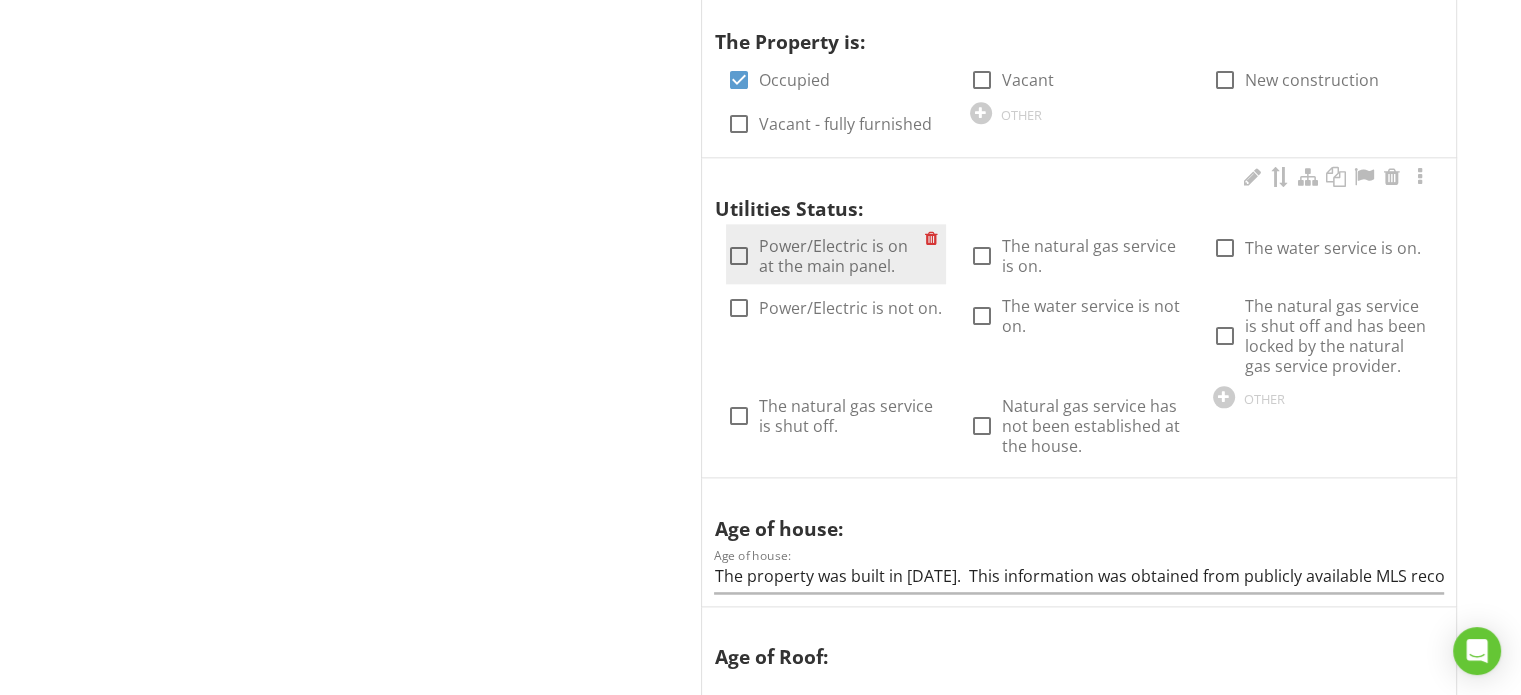 click on "Power/Electric is on at the main panel." at bounding box center [841, 256] 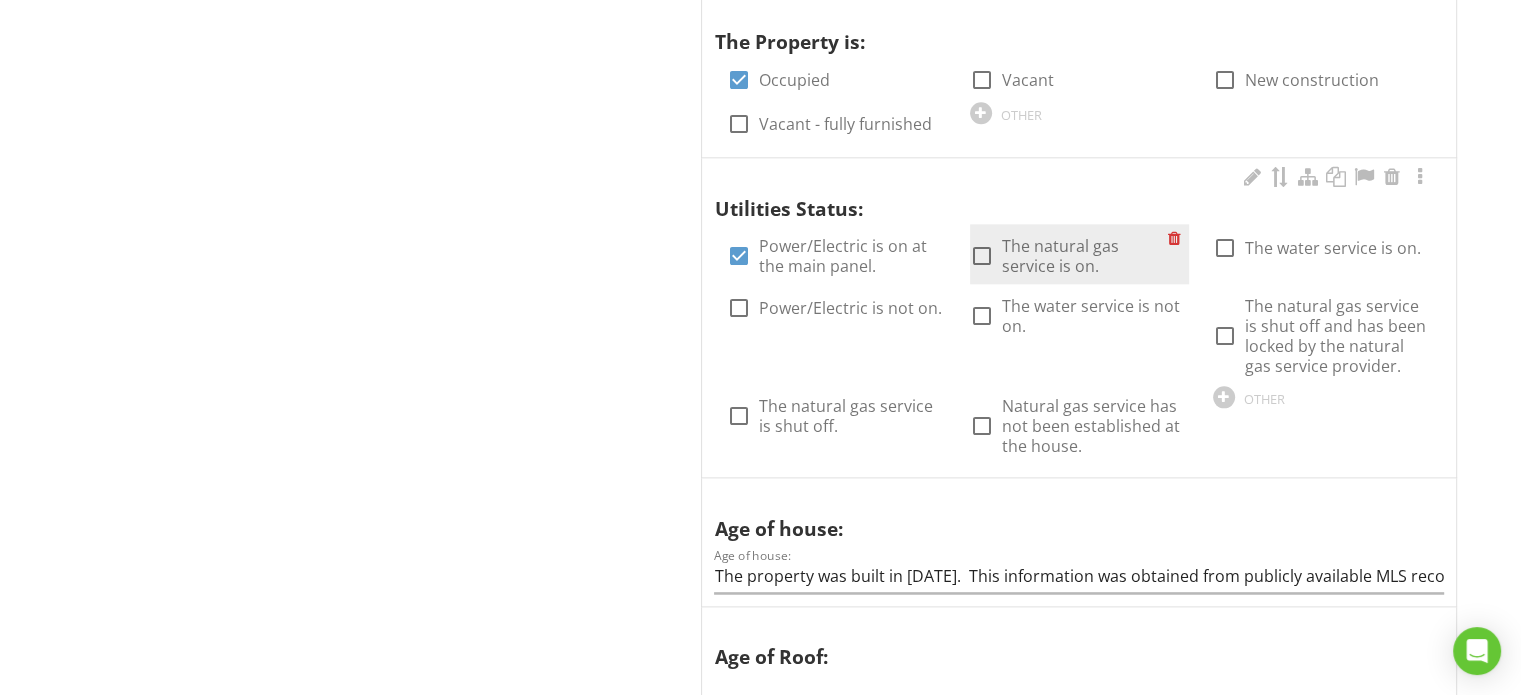 click on "The natural gas service is on." at bounding box center (1085, 256) 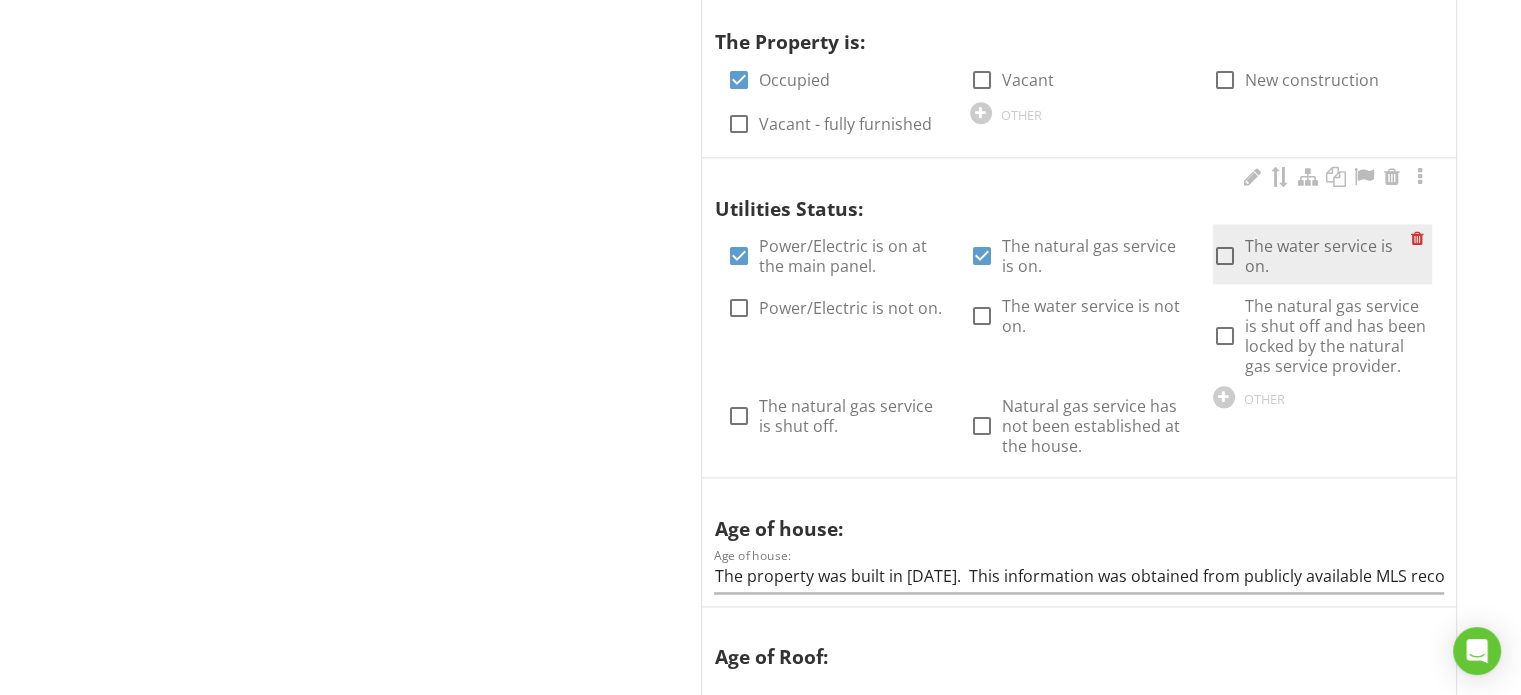 click on "The water service is on." at bounding box center [1328, 256] 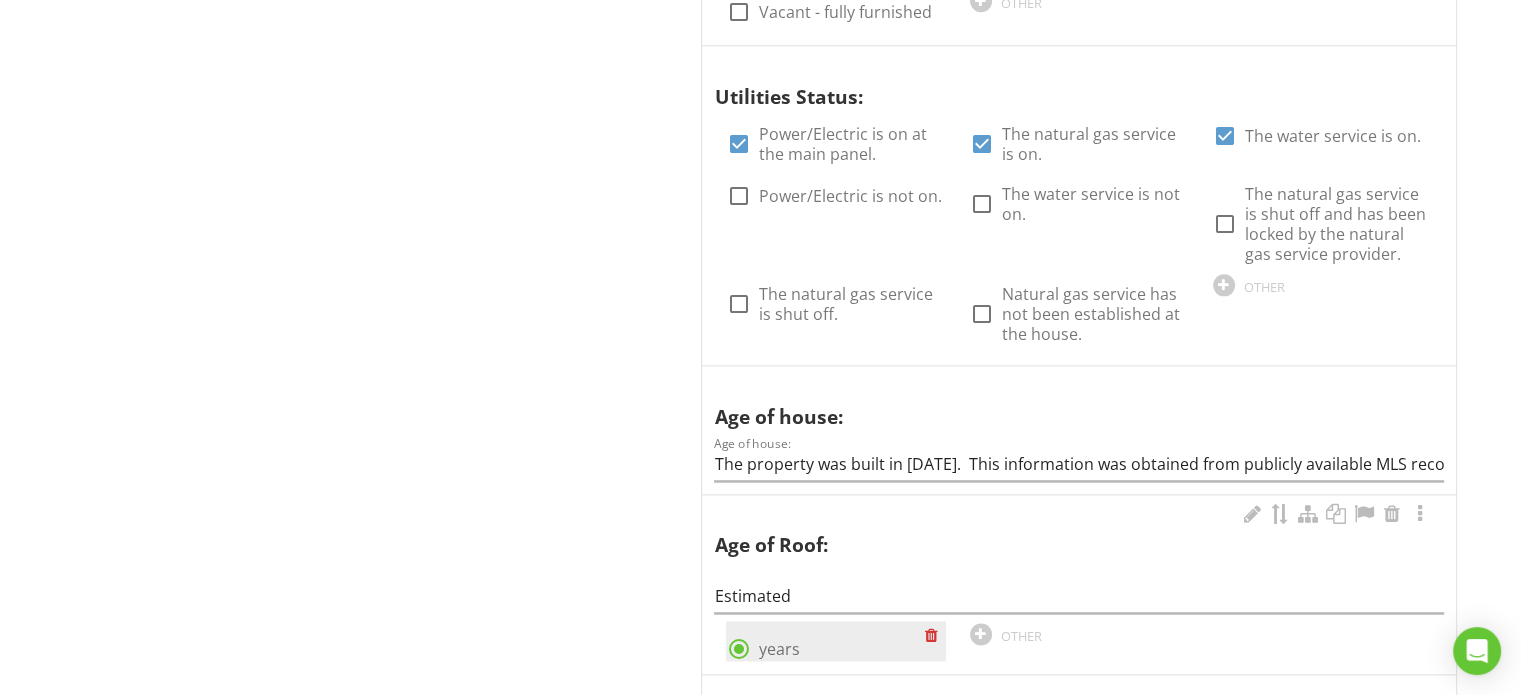 scroll, scrollTop: 2700, scrollLeft: 0, axis: vertical 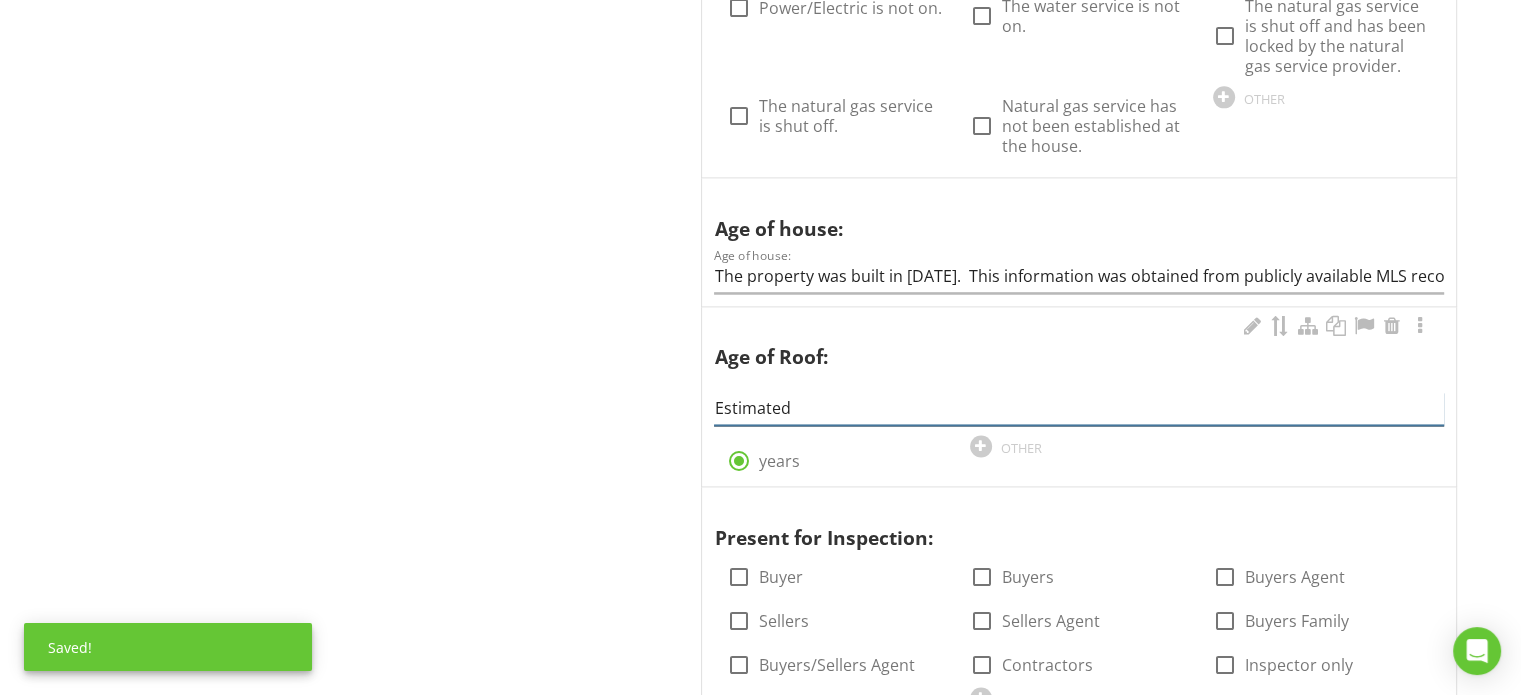 click on "Estimated" at bounding box center [1079, 408] 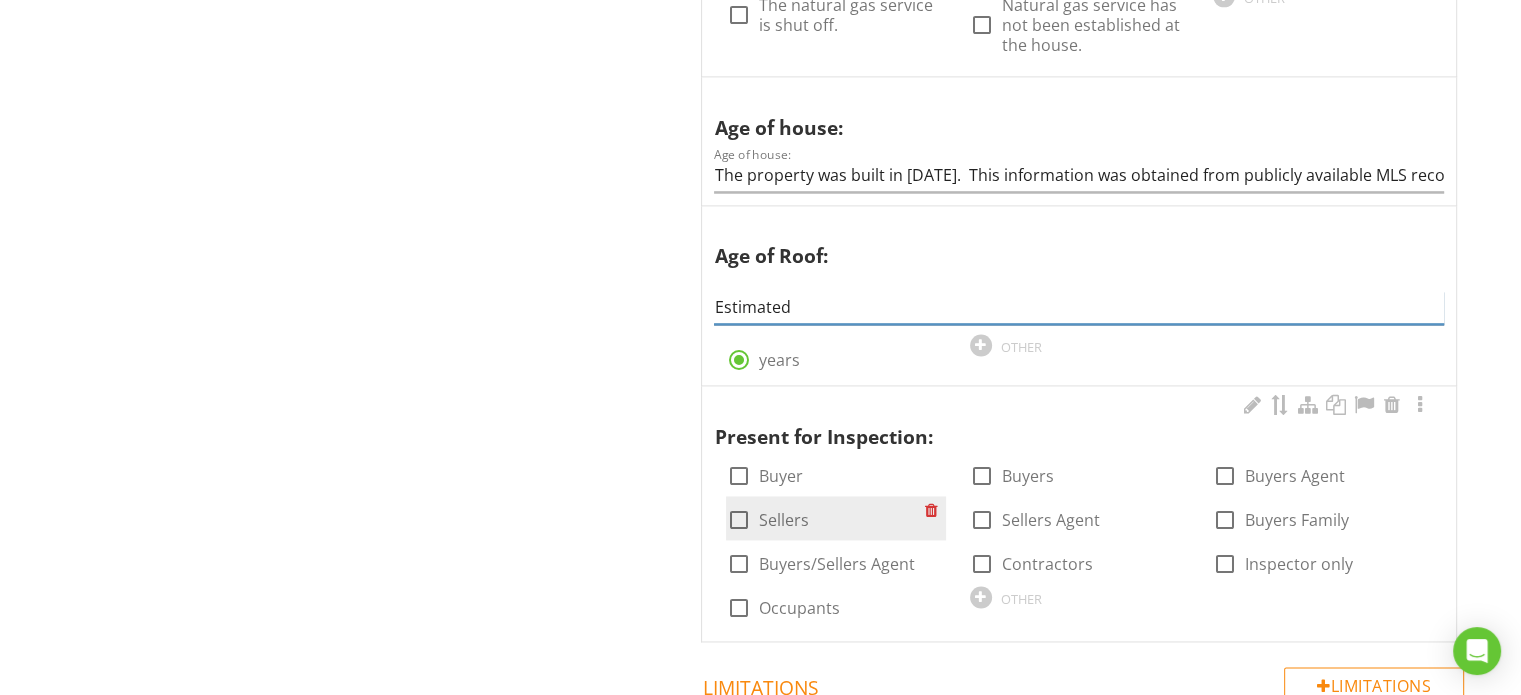 scroll, scrollTop: 2964, scrollLeft: 0, axis: vertical 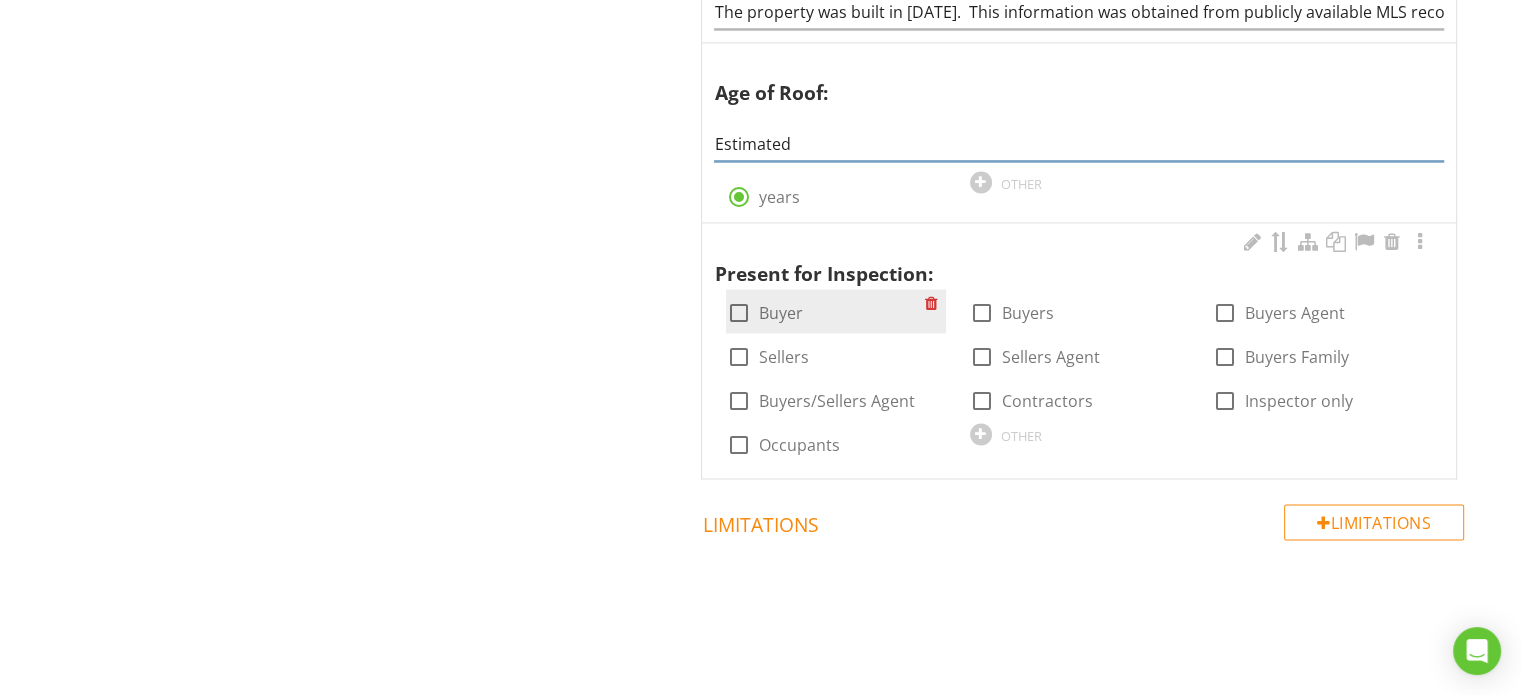 click on "Buyer" at bounding box center [780, 313] 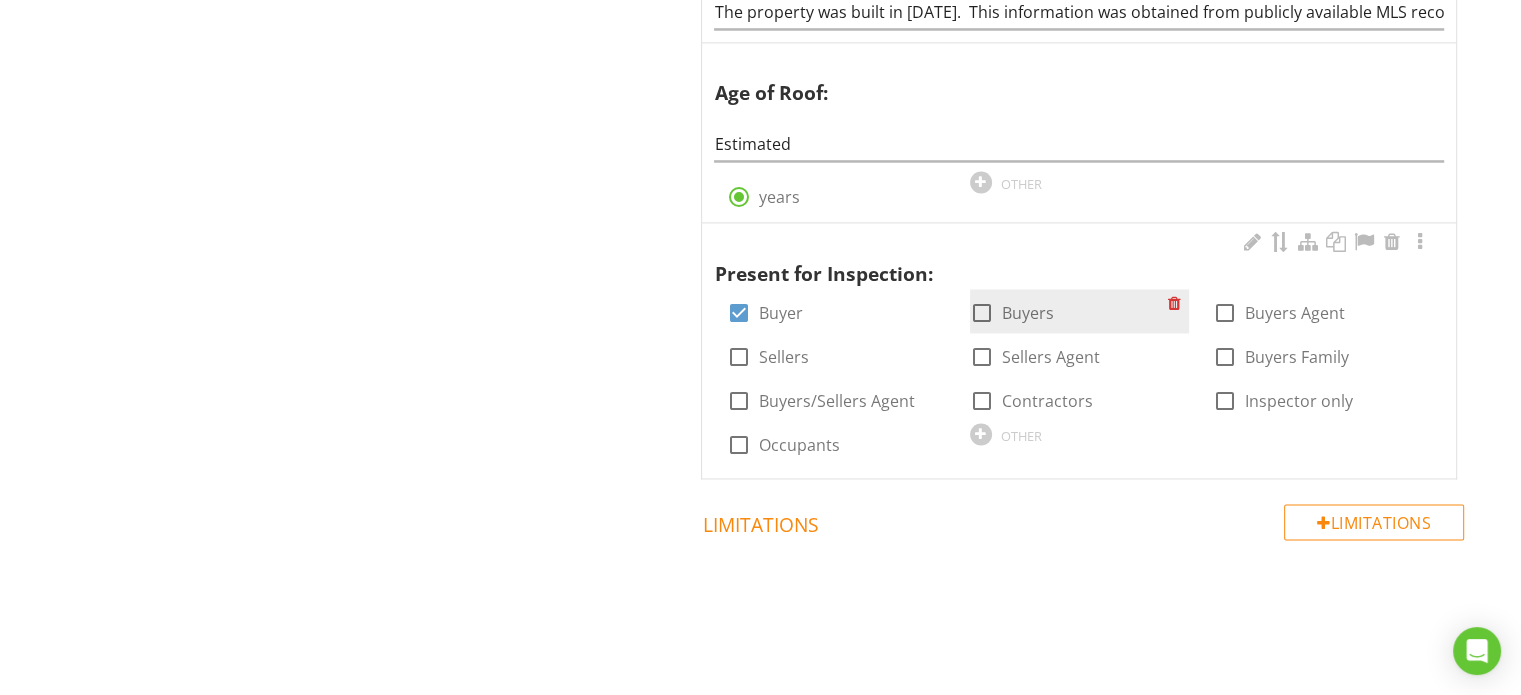 click on "Buyers" at bounding box center (1028, 313) 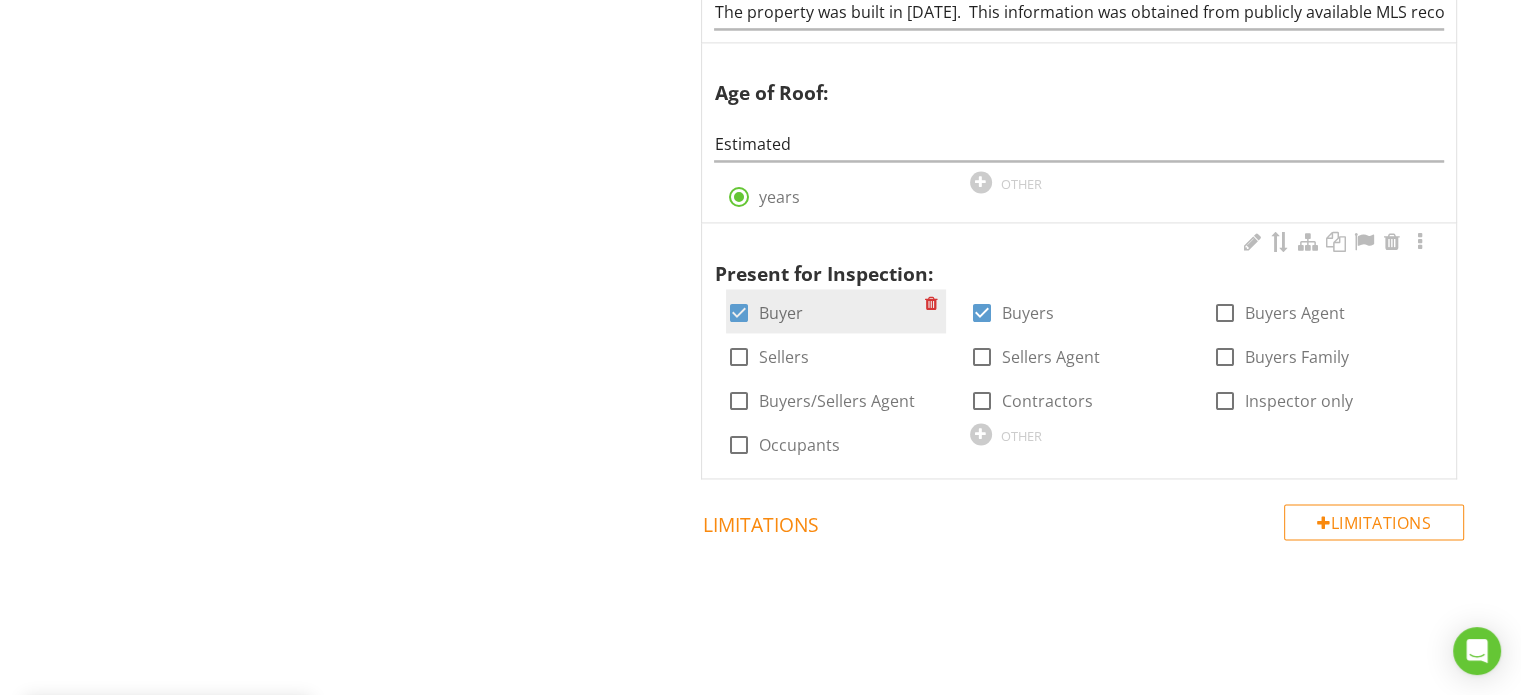 click on "Buyer" at bounding box center [780, 313] 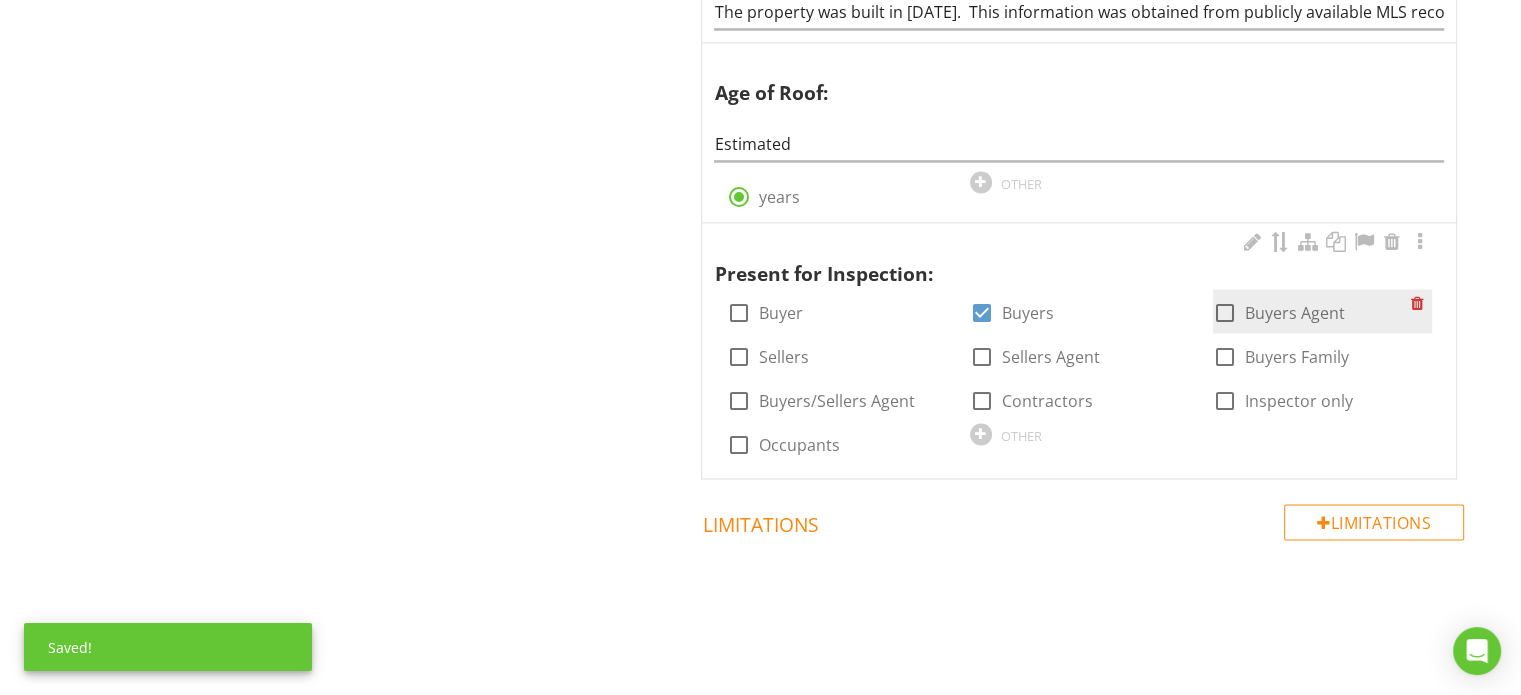 click on "Buyers Agent" at bounding box center [1295, 313] 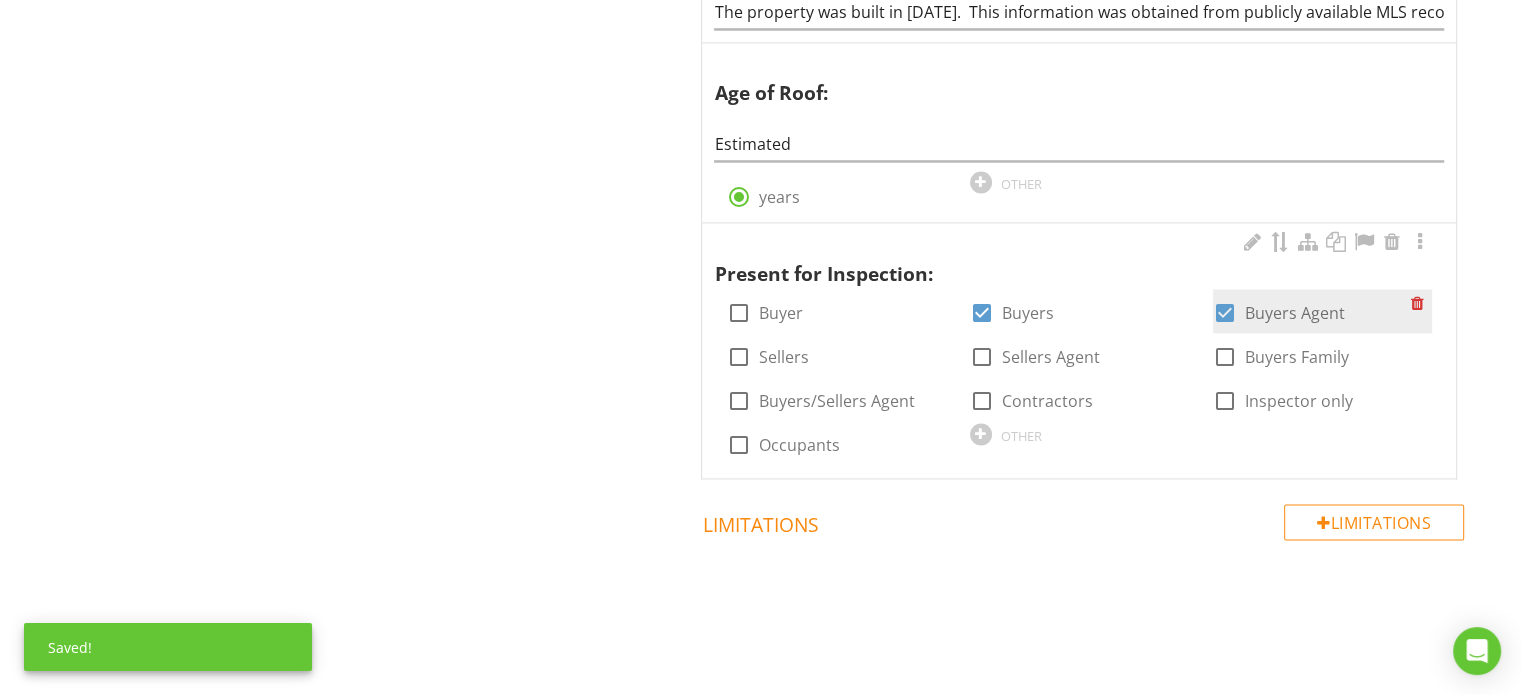 checkbox on "true" 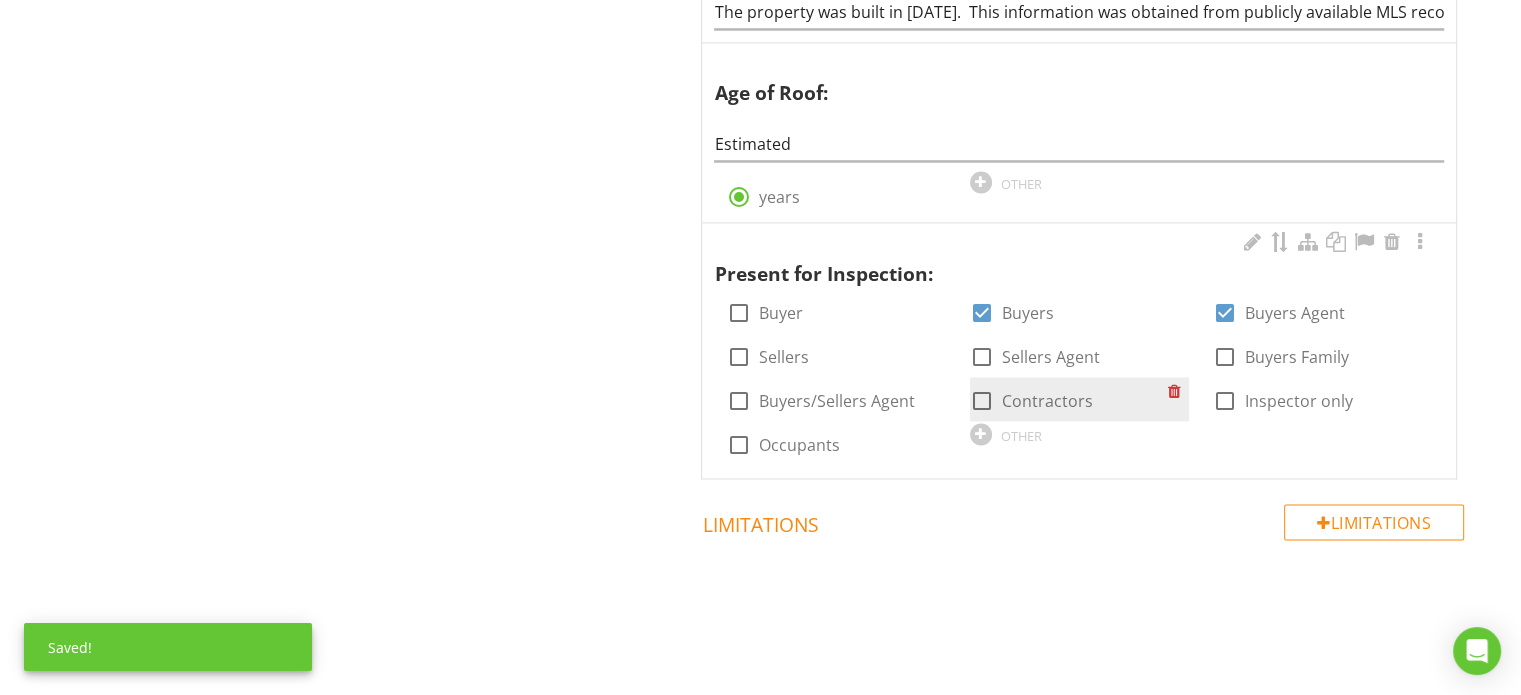 click on "Contractors" at bounding box center [1047, 401] 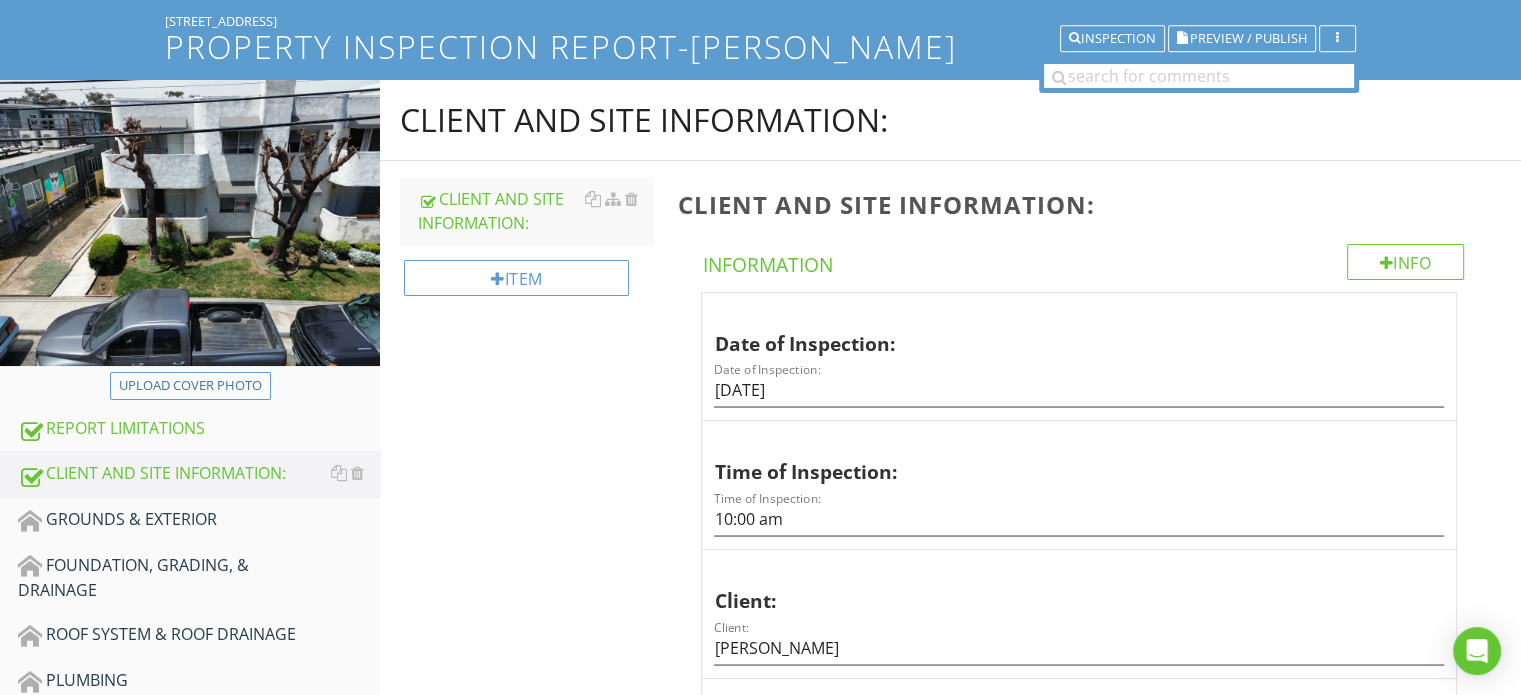 scroll, scrollTop: 300, scrollLeft: 0, axis: vertical 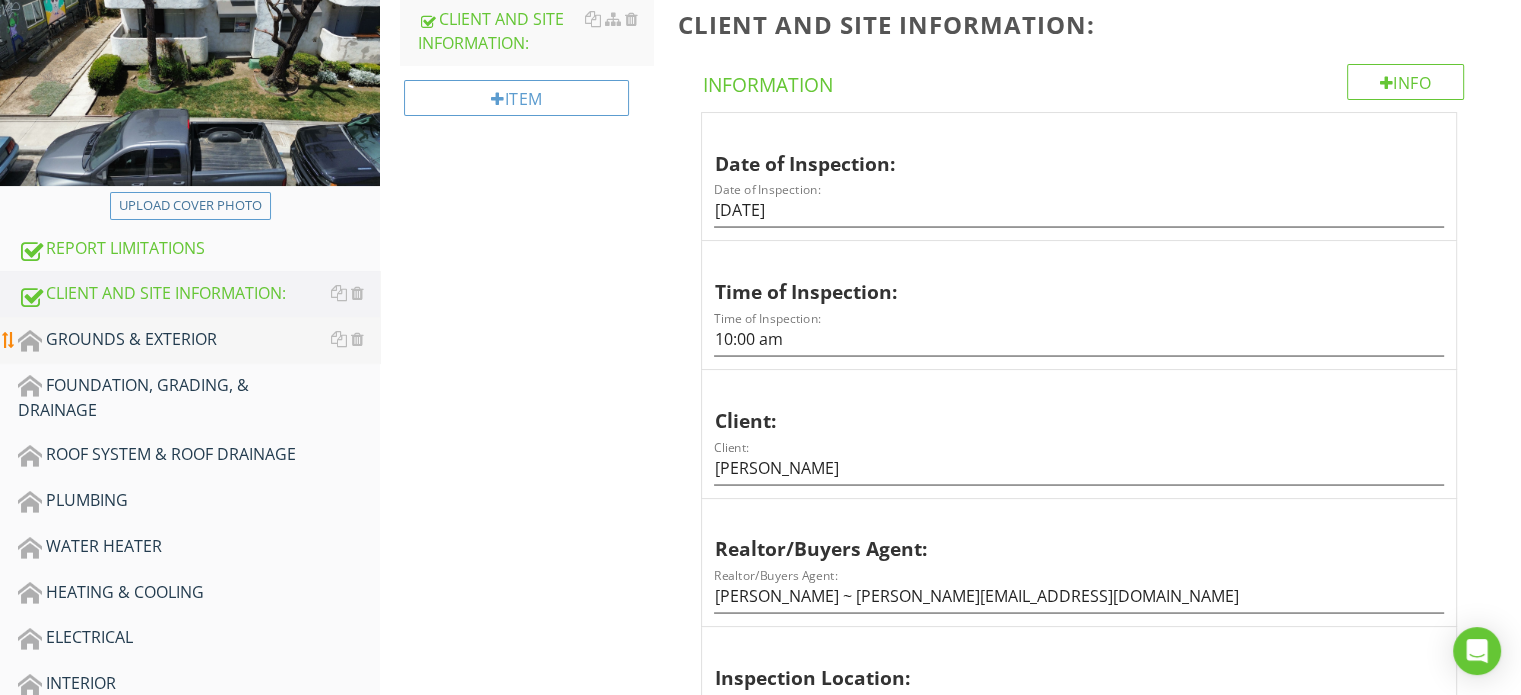 click on "GROUNDS & EXTERIOR" at bounding box center [199, 340] 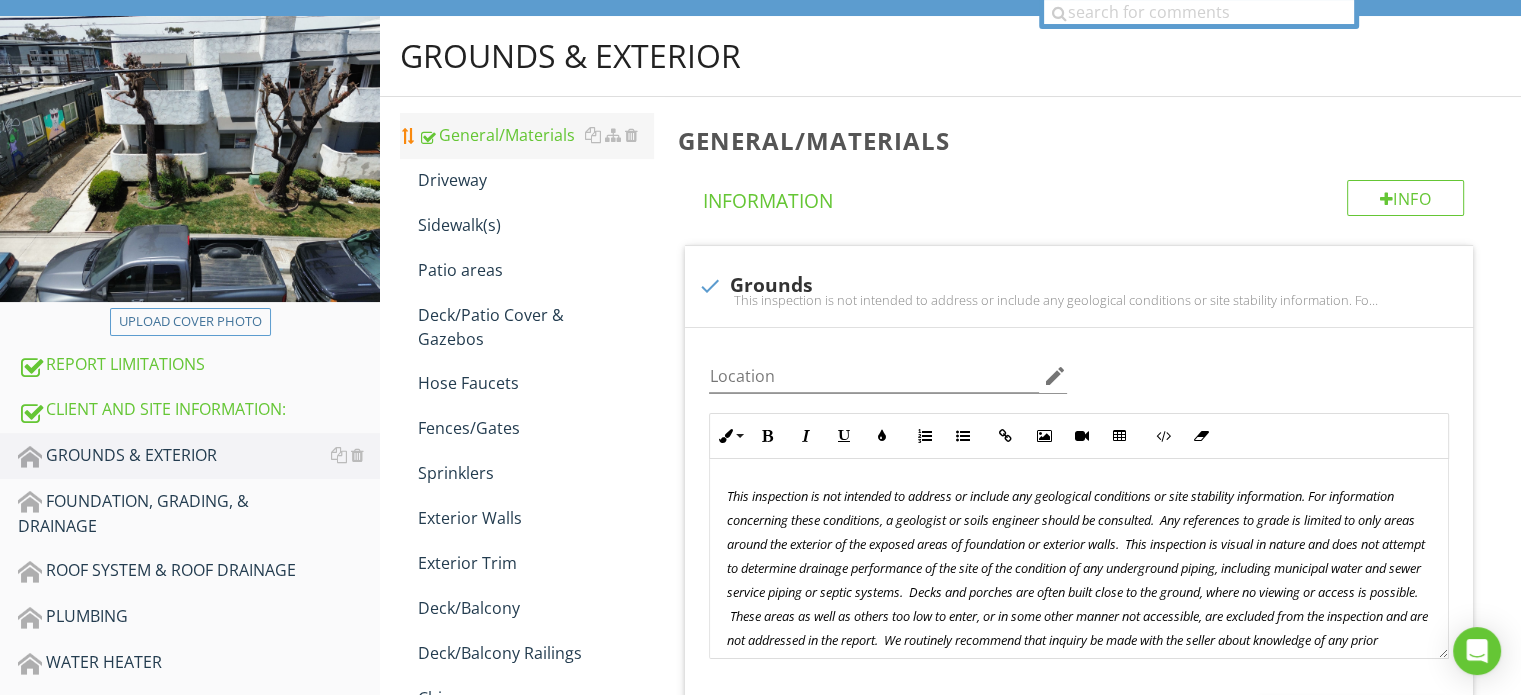 scroll, scrollTop: 100, scrollLeft: 0, axis: vertical 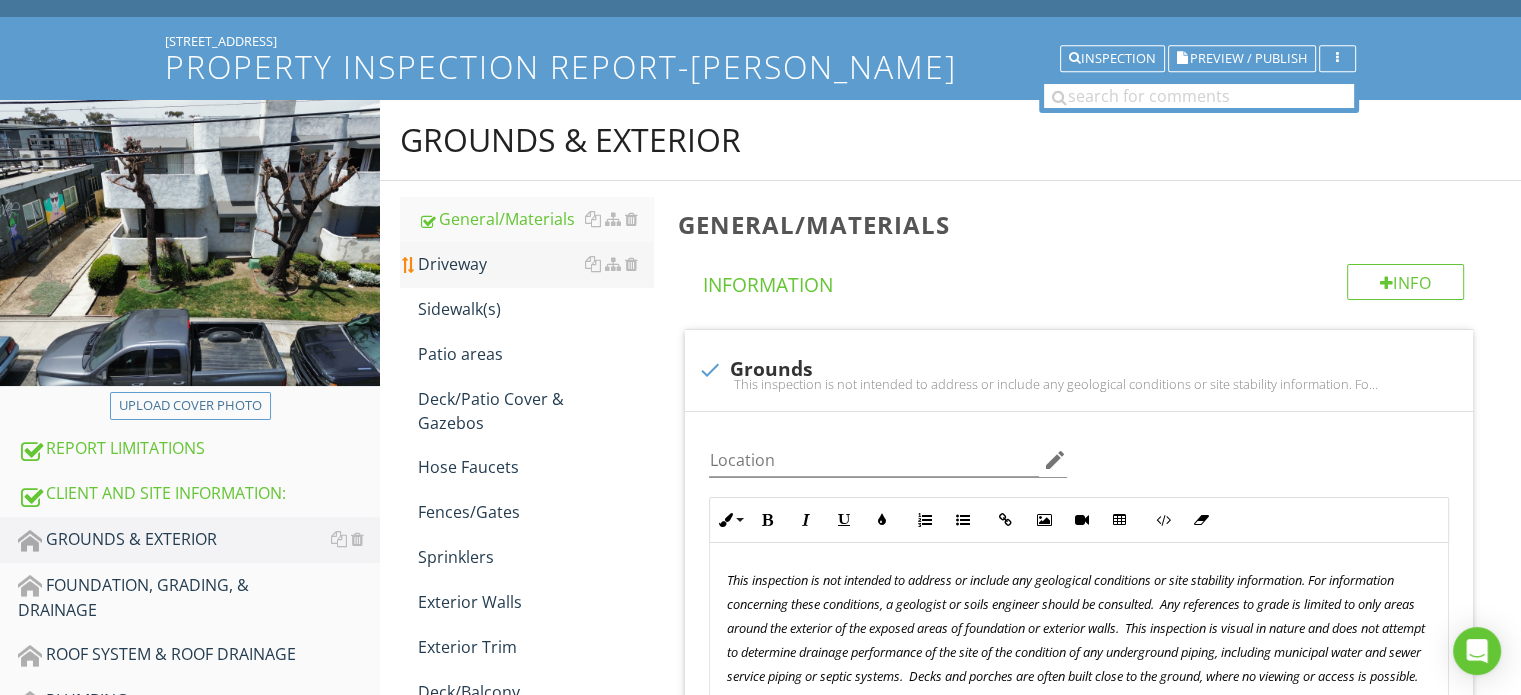 click on "Driveway" at bounding box center (535, 264) 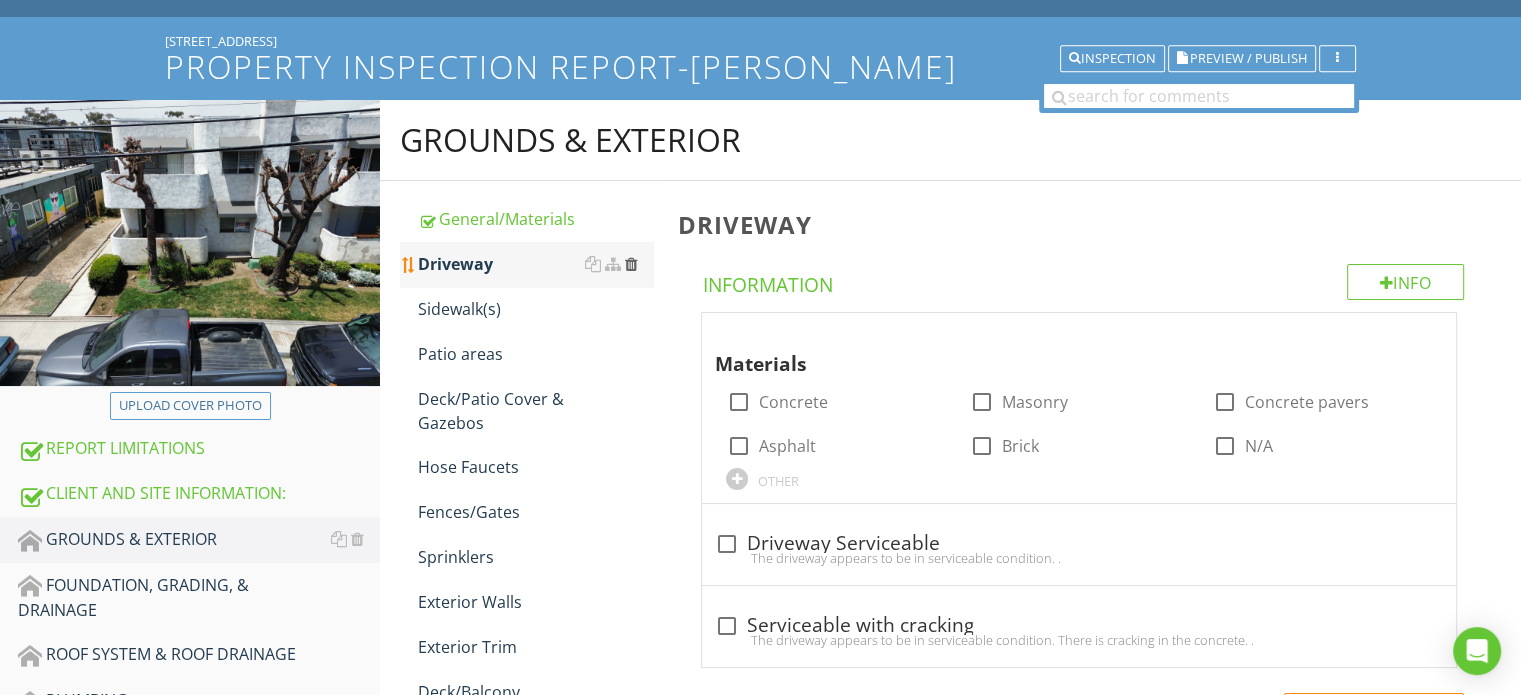 click at bounding box center (630, 264) 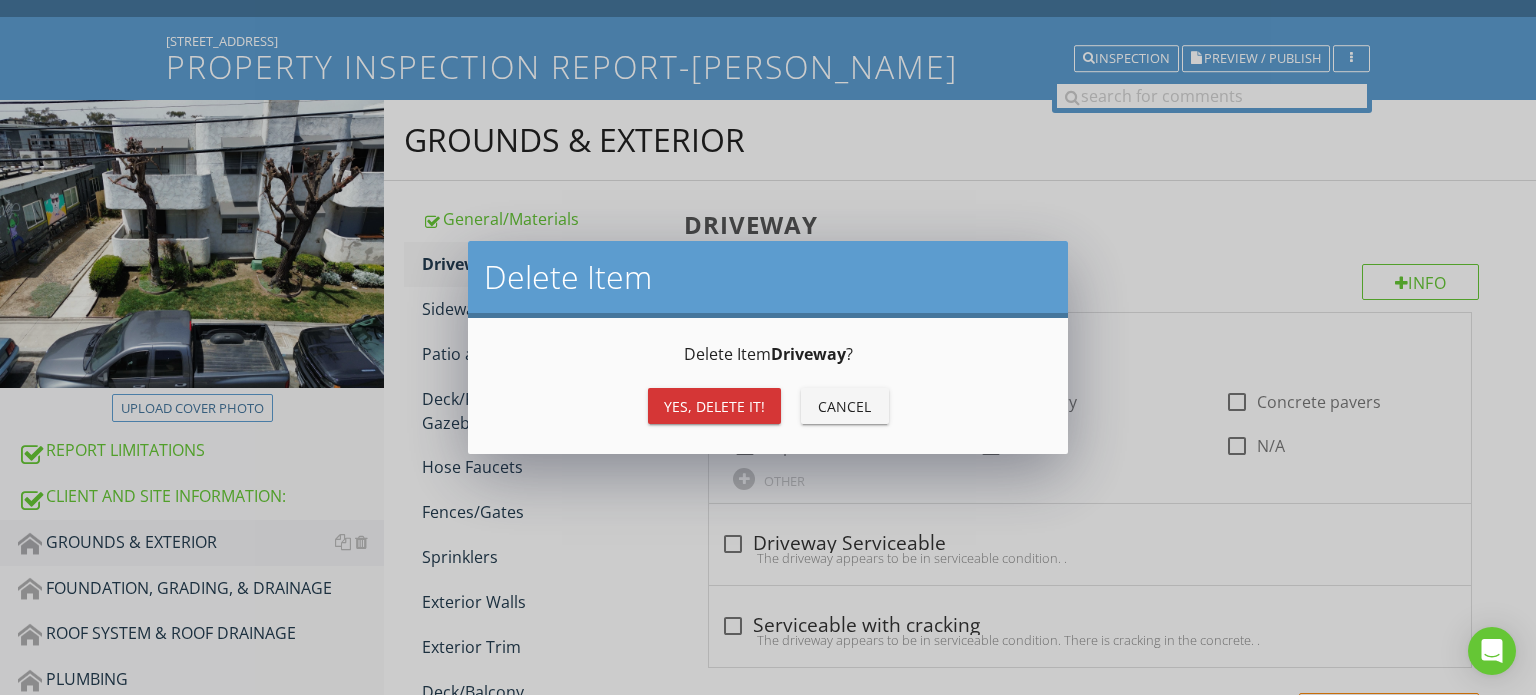 click on "Yes, Delete it!   Cancel" at bounding box center (768, 406) 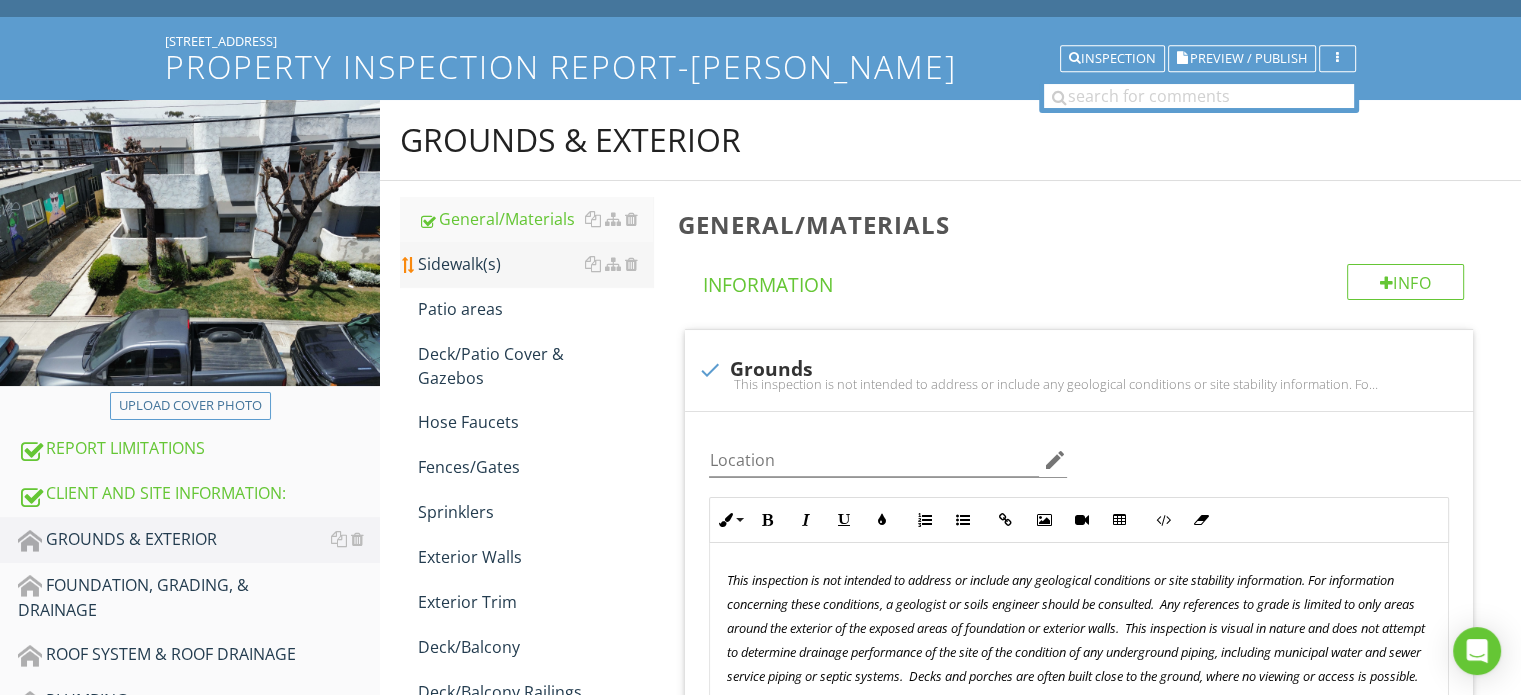 click on "Sidewalk(s)" at bounding box center [535, 264] 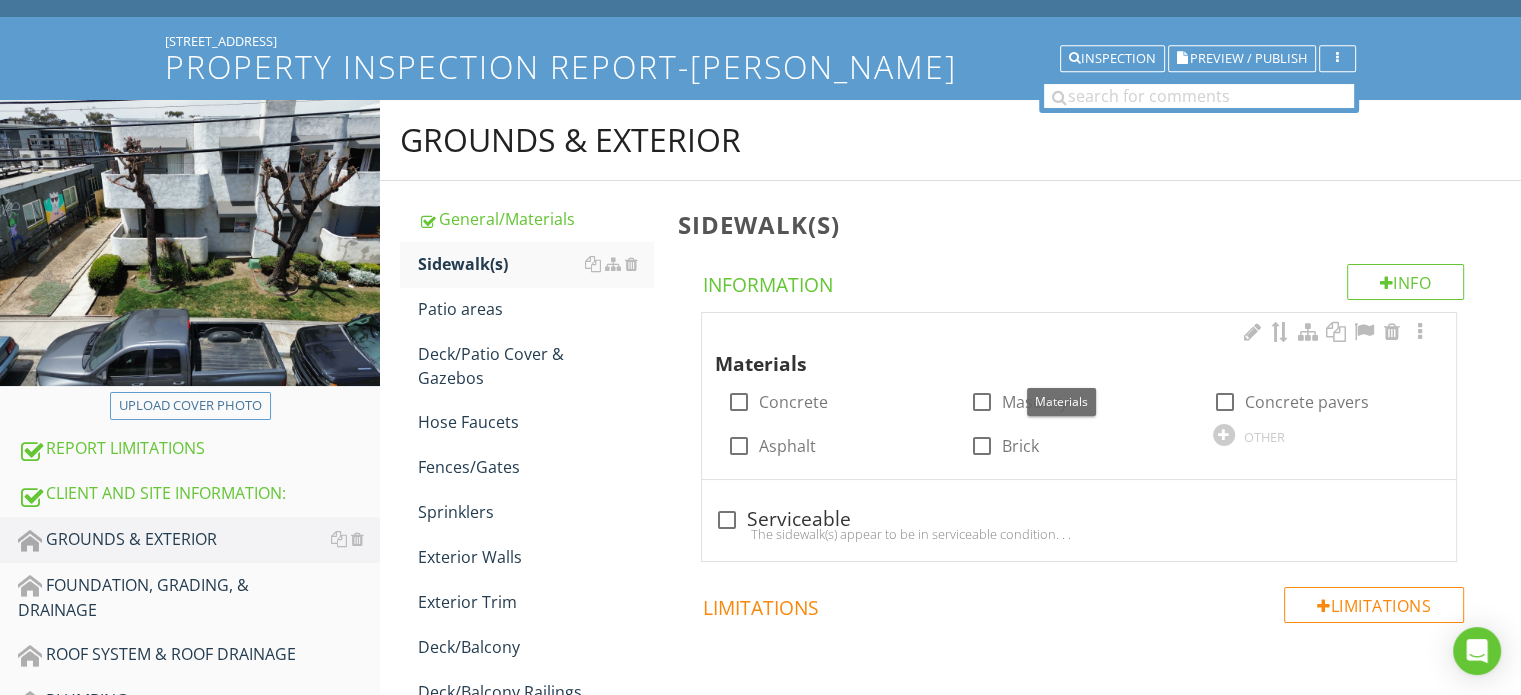 click at bounding box center [1420, 332] 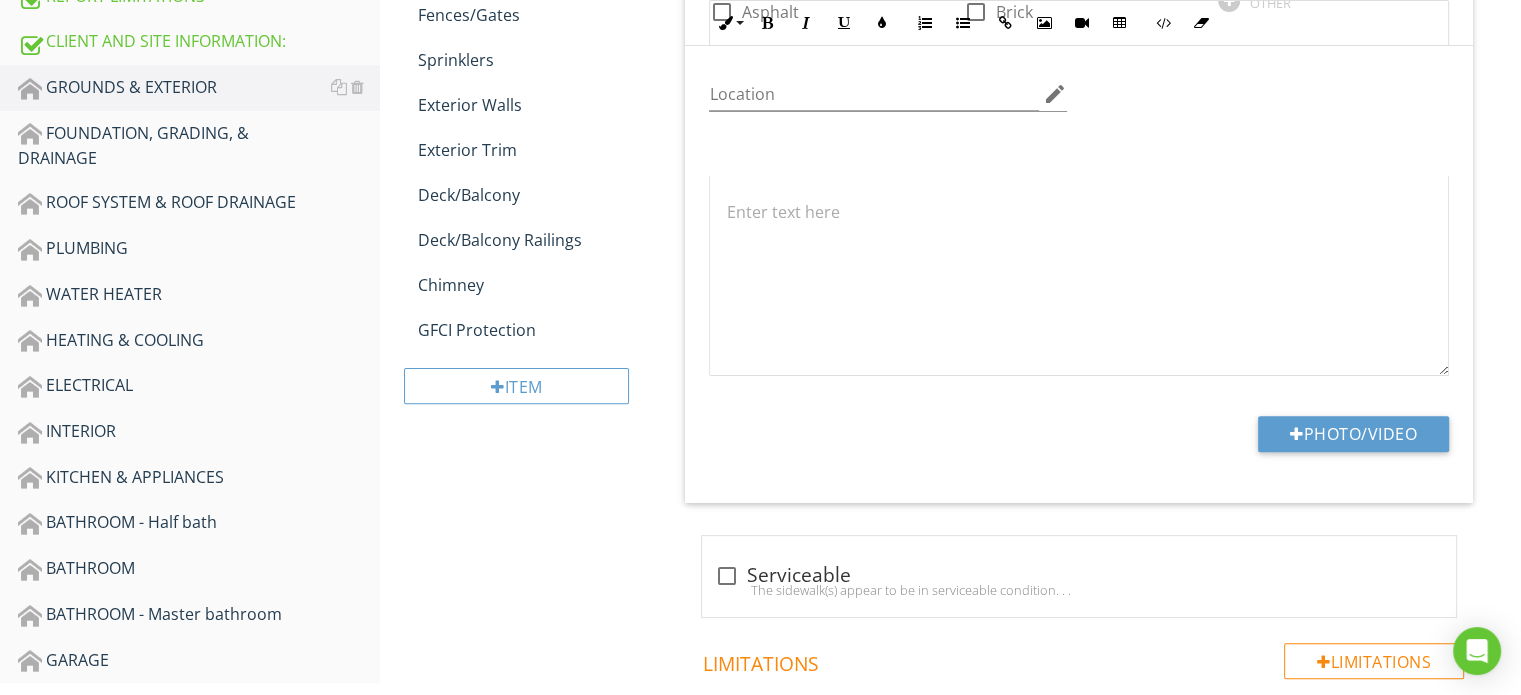 scroll, scrollTop: 700, scrollLeft: 0, axis: vertical 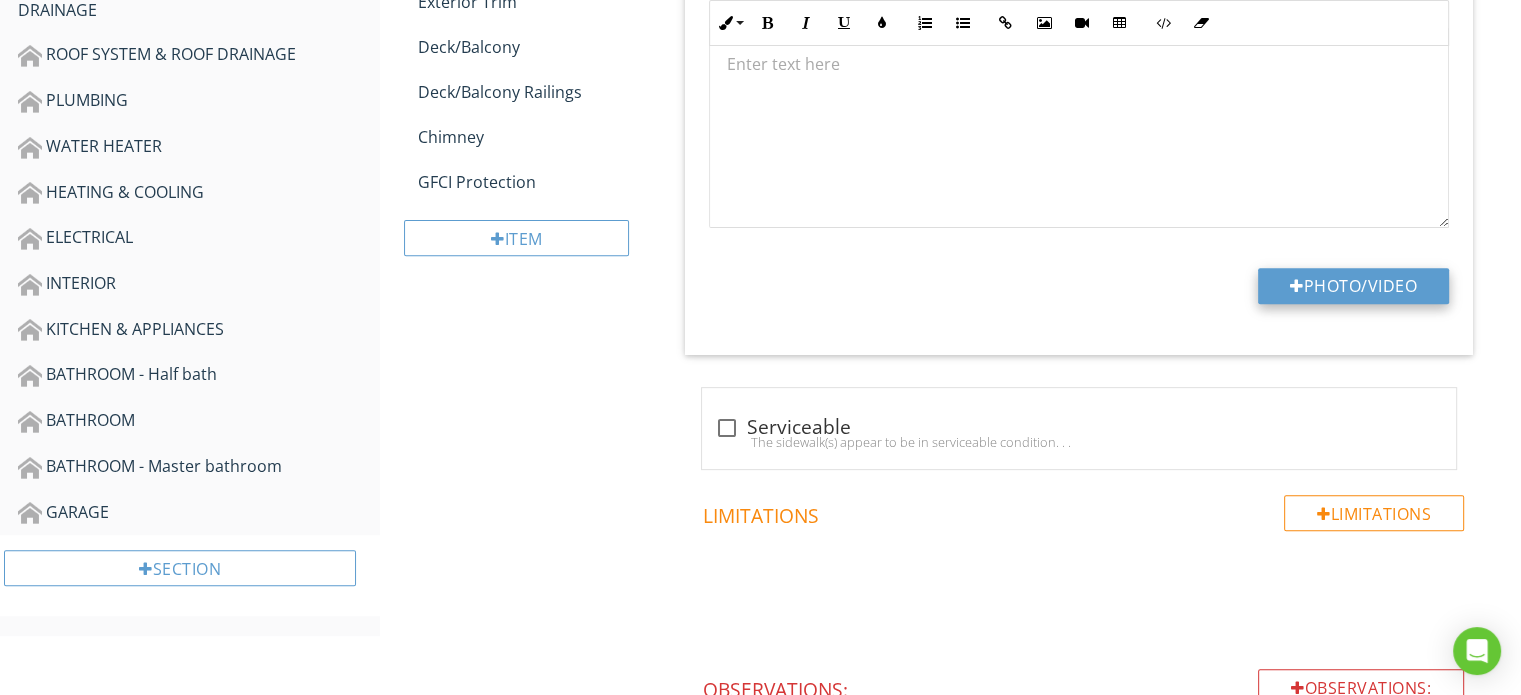click on "Photo/Video" at bounding box center (1353, 286) 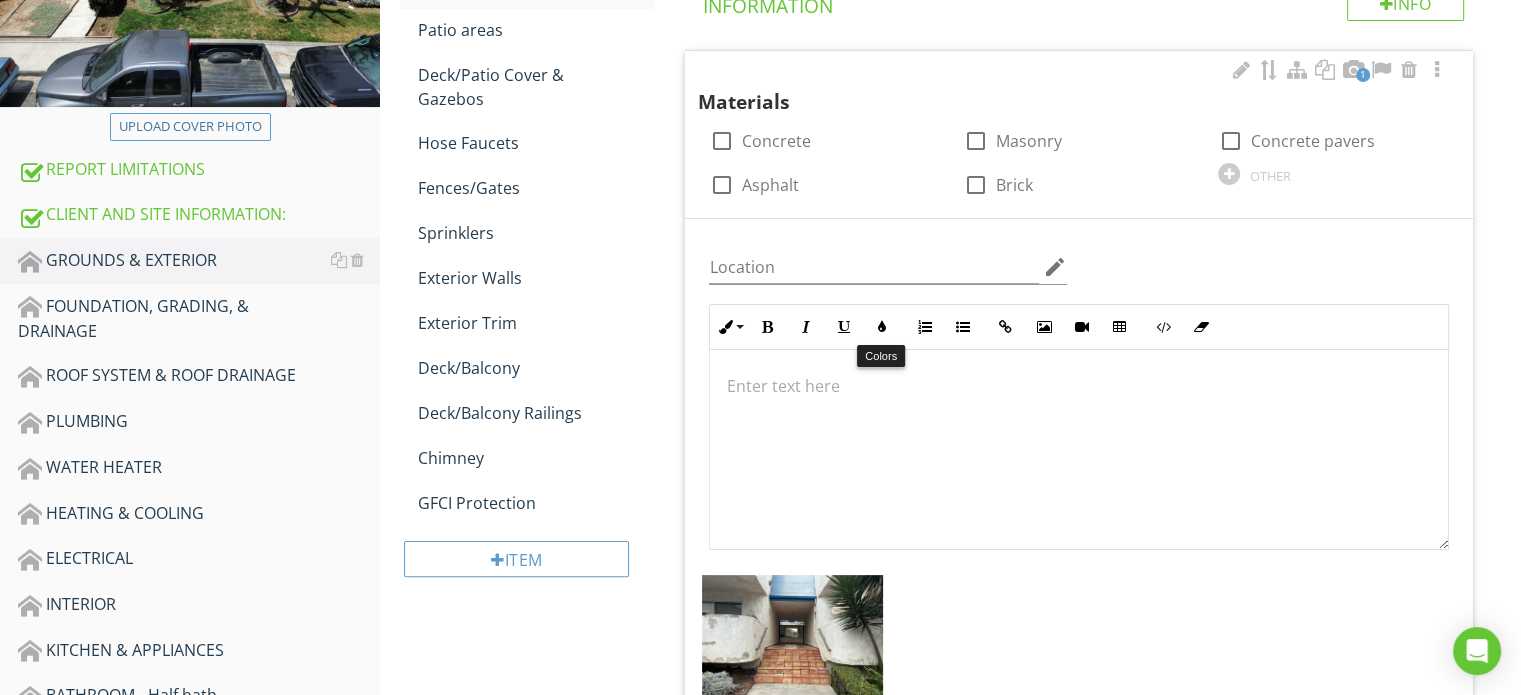 scroll, scrollTop: 600, scrollLeft: 0, axis: vertical 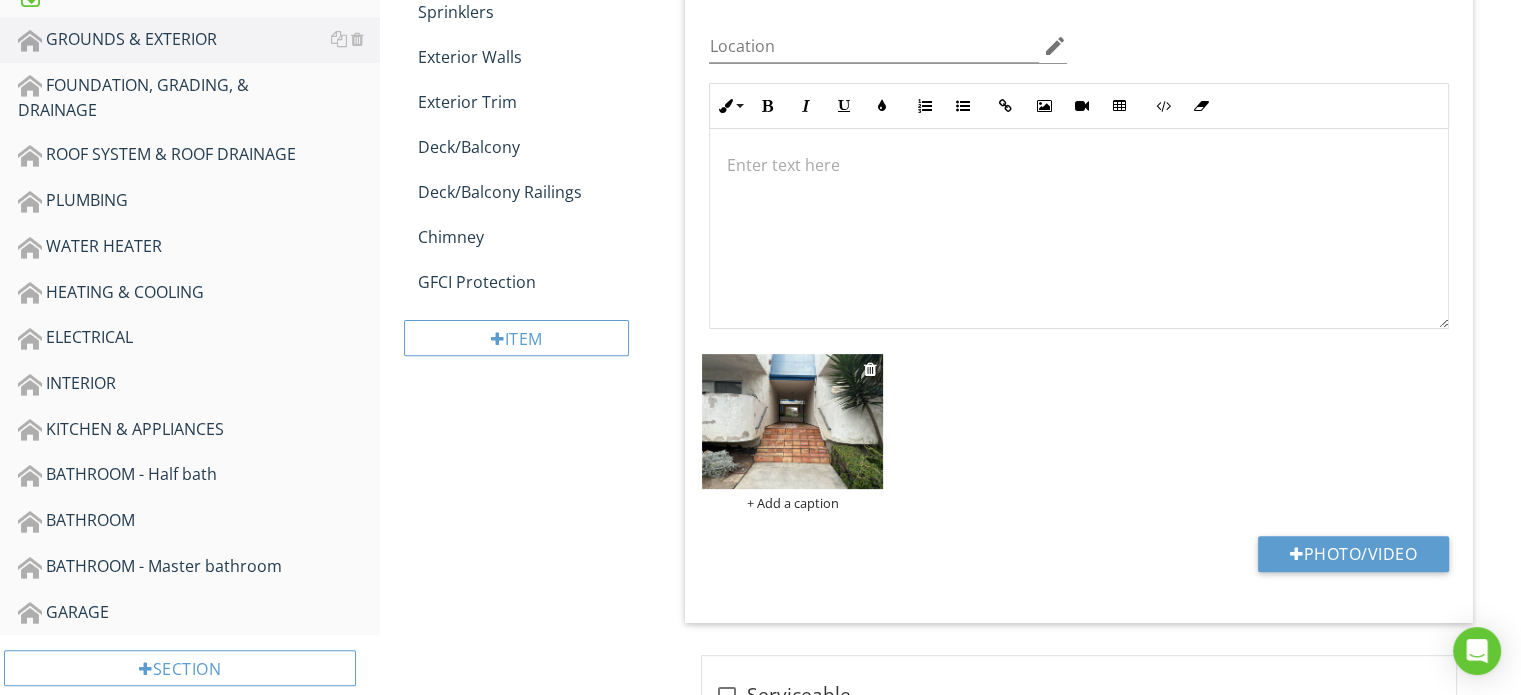 click at bounding box center (792, 422) 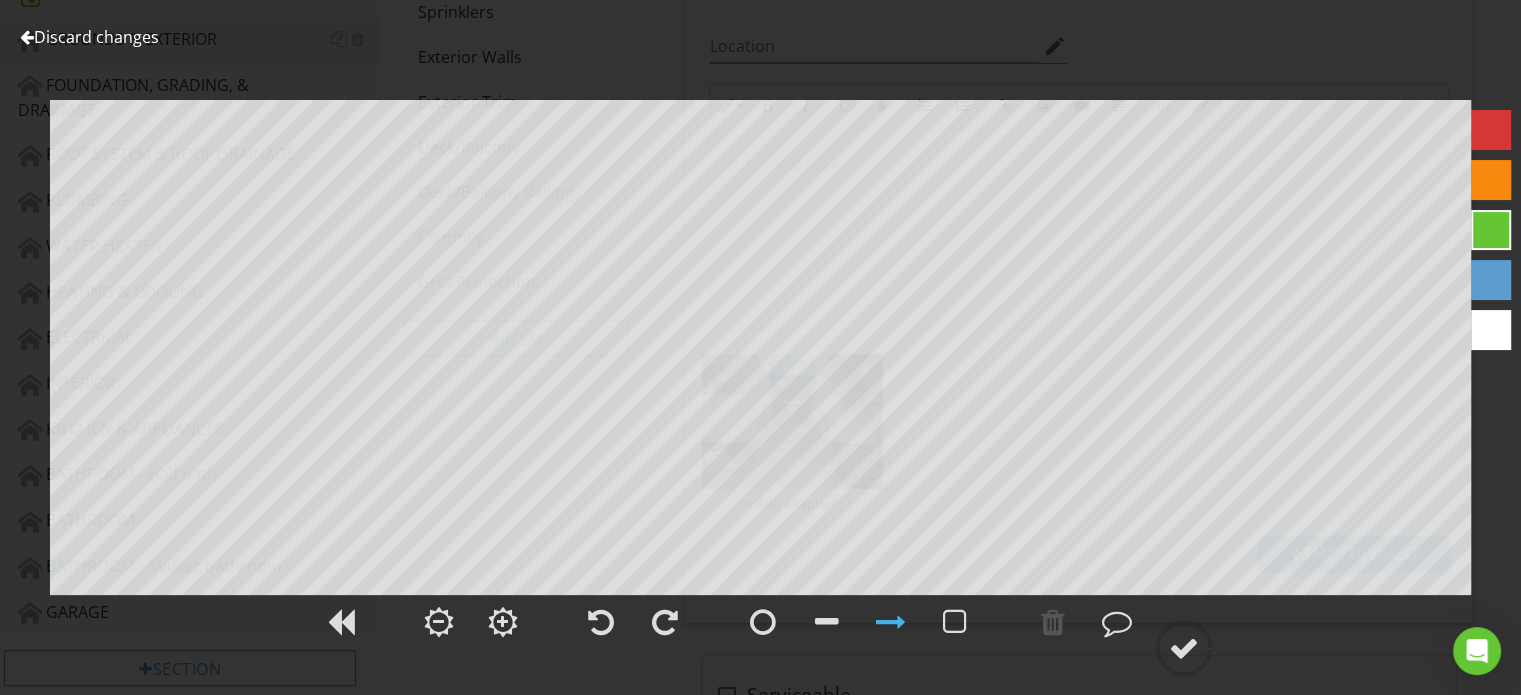 scroll, scrollTop: 100, scrollLeft: 0, axis: vertical 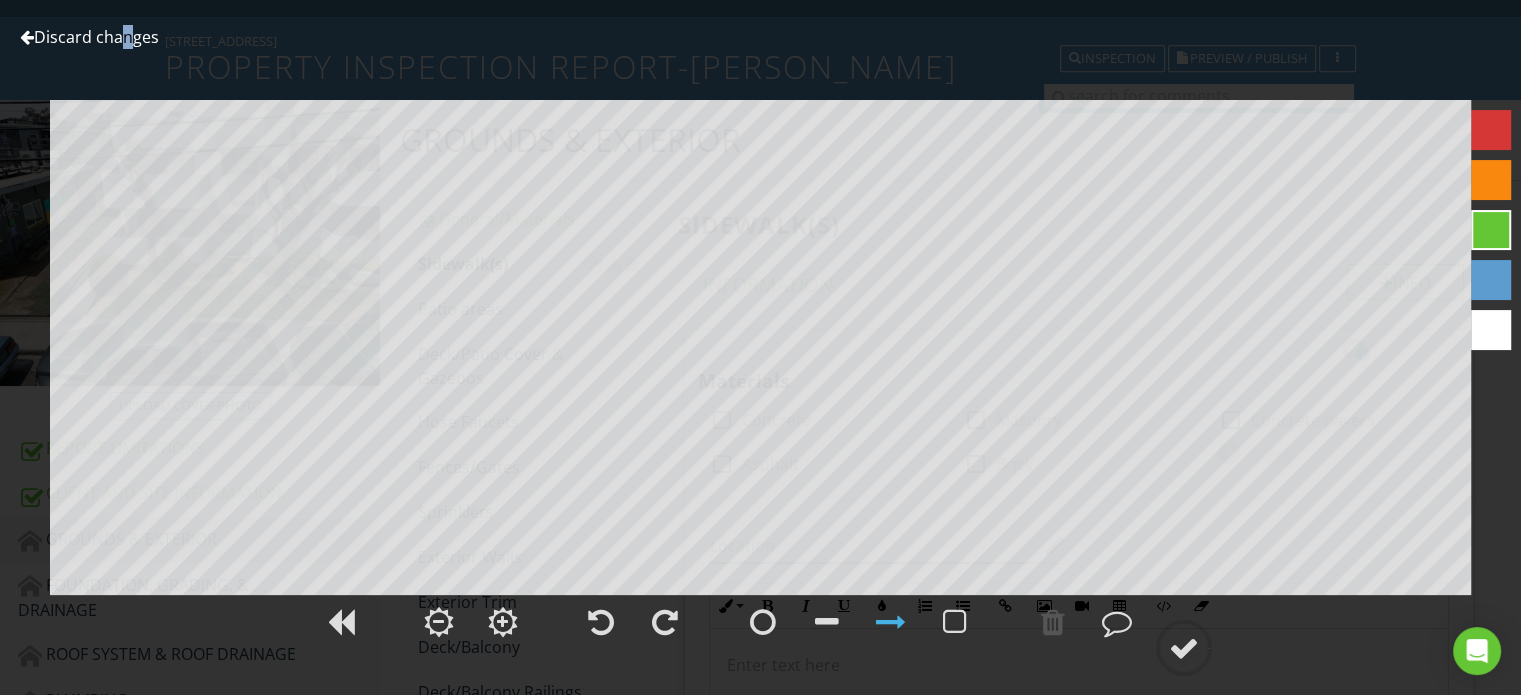 click on "Discard changes" at bounding box center [89, 37] 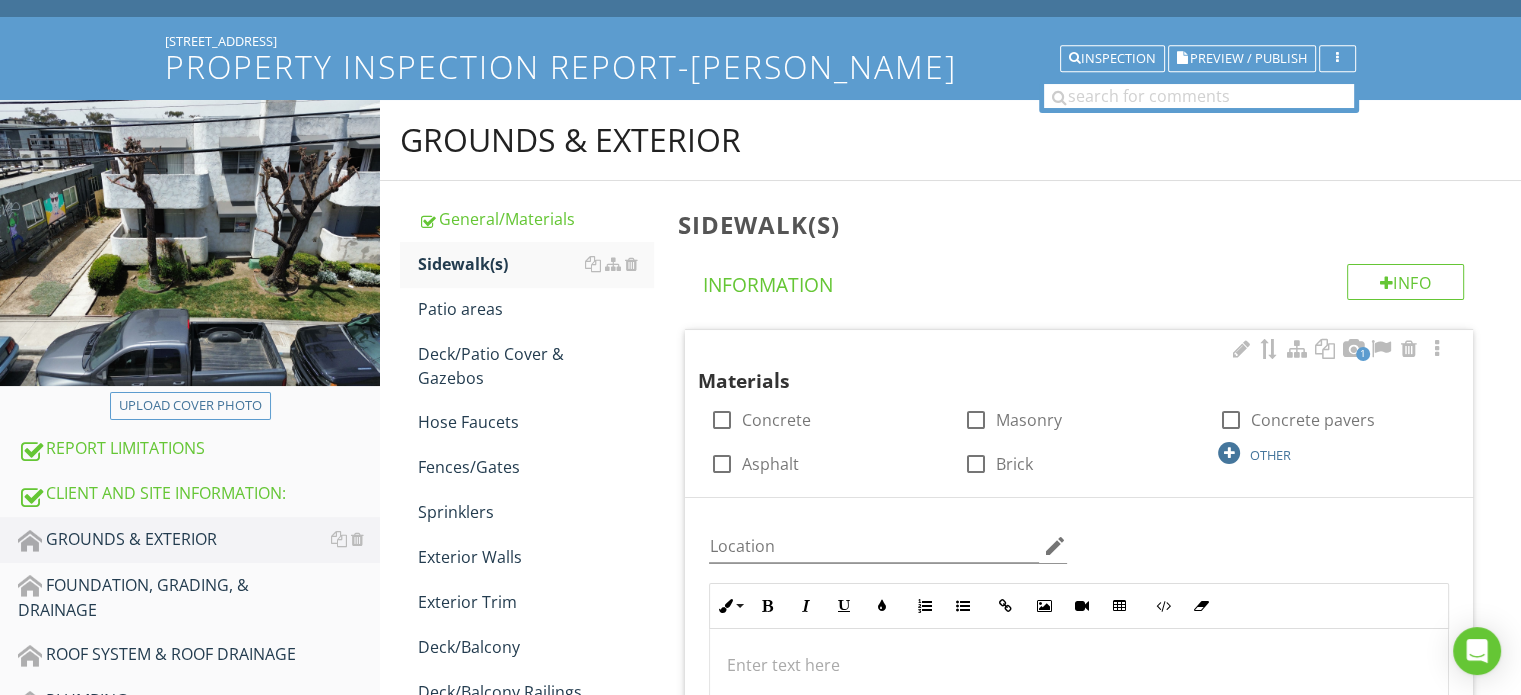 click on "OTHER" at bounding box center [1333, 452] 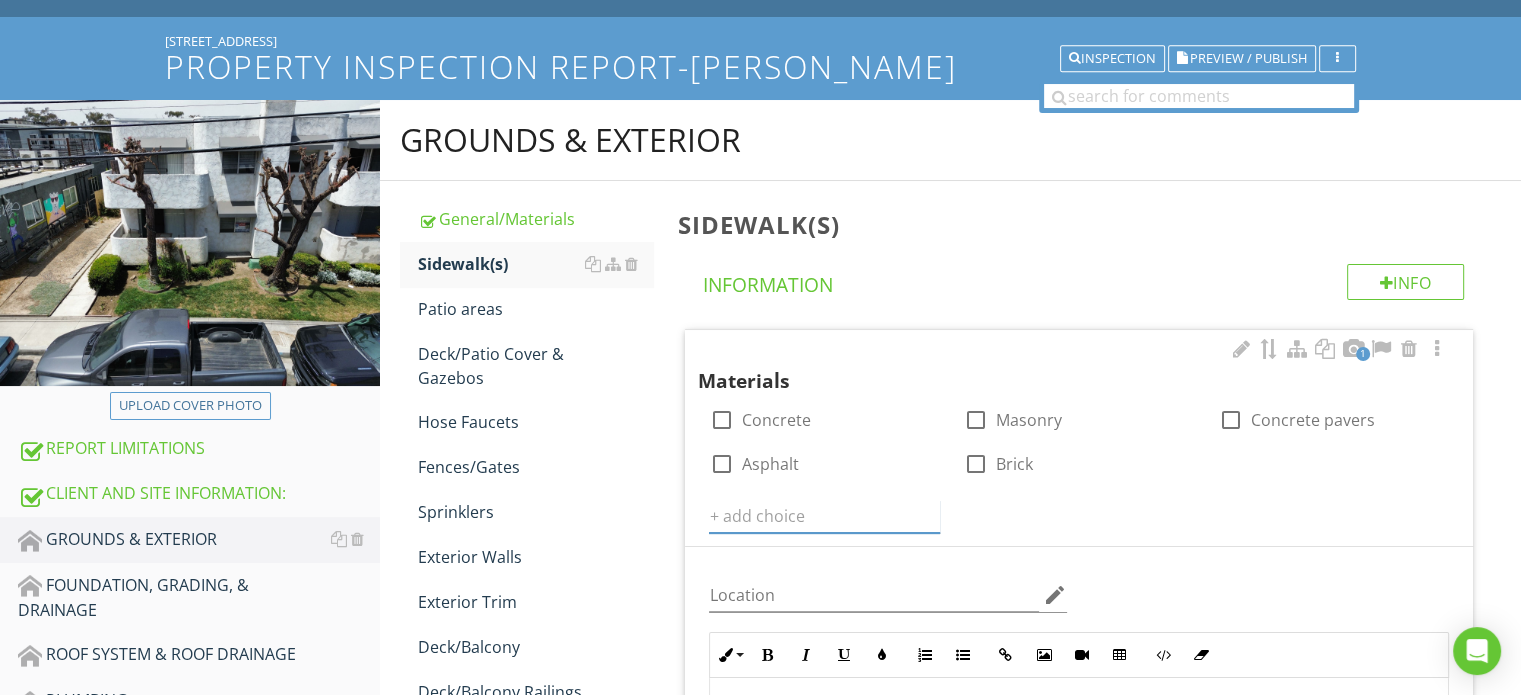 click at bounding box center [824, 516] 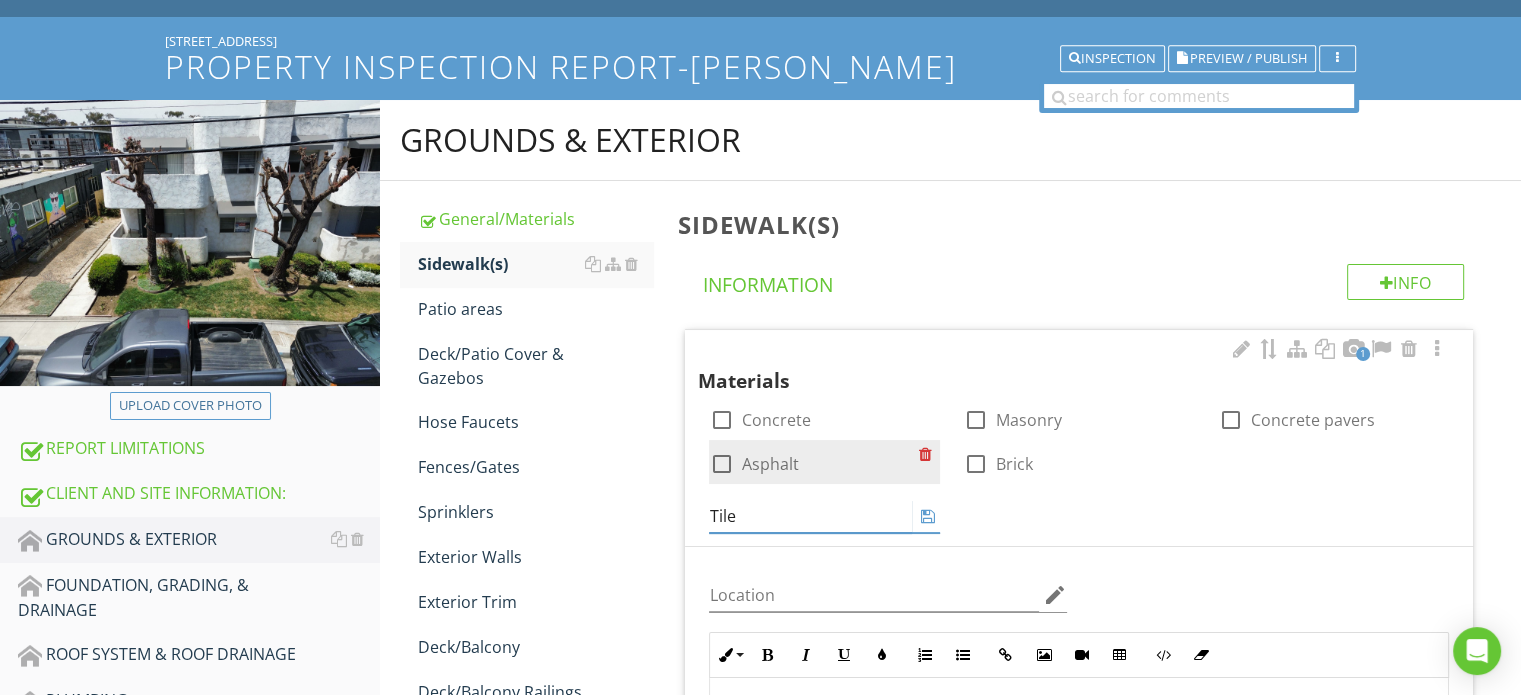 type on "Tile" 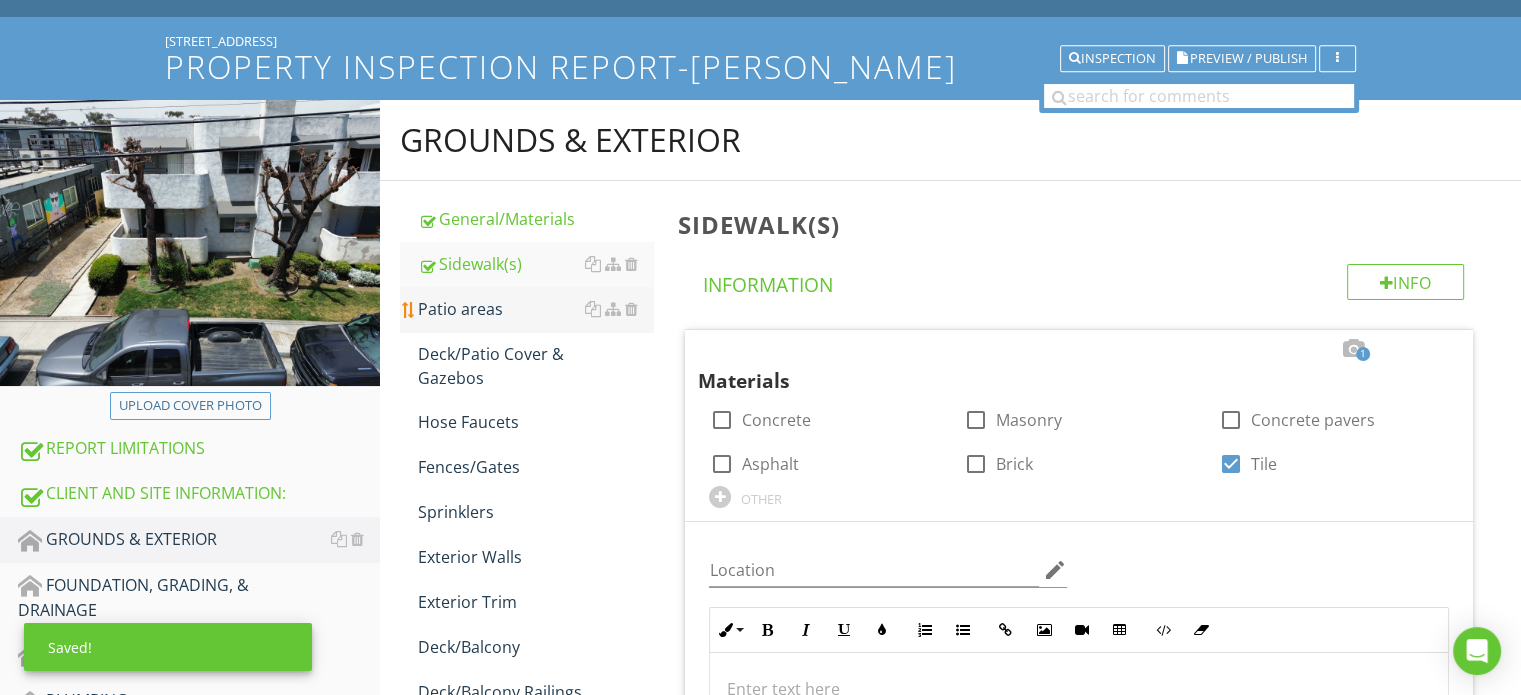 click on "Patio areas" at bounding box center (535, 309) 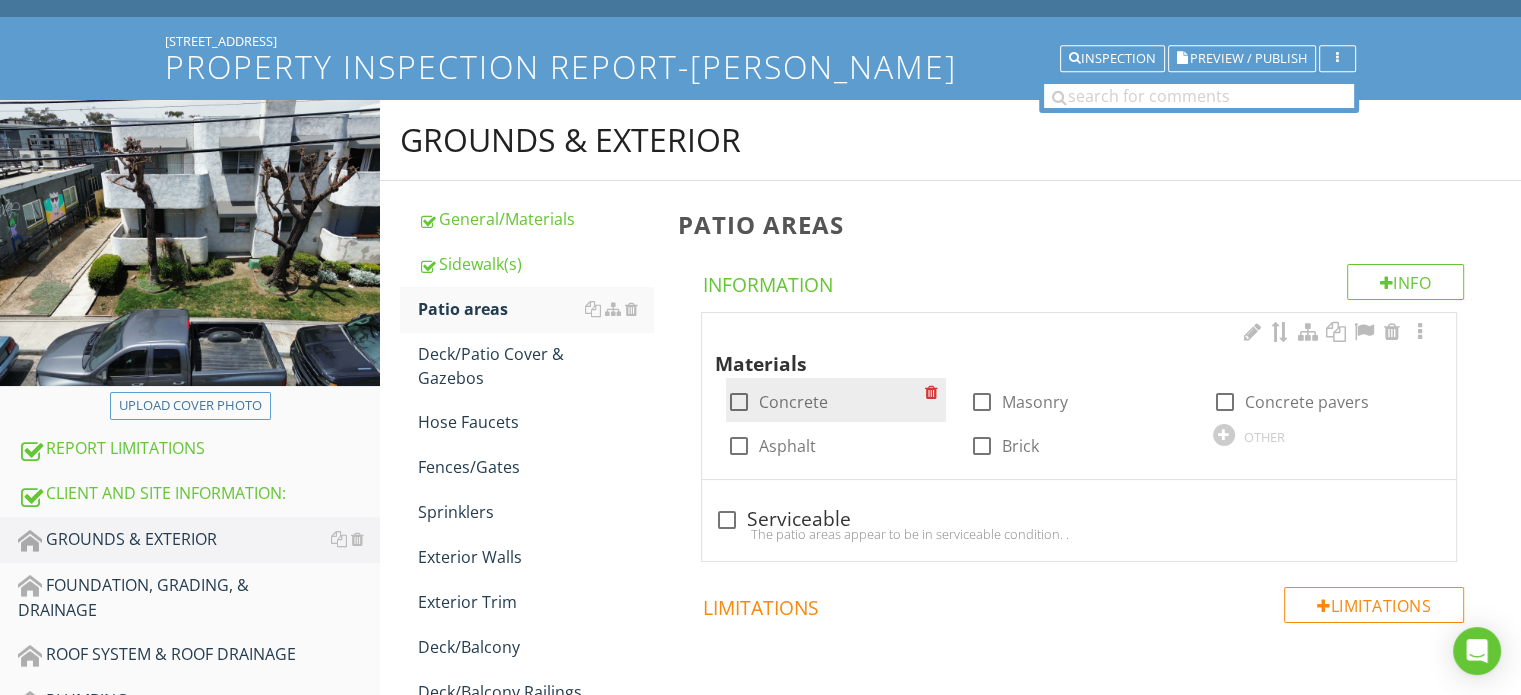 click on "check_box_outline_blank Concrete" at bounding box center (825, 400) 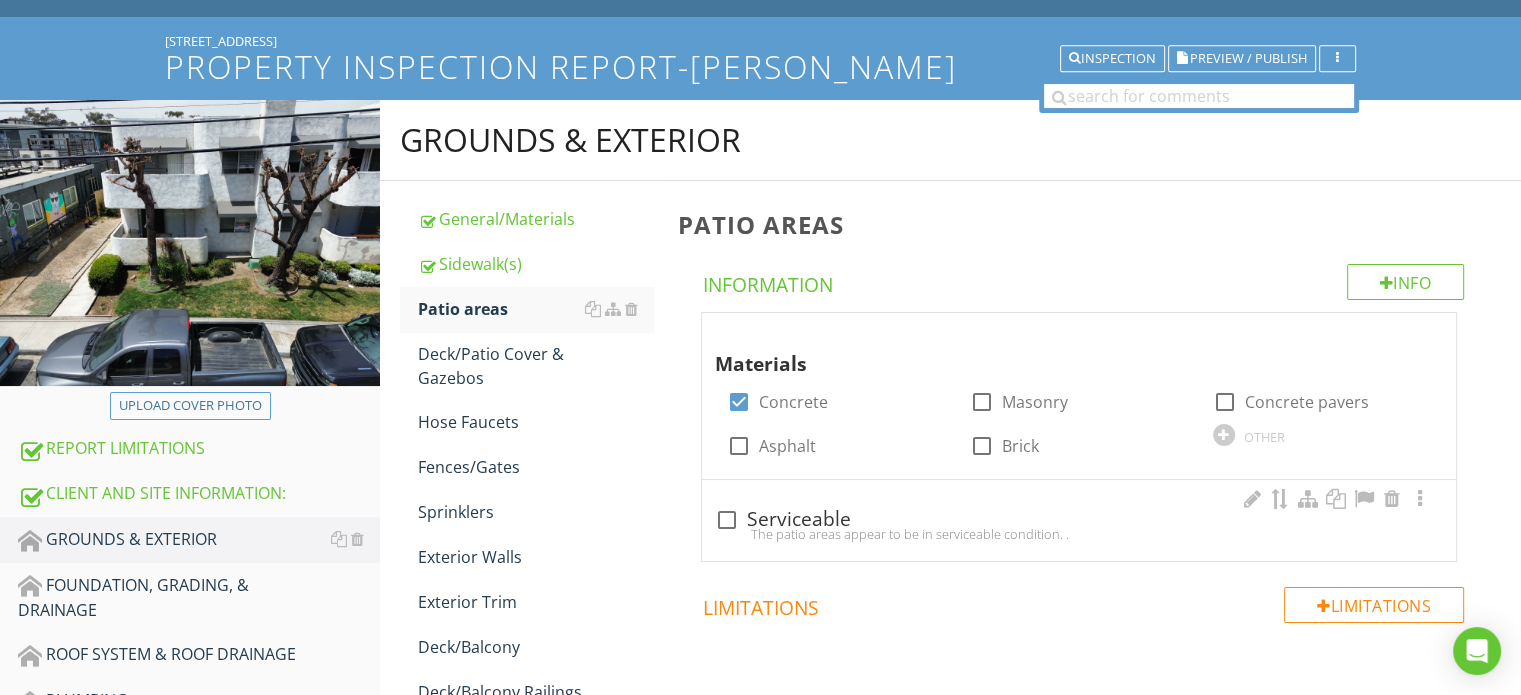click on "The patio areas appear to be in serviceable condition.              ." at bounding box center (1079, 534) 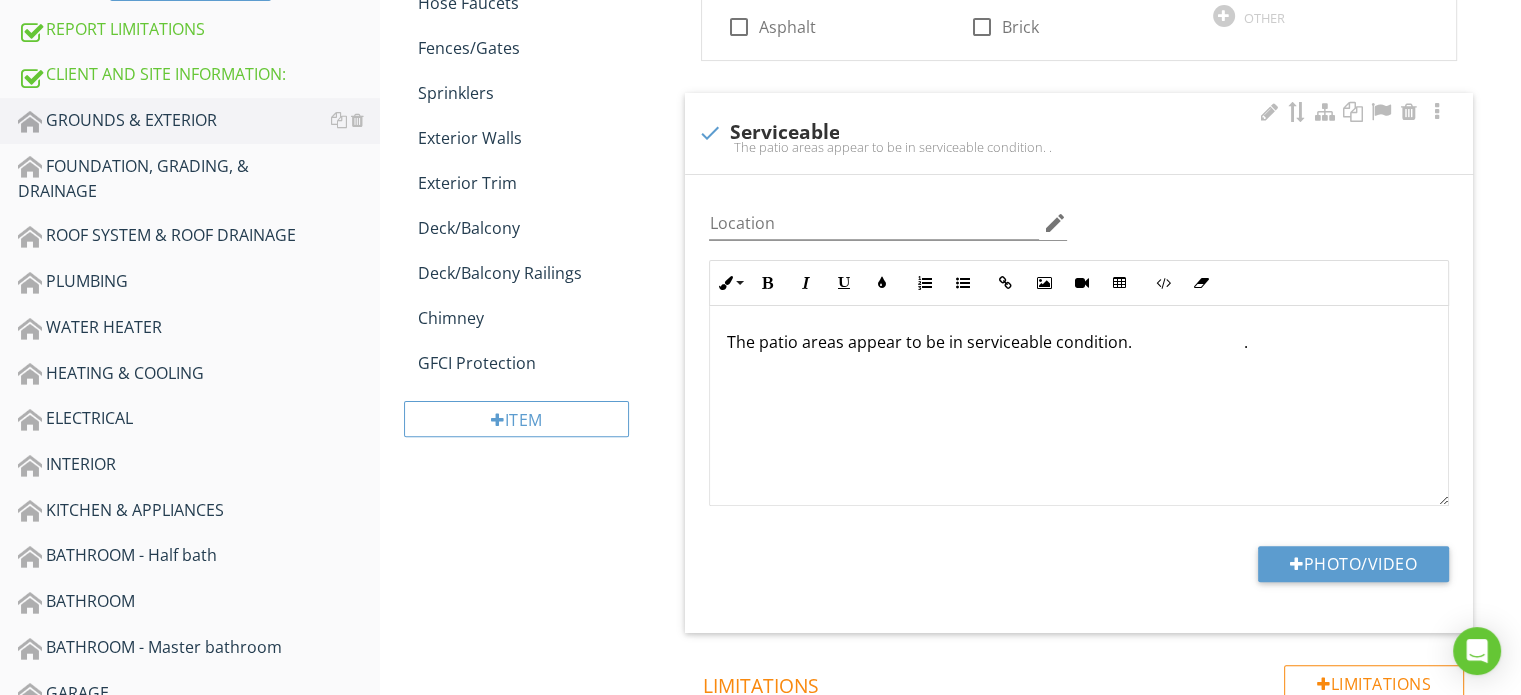scroll, scrollTop: 800, scrollLeft: 0, axis: vertical 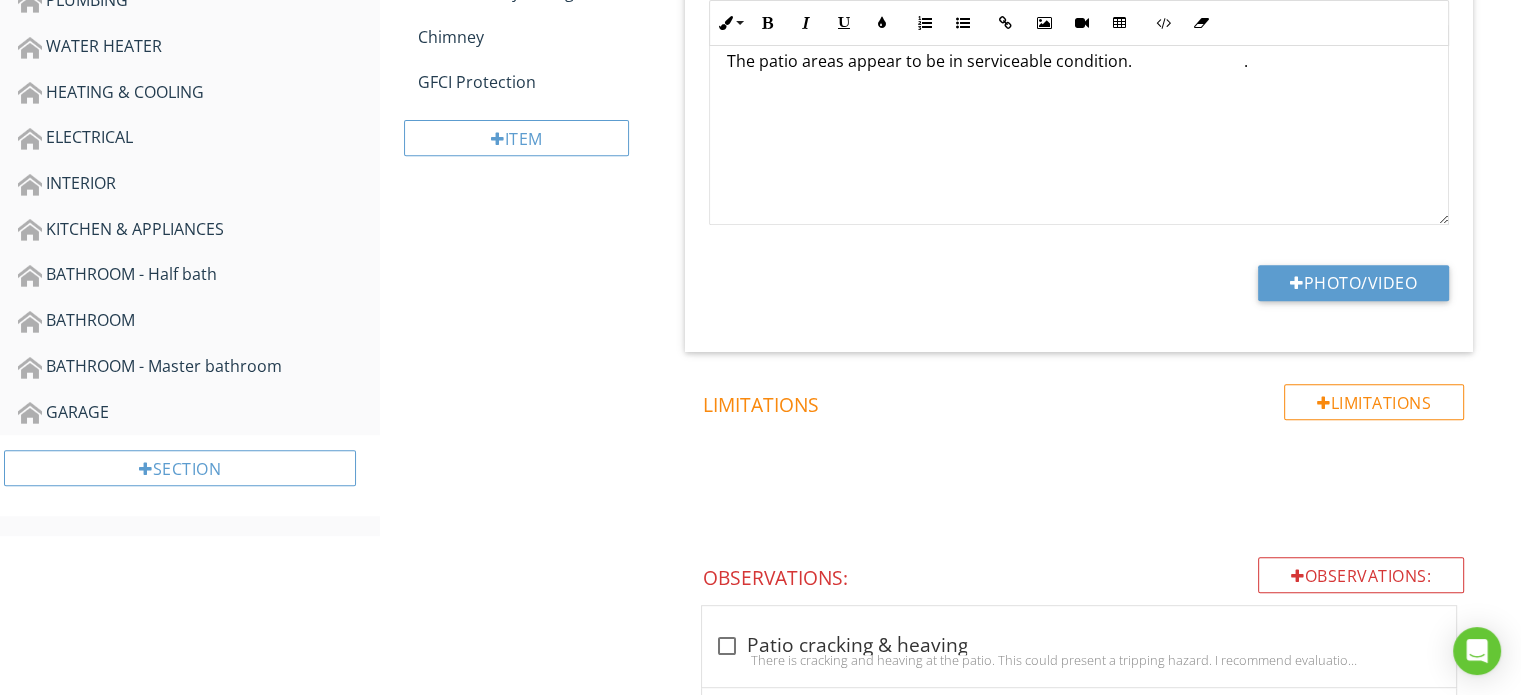 drag, startPoint x: 1272, startPoint y: 311, endPoint x: 1279, endPoint y: 299, distance: 13.892444 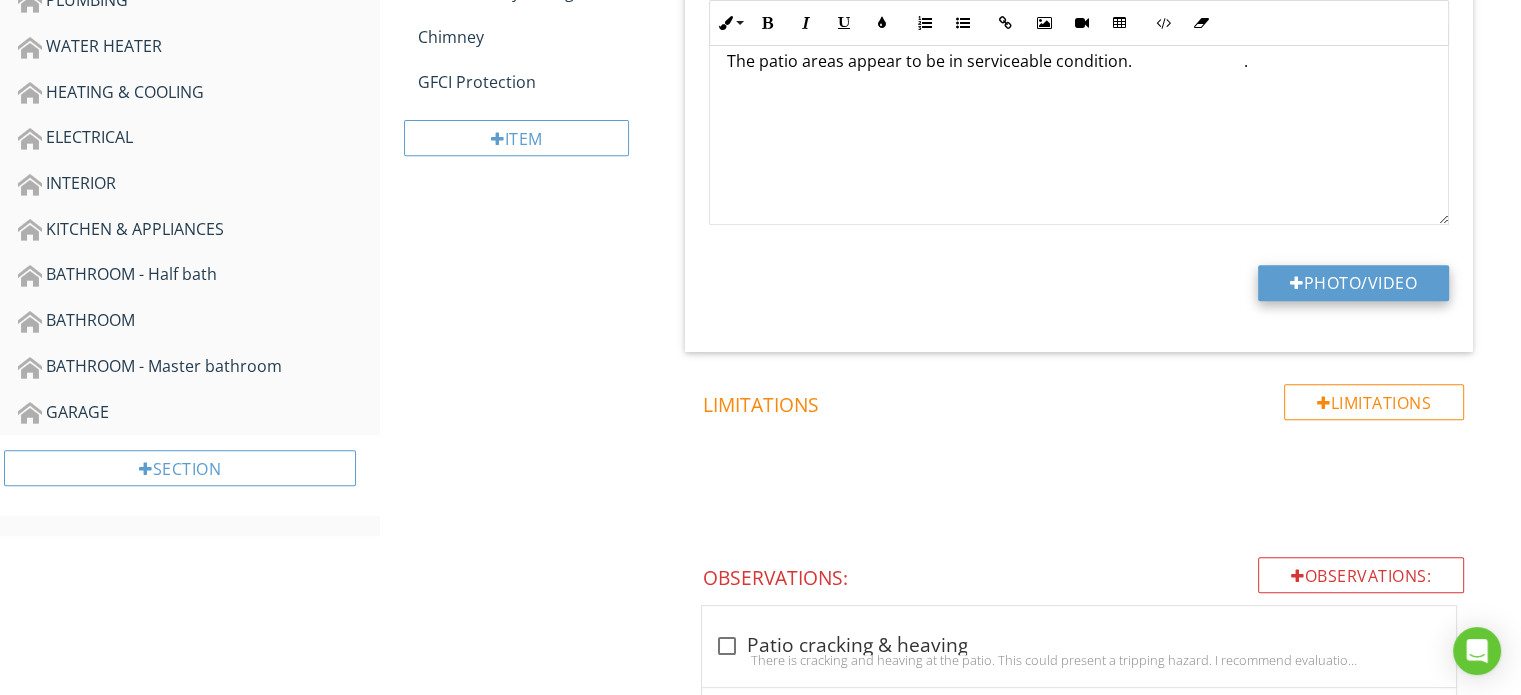 click on "Photo/Video" at bounding box center [1353, 283] 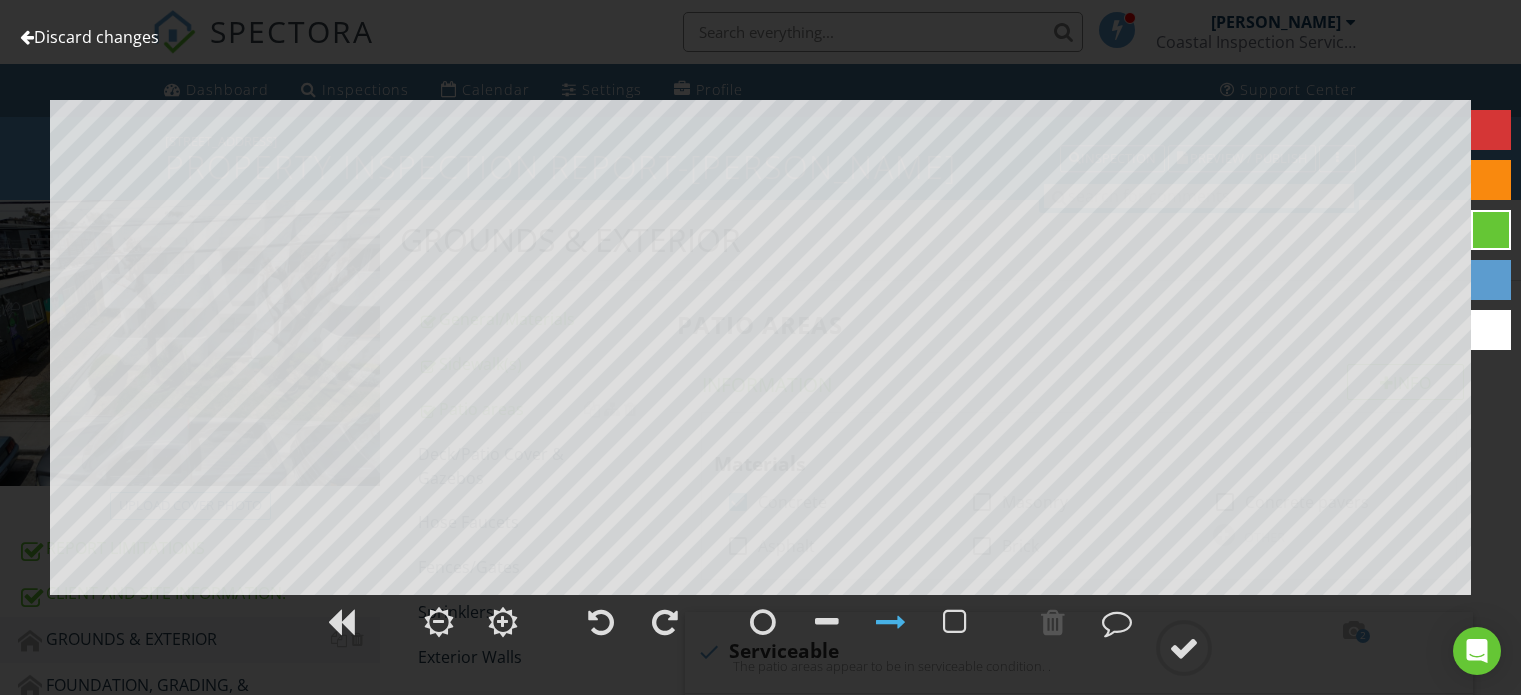 scroll, scrollTop: 500, scrollLeft: 0, axis: vertical 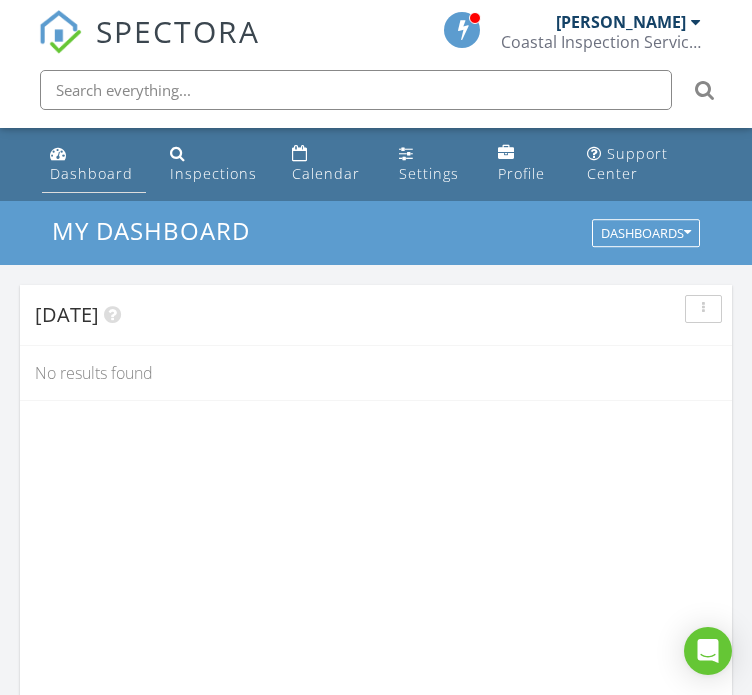 click on "Dashboard" at bounding box center [91, 173] 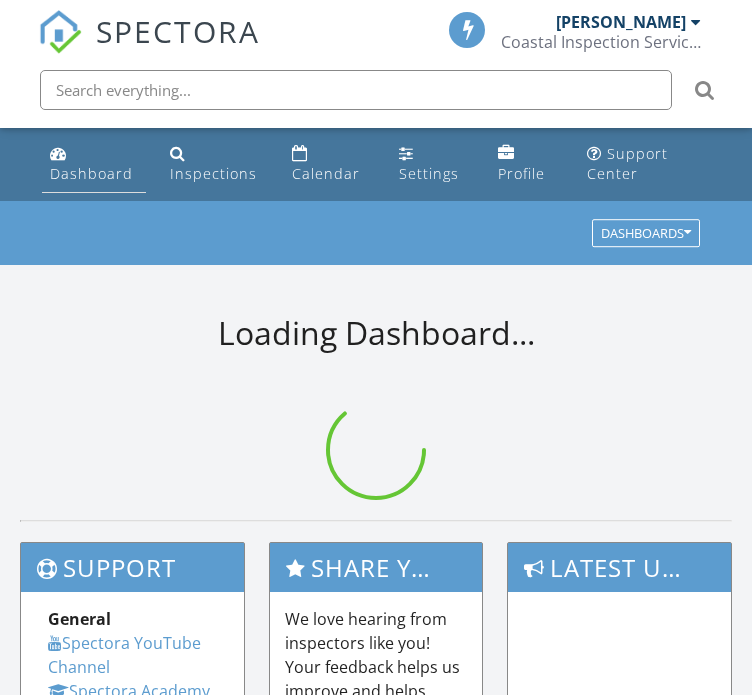 scroll, scrollTop: 0, scrollLeft: 0, axis: both 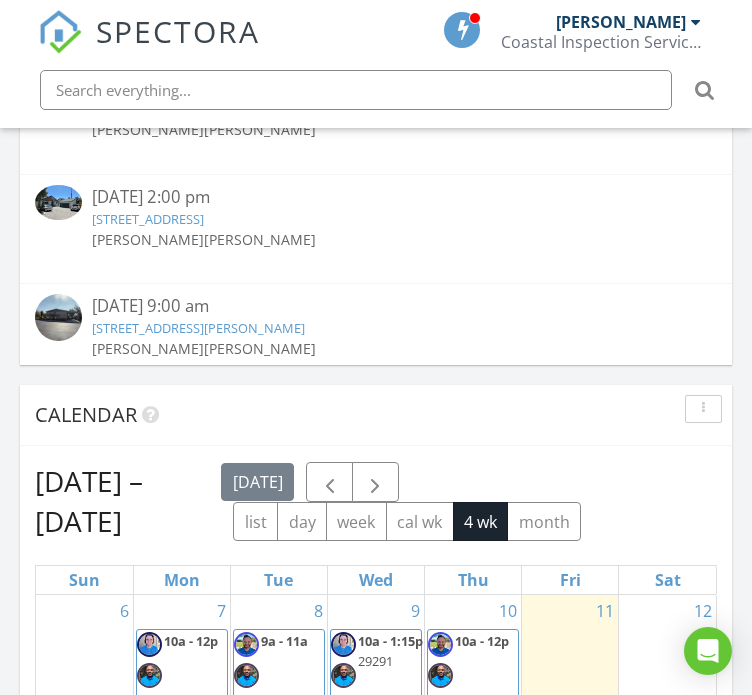 click on "27703 Ortega Hwy Spc. 134, San Juan Capistrano, CA 92675" at bounding box center (198, 328) 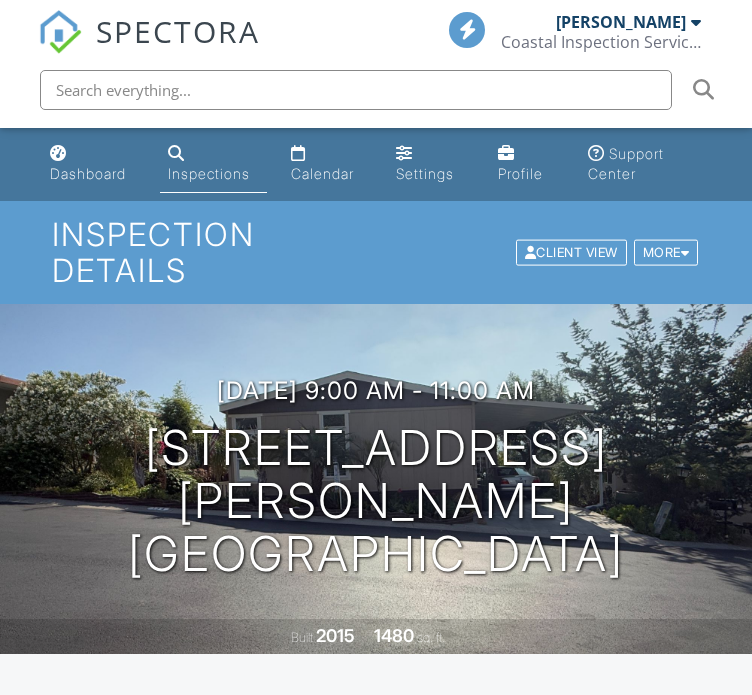 scroll, scrollTop: 0, scrollLeft: 0, axis: both 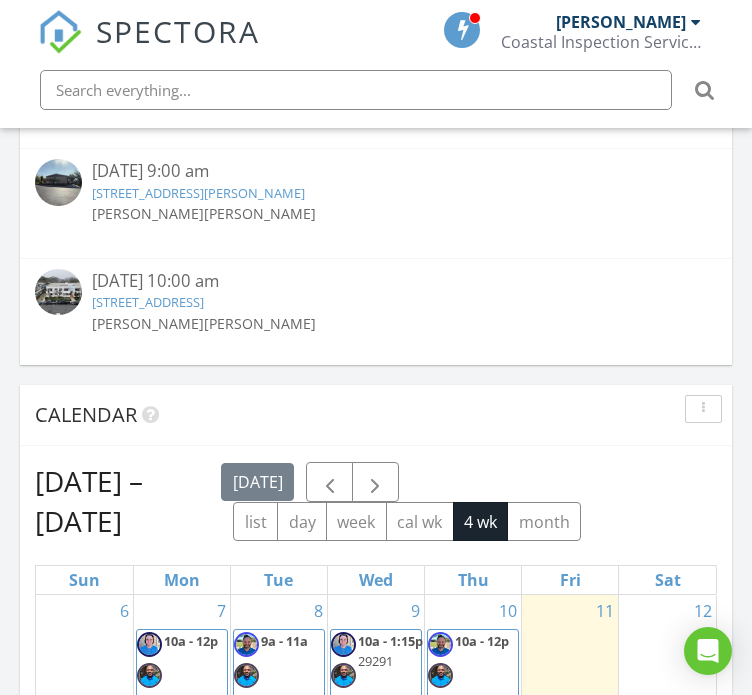click on "2711 S El Camino Real Unit 7, San Clemente, CA 92672" at bounding box center [148, 302] 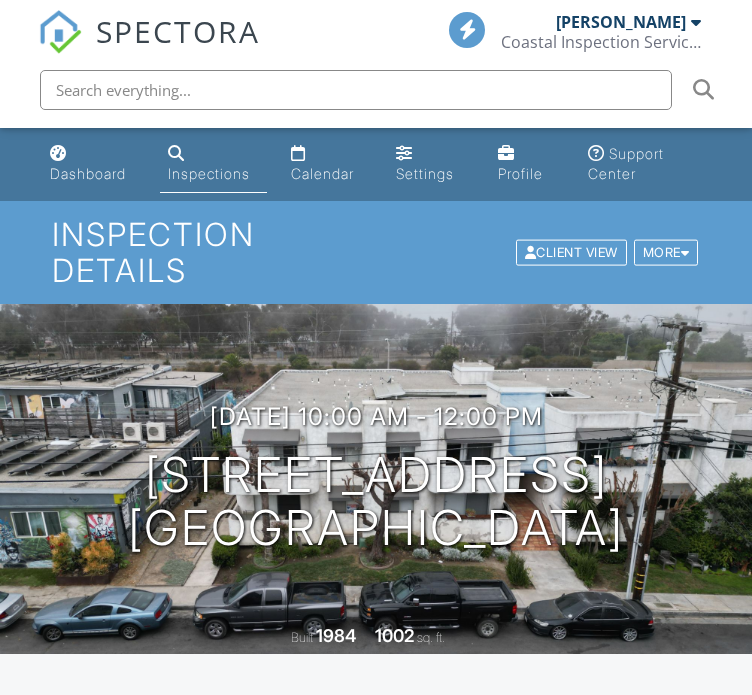 scroll, scrollTop: 0, scrollLeft: 0, axis: both 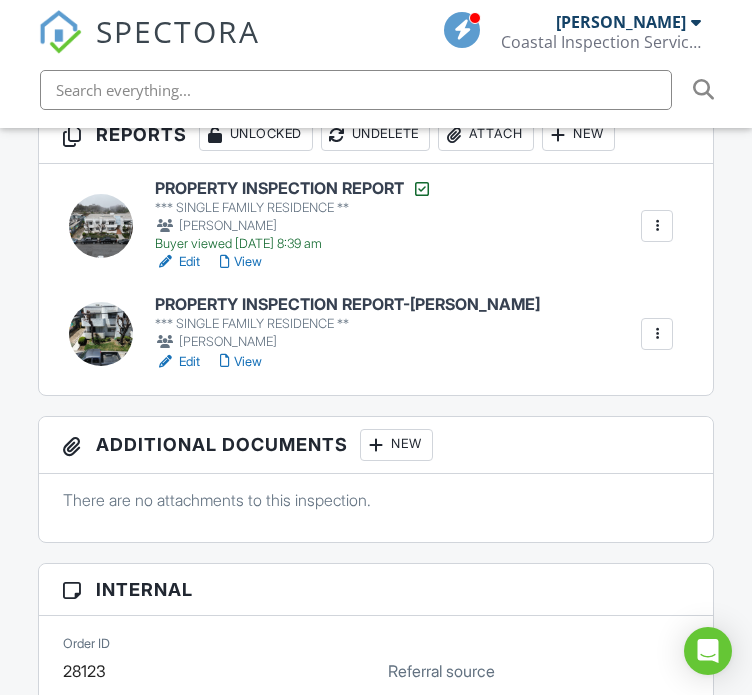 click on "PROPERTY INSPECTION REPORT" at bounding box center [293, 189] 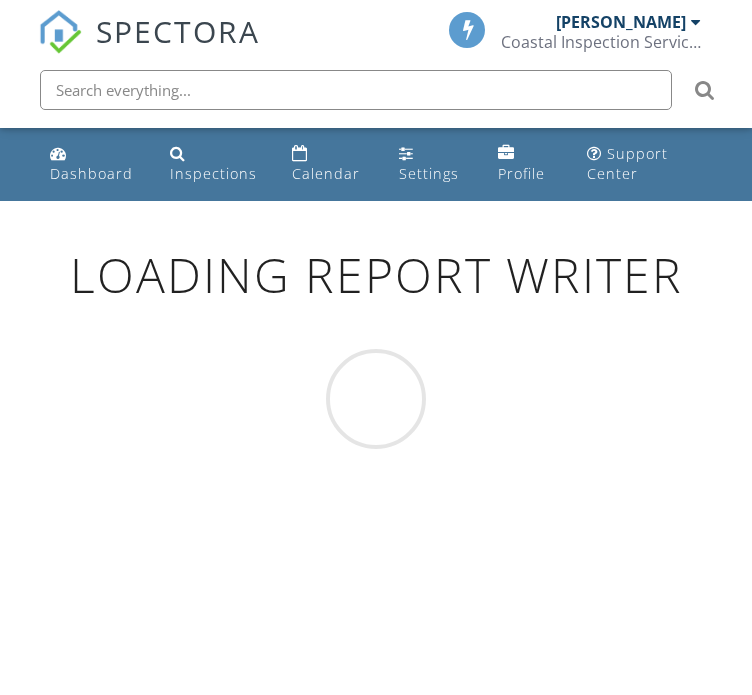 scroll, scrollTop: 0, scrollLeft: 0, axis: both 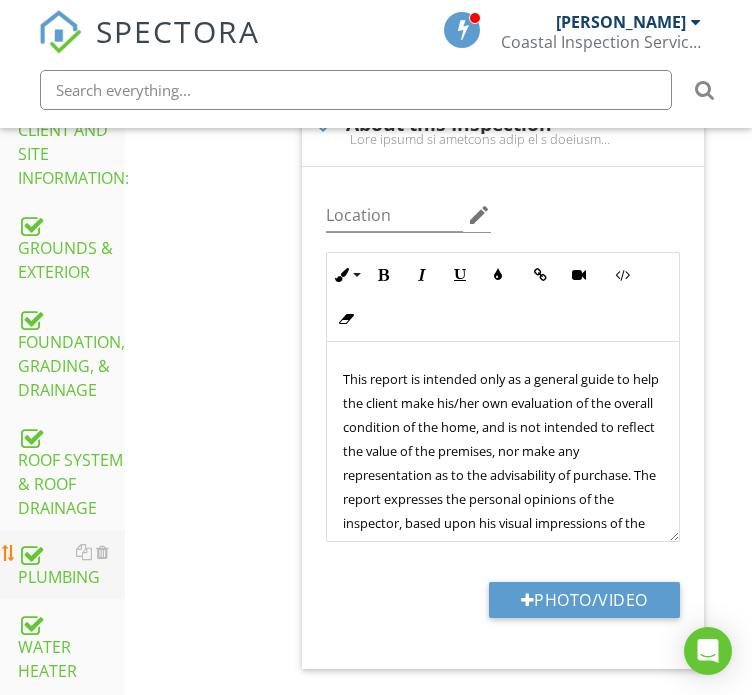 click on "PLUMBING" at bounding box center [71, 565] 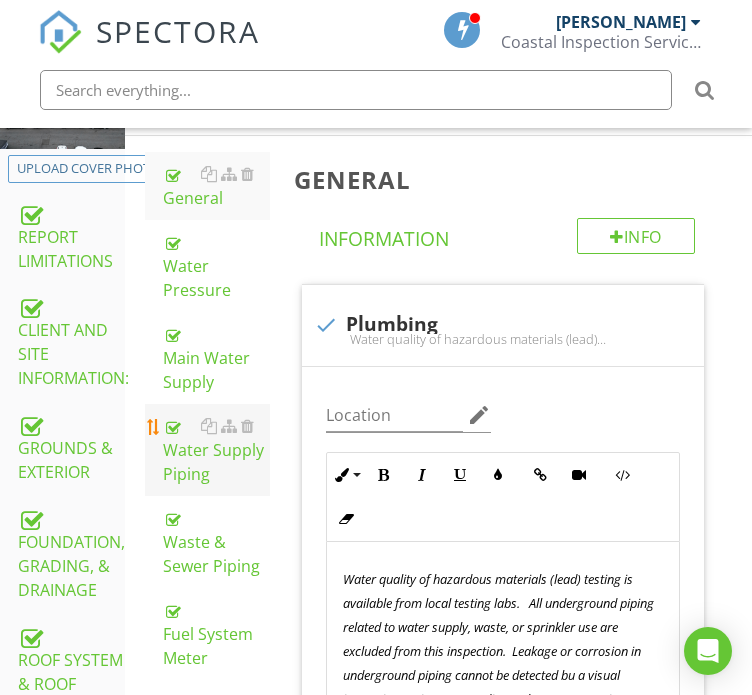 scroll, scrollTop: 300, scrollLeft: 0, axis: vertical 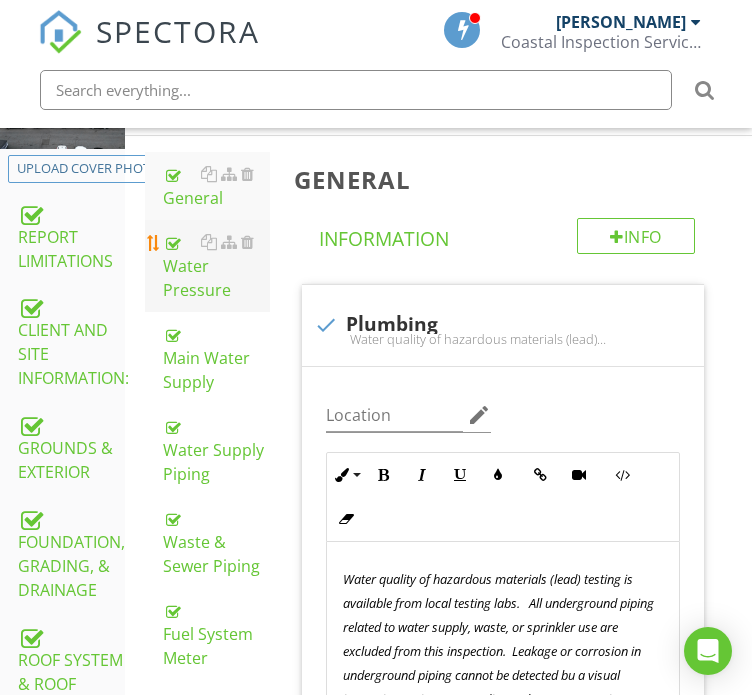 click on "Water Pressure" at bounding box center (216, 266) 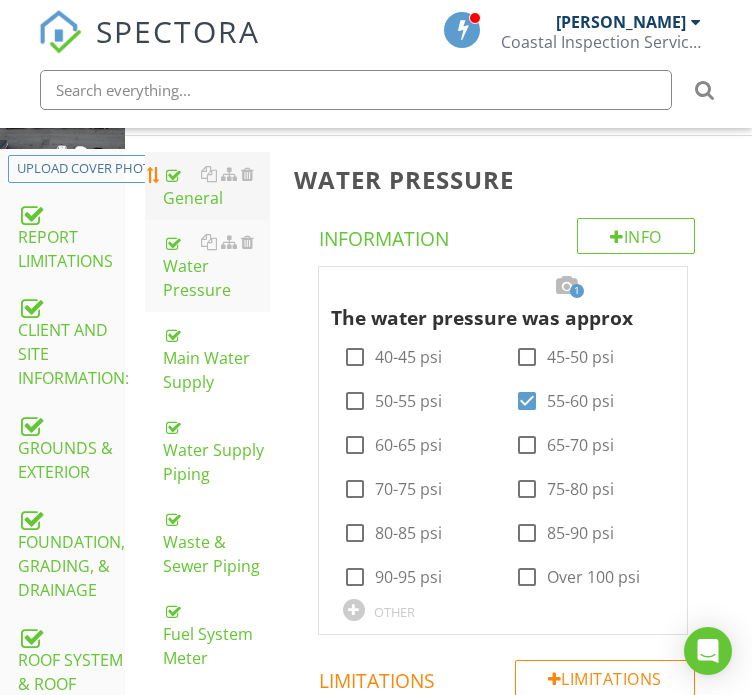 click on "General" at bounding box center (216, 186) 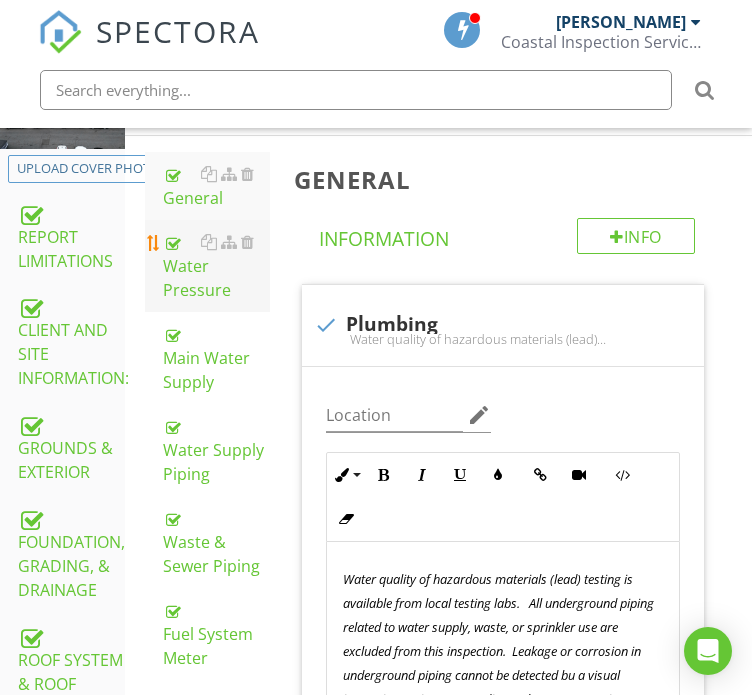 click on "Water Pressure" at bounding box center (216, 266) 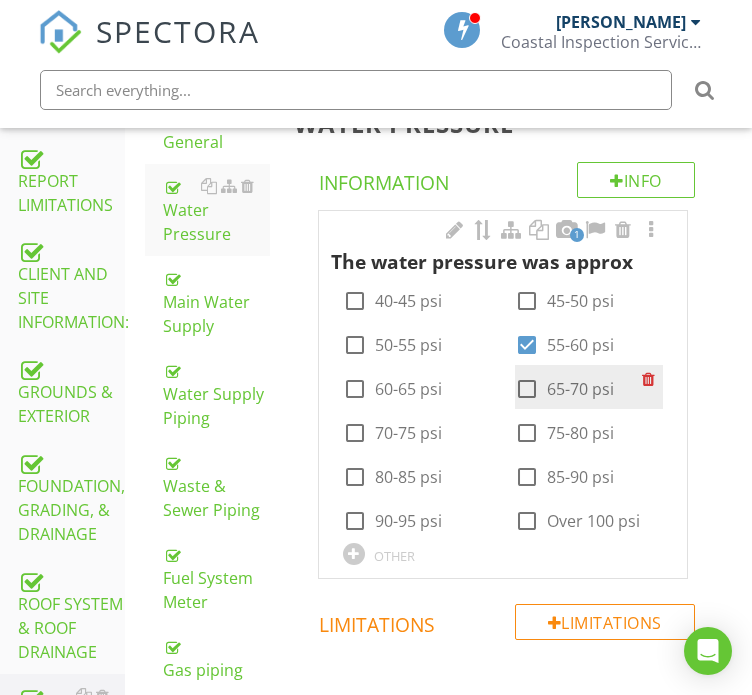 scroll, scrollTop: 400, scrollLeft: 0, axis: vertical 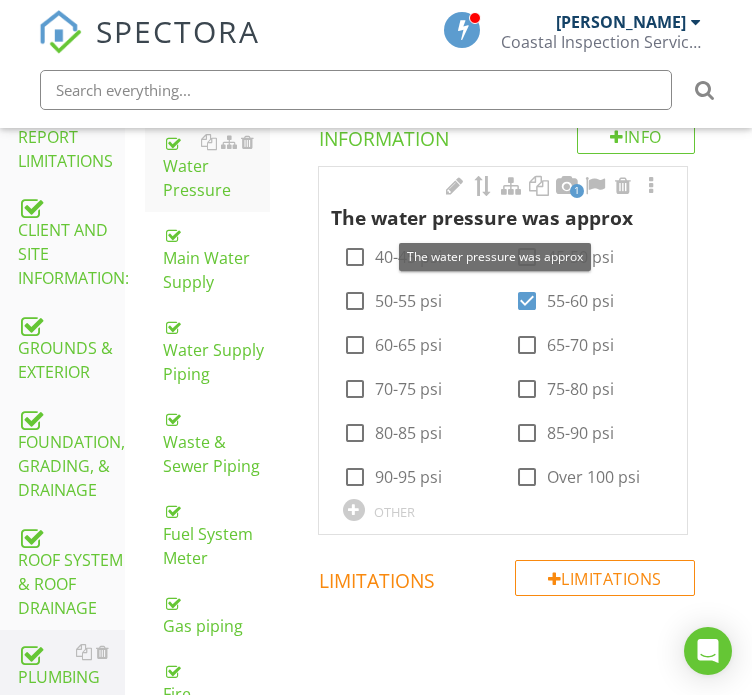 click on "1" at bounding box center [577, 191] 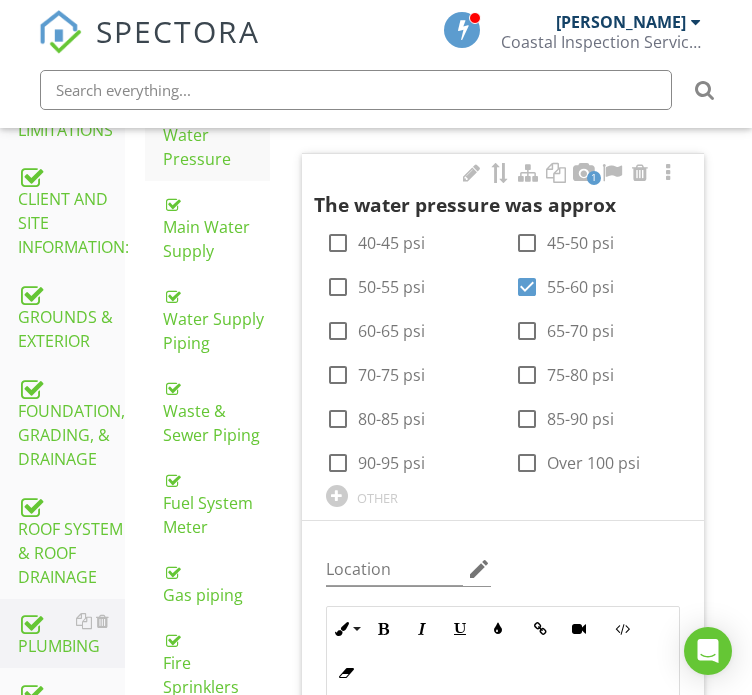 scroll, scrollTop: 800, scrollLeft: 0, axis: vertical 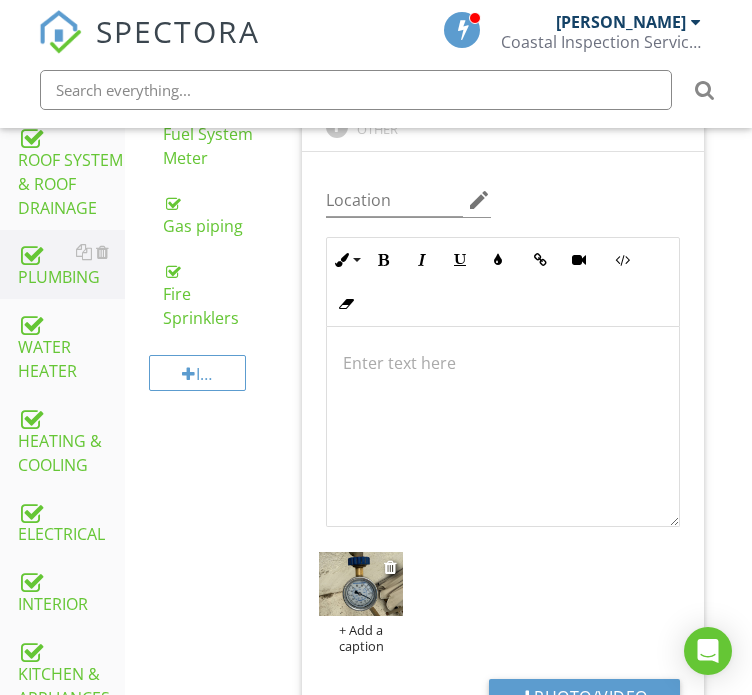 click at bounding box center [361, 583] 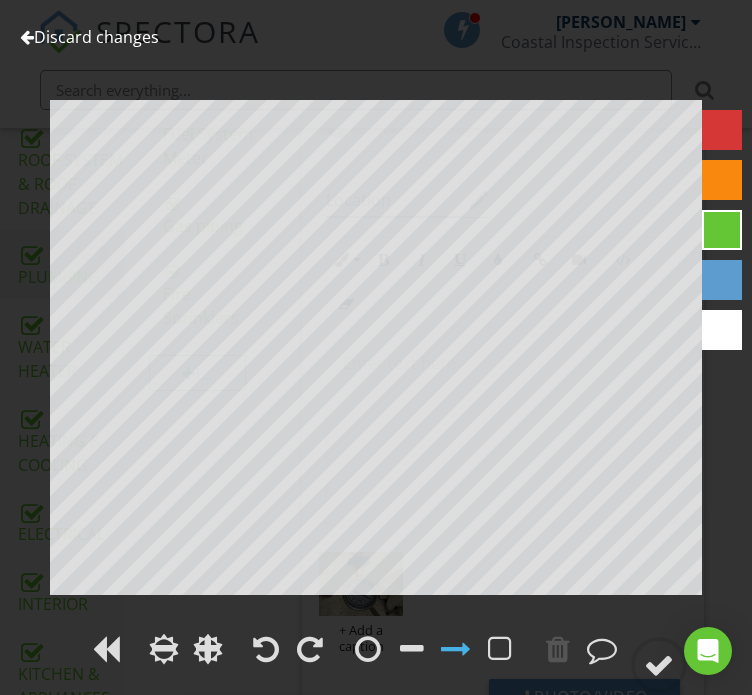 click on "Discard changes" at bounding box center (89, 37) 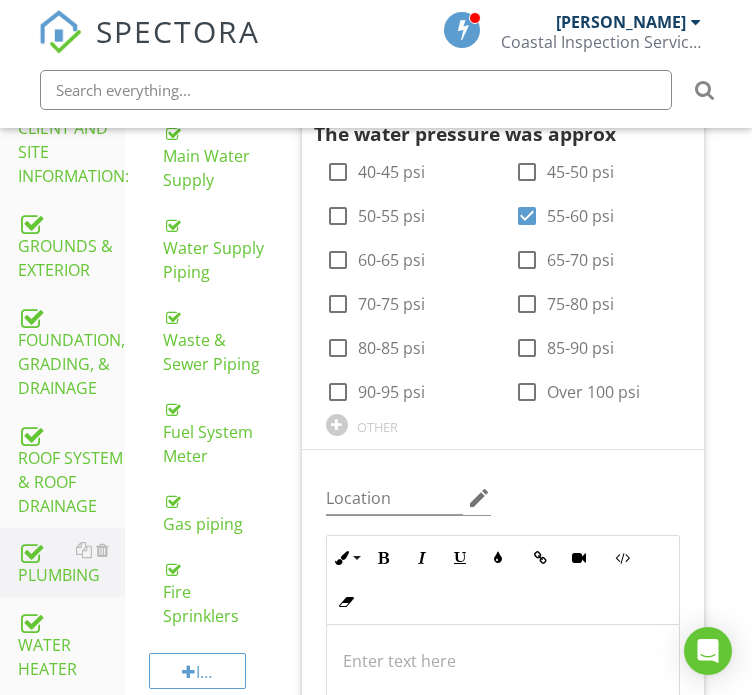 scroll, scrollTop: 500, scrollLeft: 0, axis: vertical 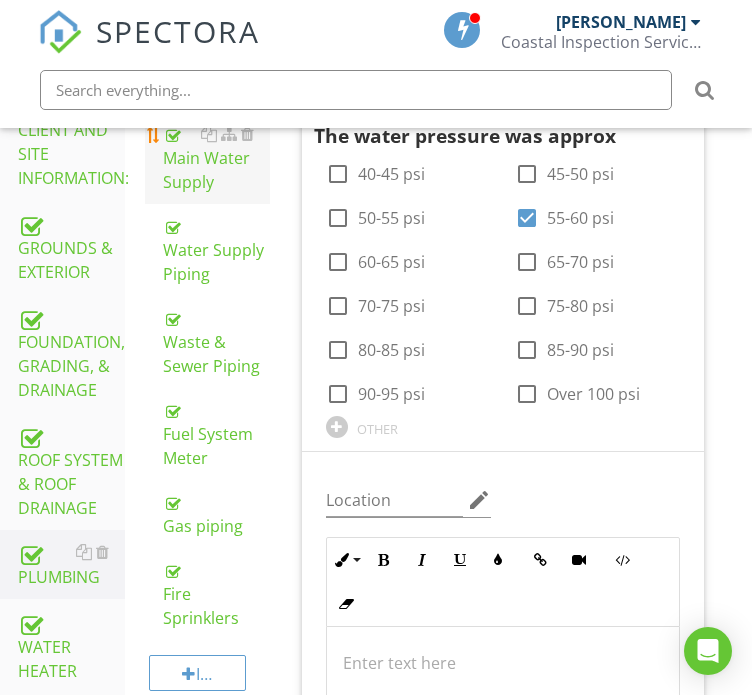 click on "Main Water Supply" at bounding box center [216, 158] 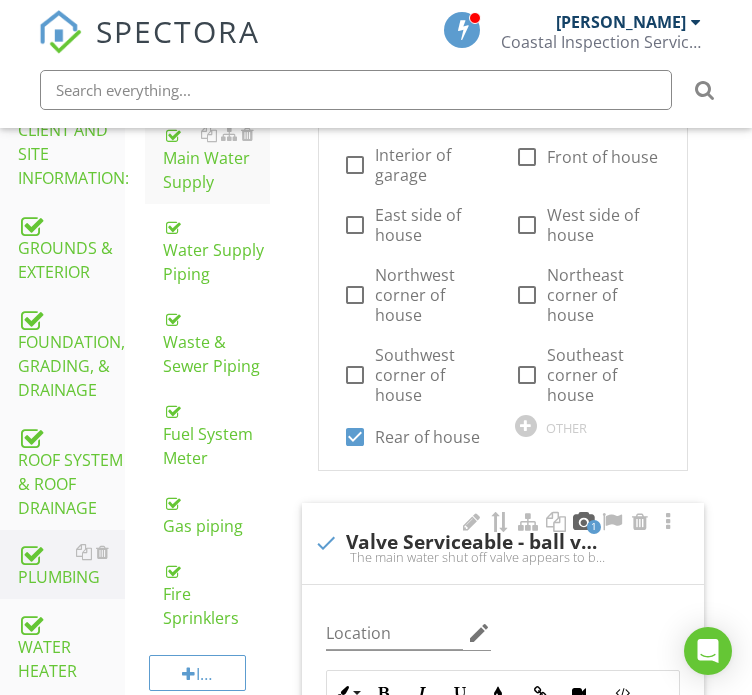 click at bounding box center [584, 522] 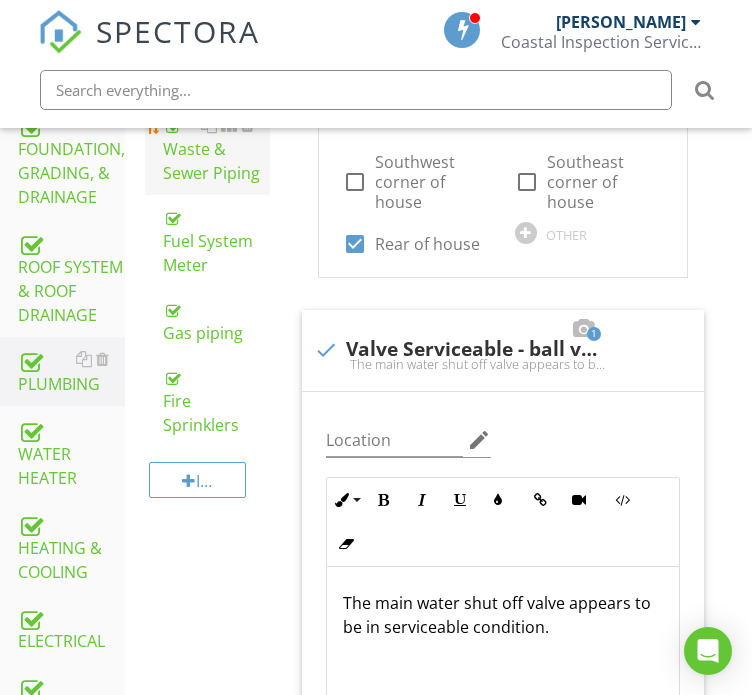 scroll, scrollTop: 479, scrollLeft: 0, axis: vertical 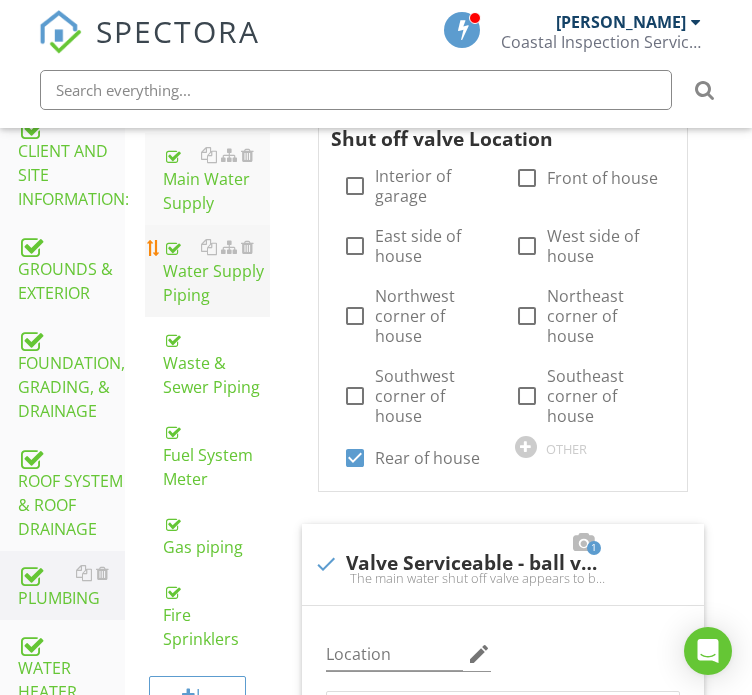 click on "Water Supply Piping" at bounding box center [216, 271] 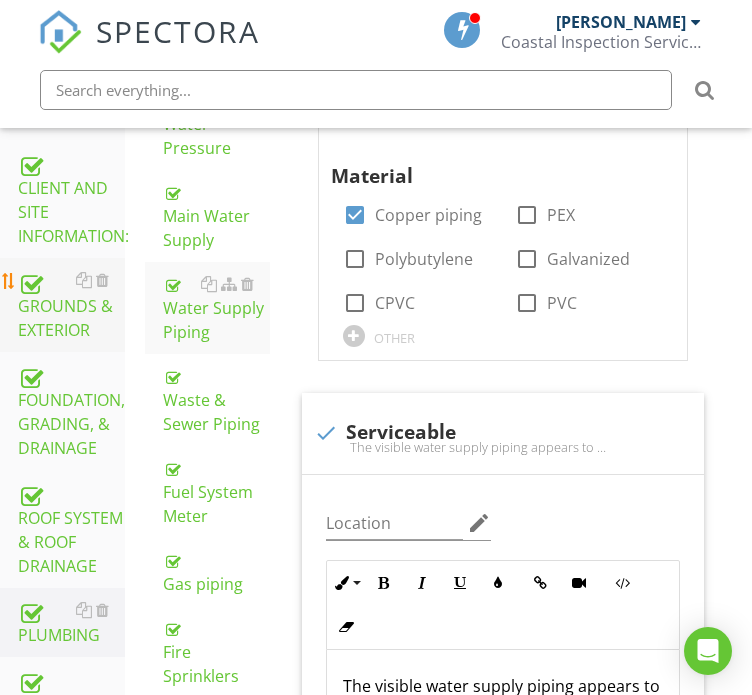 scroll, scrollTop: 300, scrollLeft: 0, axis: vertical 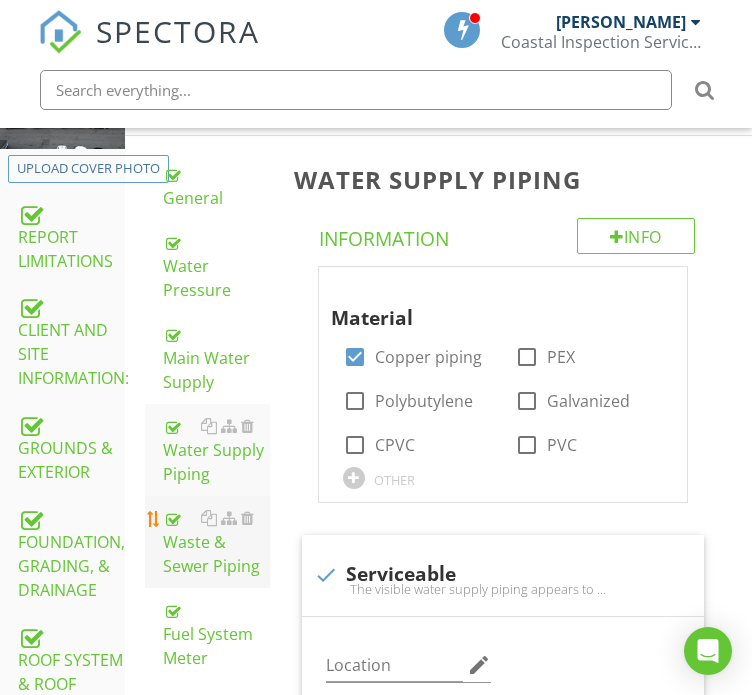 drag, startPoint x: 201, startPoint y: 580, endPoint x: 176, endPoint y: 574, distance: 25.70992 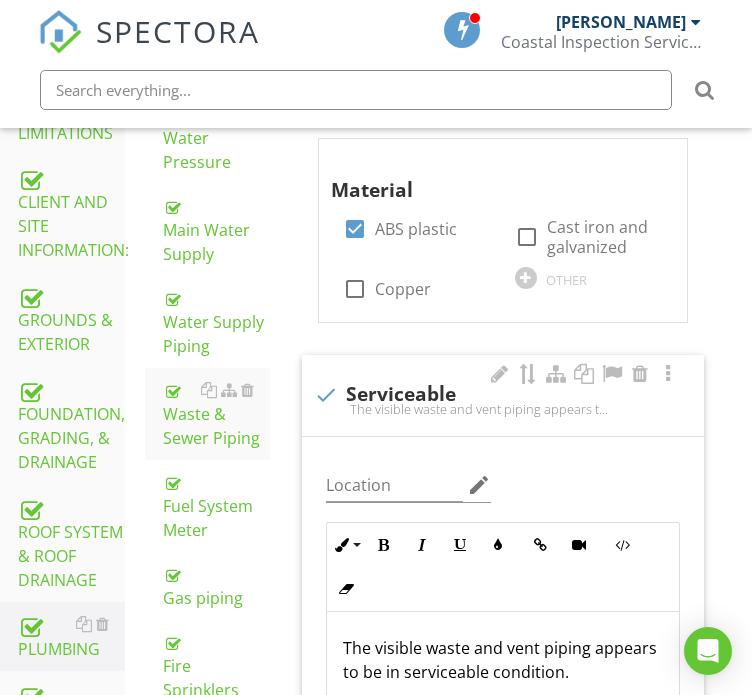 scroll, scrollTop: 600, scrollLeft: 0, axis: vertical 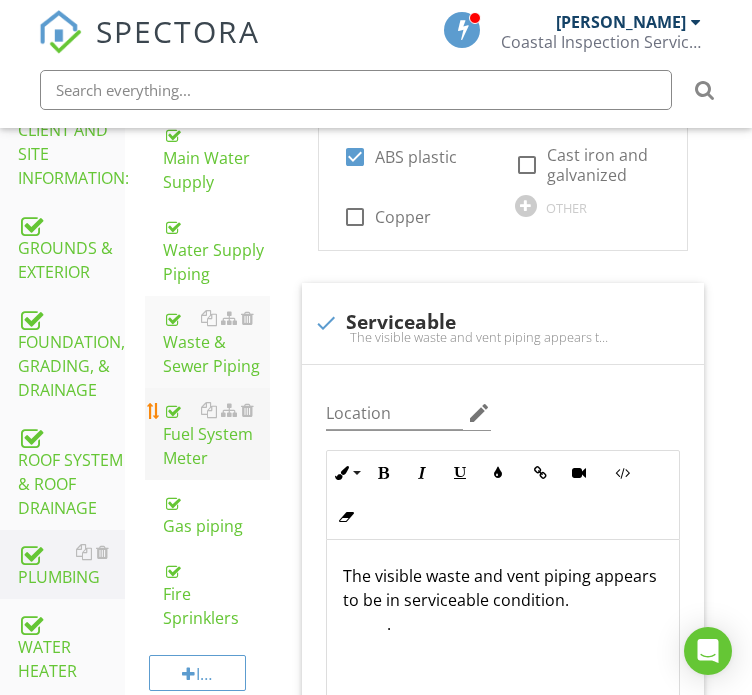 click on "Fuel System Meter" at bounding box center (216, 434) 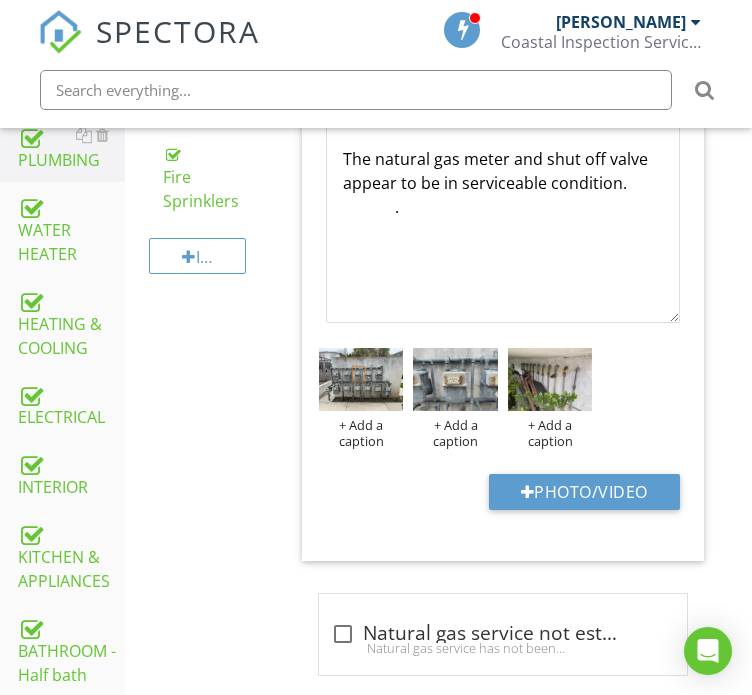 scroll, scrollTop: 776, scrollLeft: 0, axis: vertical 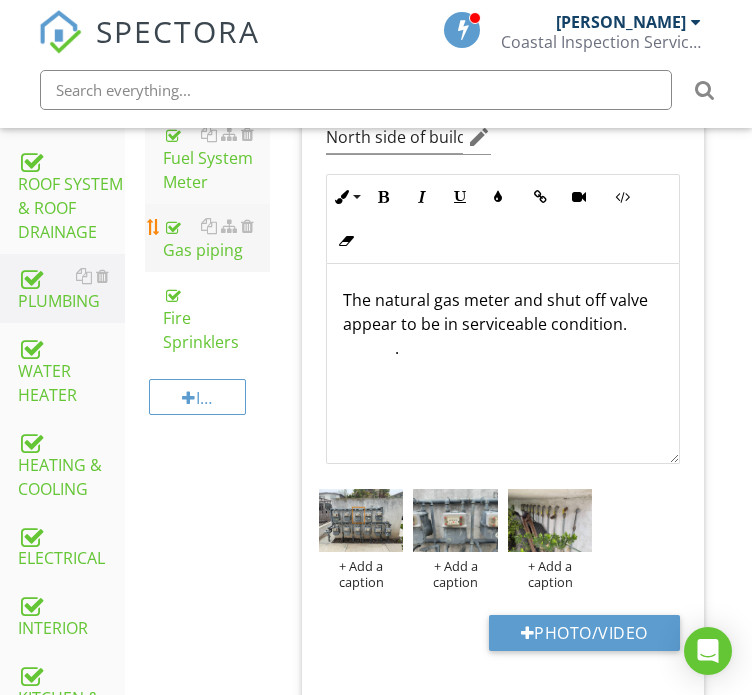 click on "Gas piping" at bounding box center [216, 238] 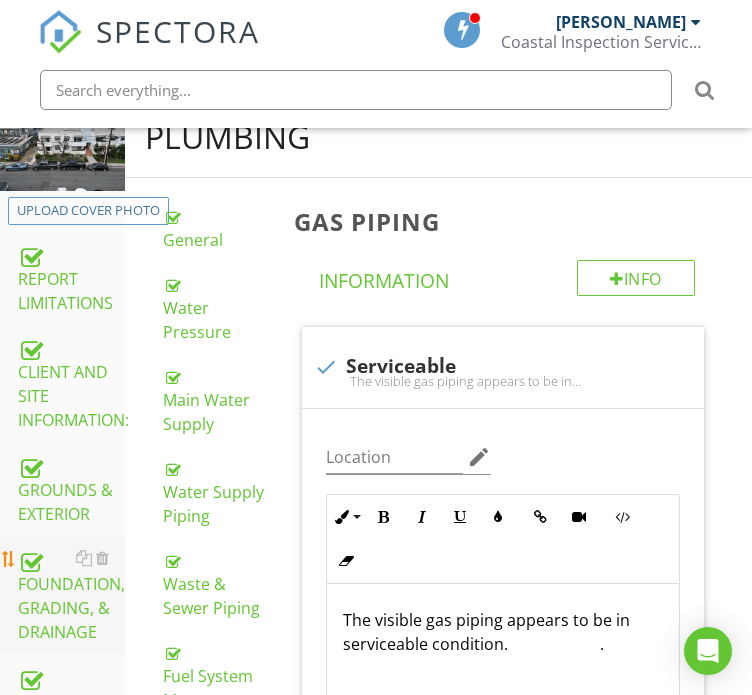 scroll, scrollTop: 400, scrollLeft: 0, axis: vertical 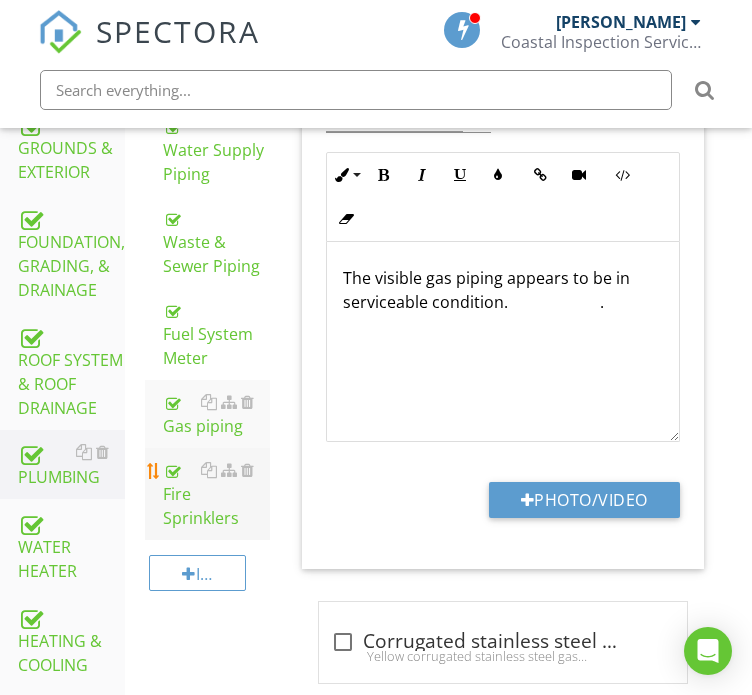 click on "Fire Sprinklers" at bounding box center (216, 494) 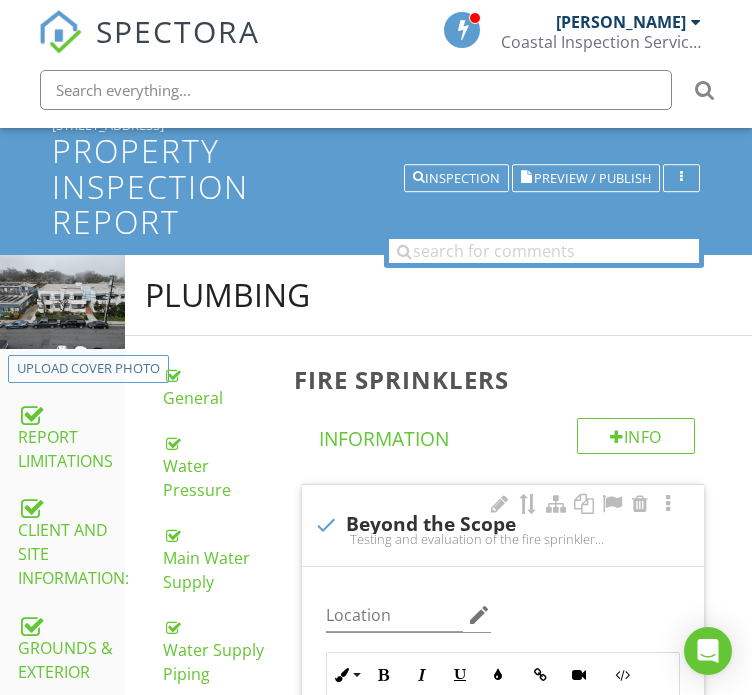 scroll, scrollTop: 500, scrollLeft: 0, axis: vertical 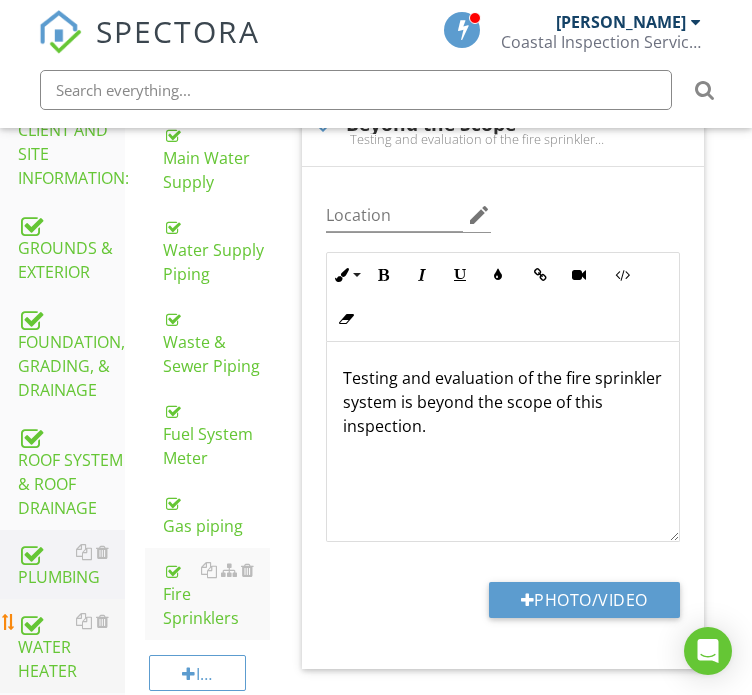 click on "WATER HEATER" at bounding box center [71, 646] 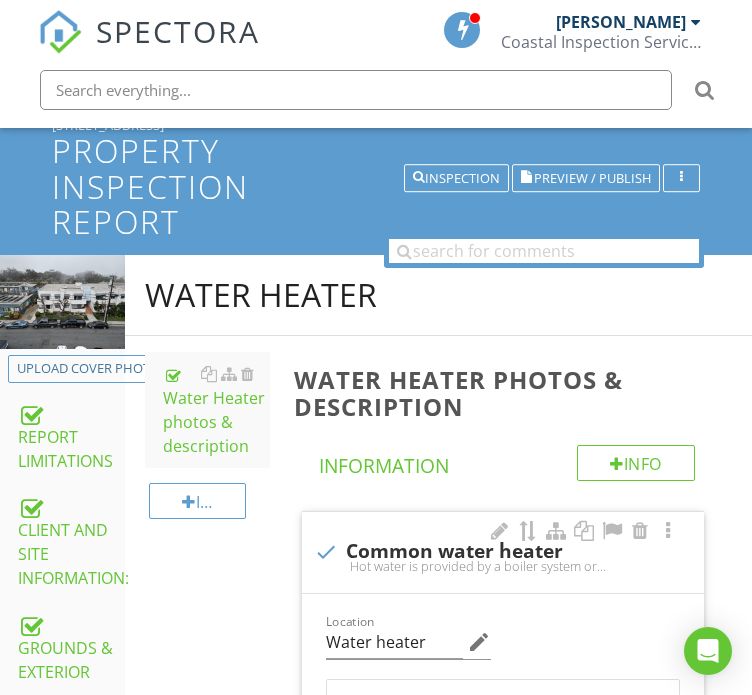 scroll, scrollTop: 300, scrollLeft: 0, axis: vertical 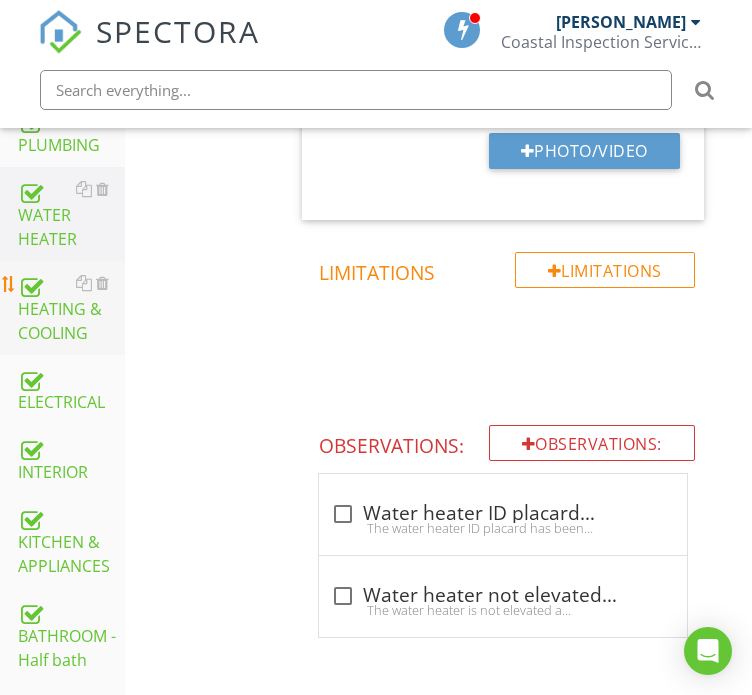 click on "HEATING & COOLING" at bounding box center [71, 308] 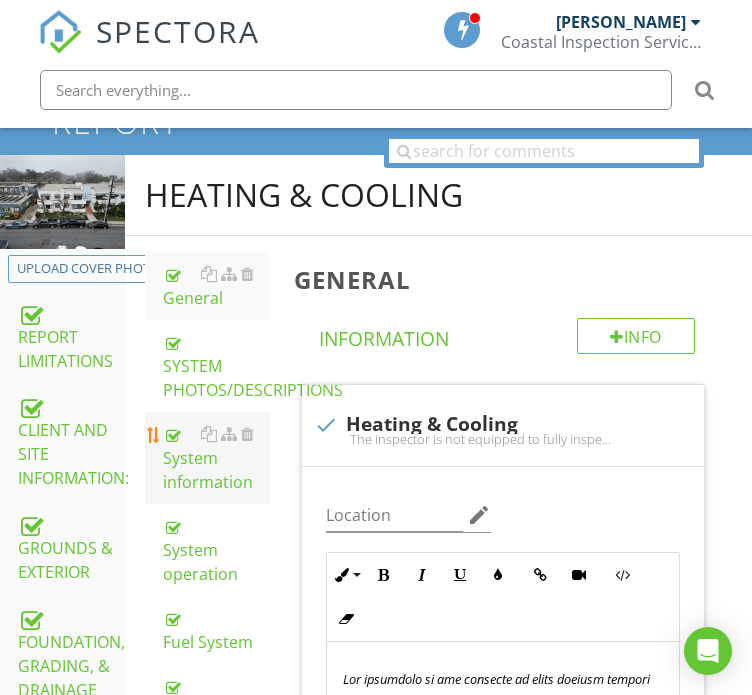 scroll, scrollTop: 232, scrollLeft: 0, axis: vertical 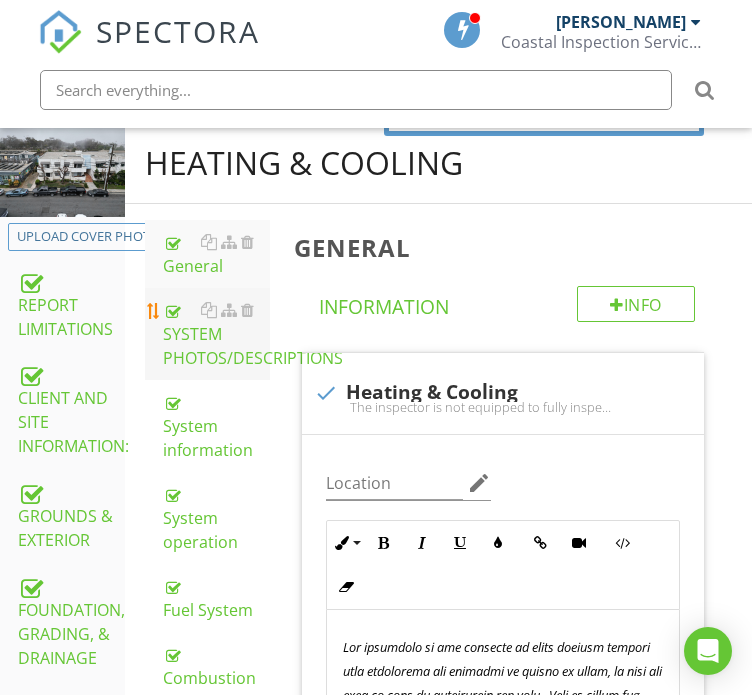 click on "SYSTEM PHOTOS/DESCRIPTIONS" at bounding box center (216, 334) 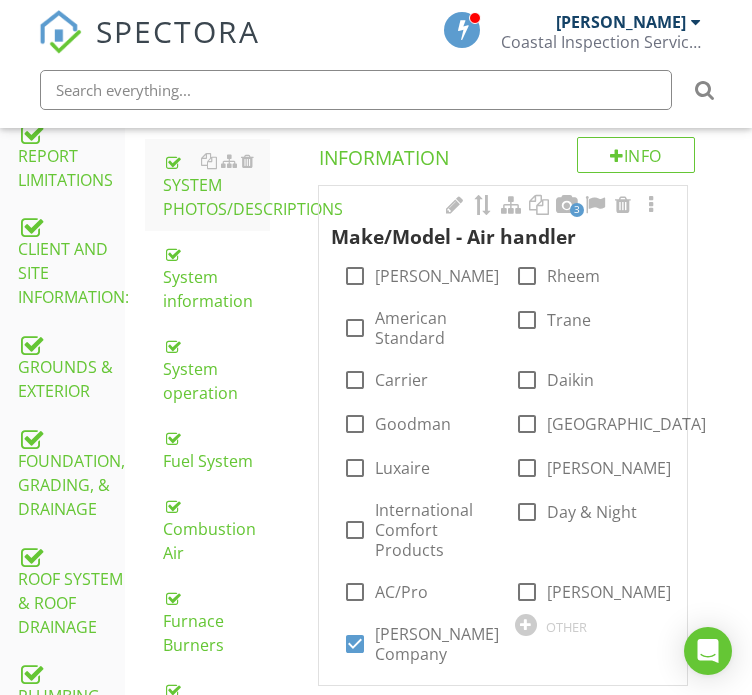 scroll, scrollTop: 132, scrollLeft: 0, axis: vertical 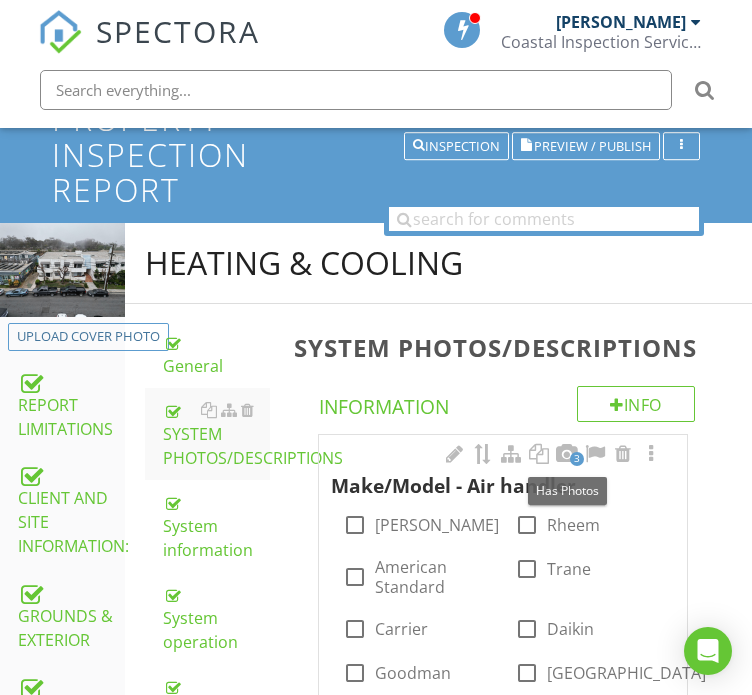 click on "3" at bounding box center (577, 459) 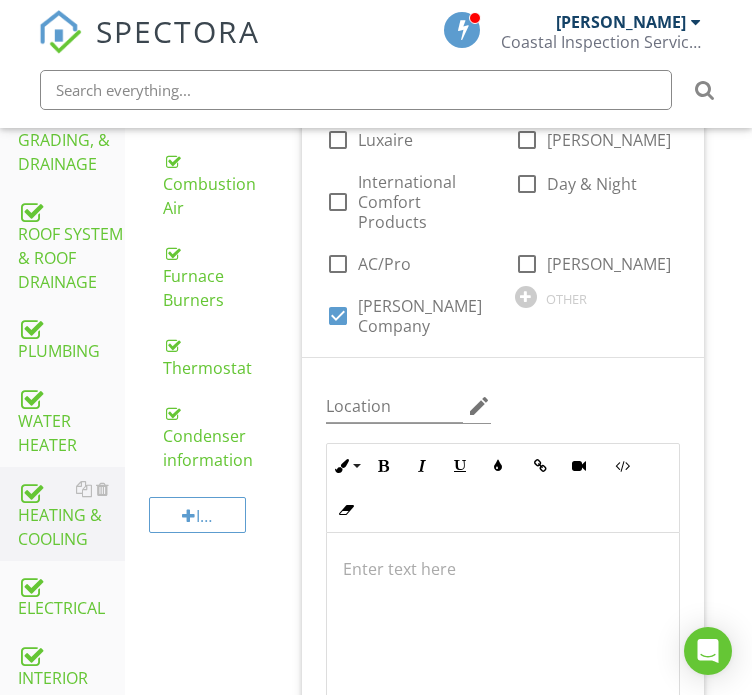 scroll, scrollTop: 832, scrollLeft: 0, axis: vertical 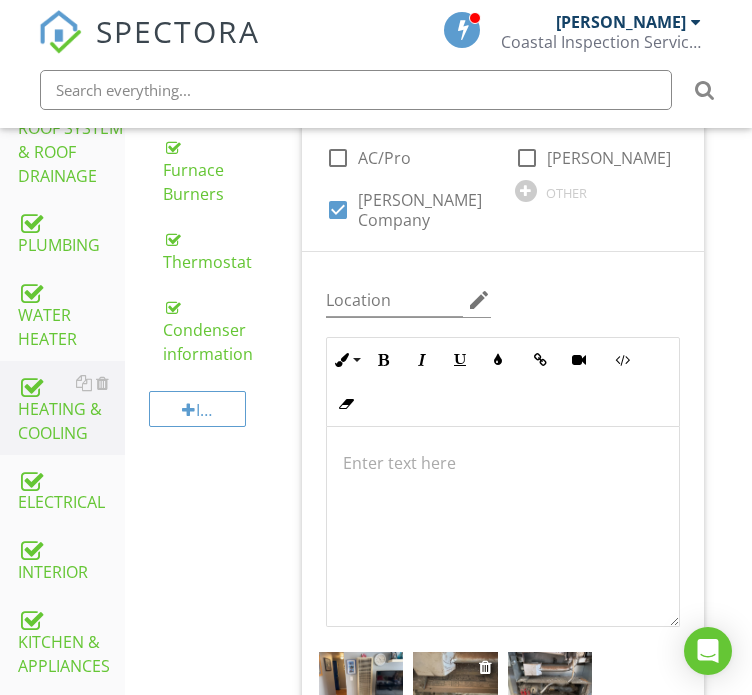 click at bounding box center (455, 683) 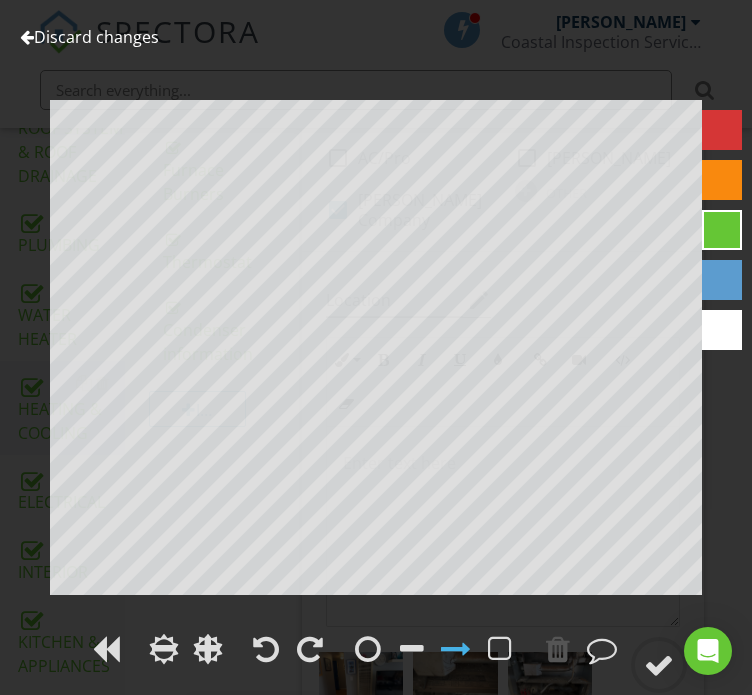 scroll, scrollTop: 232, scrollLeft: 0, axis: vertical 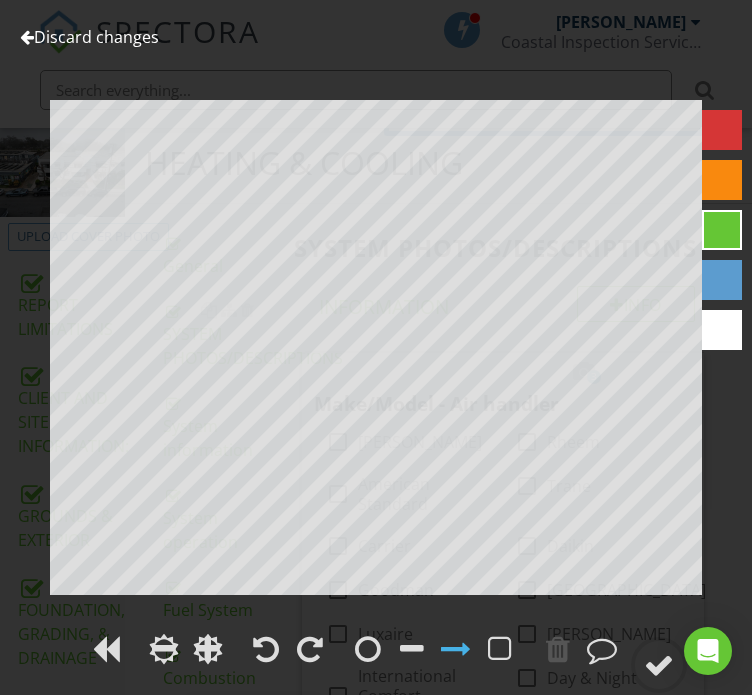 click on "Discard changes" at bounding box center (89, 37) 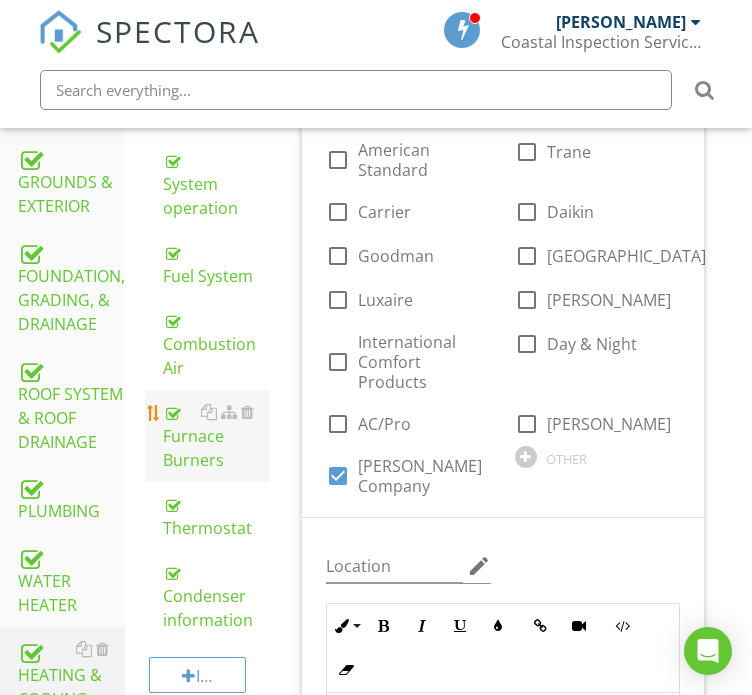 scroll, scrollTop: 532, scrollLeft: 0, axis: vertical 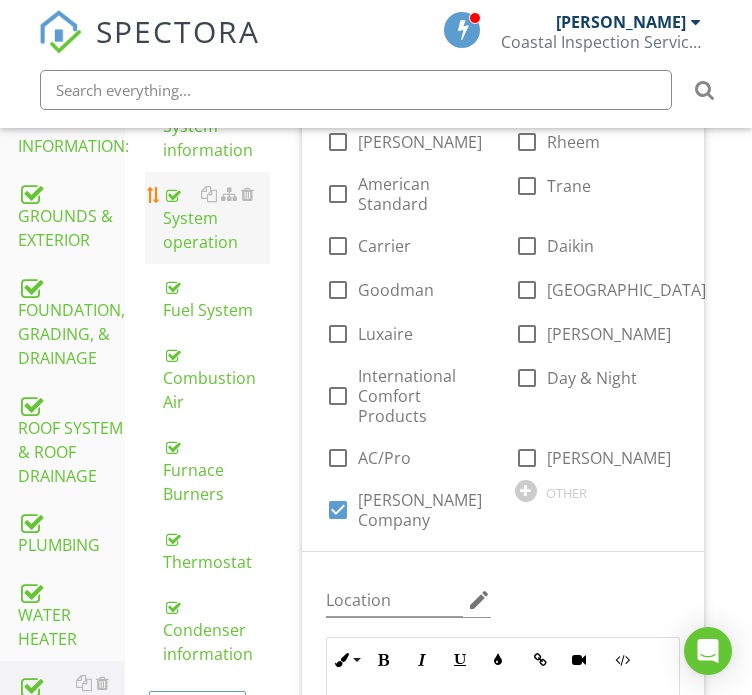 click on "System operation" at bounding box center [216, 218] 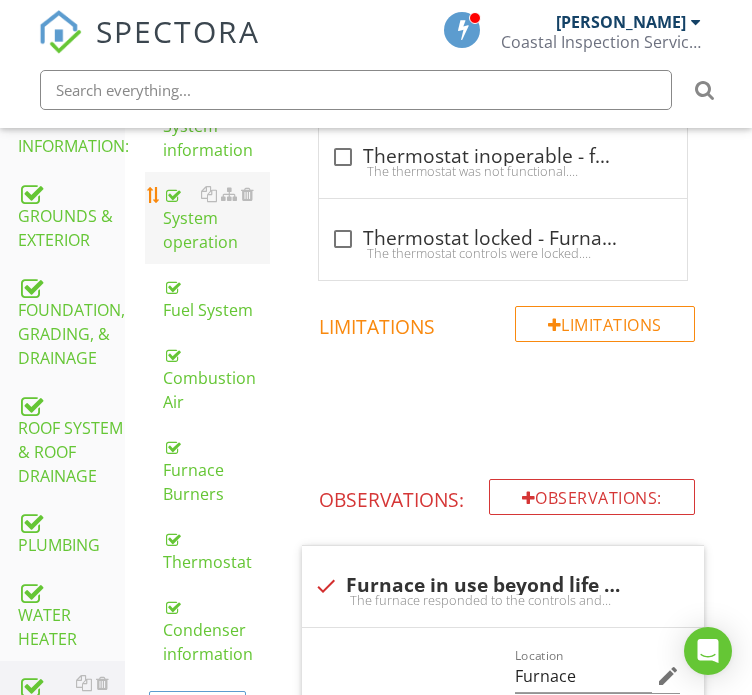 scroll, scrollTop: 432, scrollLeft: 0, axis: vertical 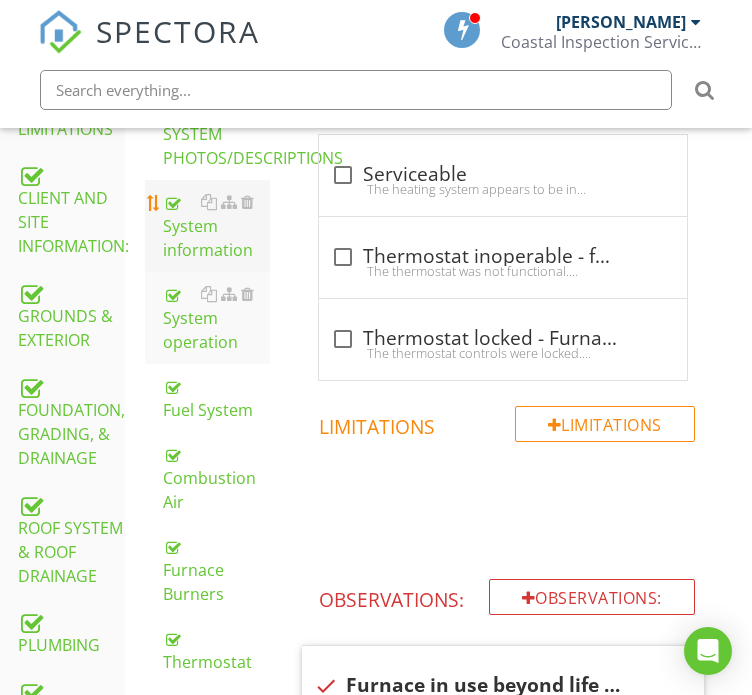 click on "System information" at bounding box center (216, 226) 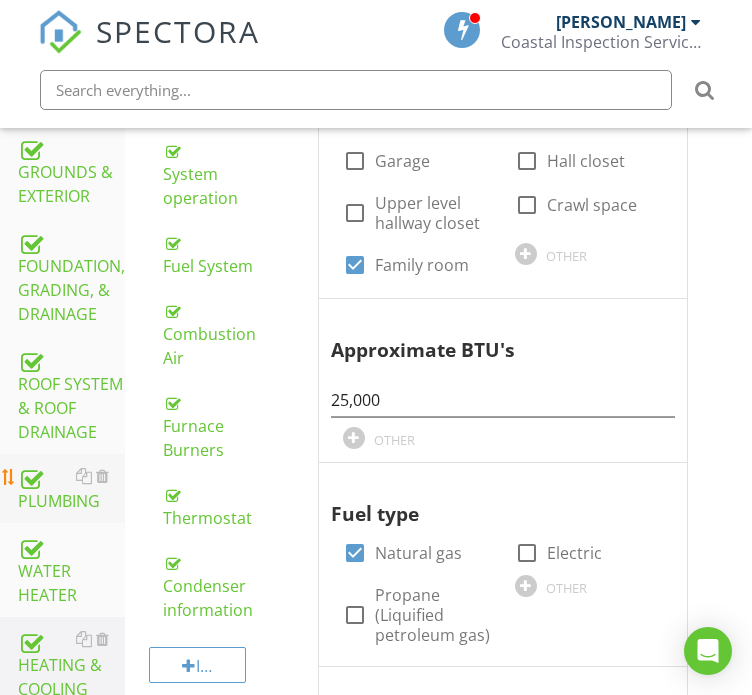scroll, scrollTop: 564, scrollLeft: 0, axis: vertical 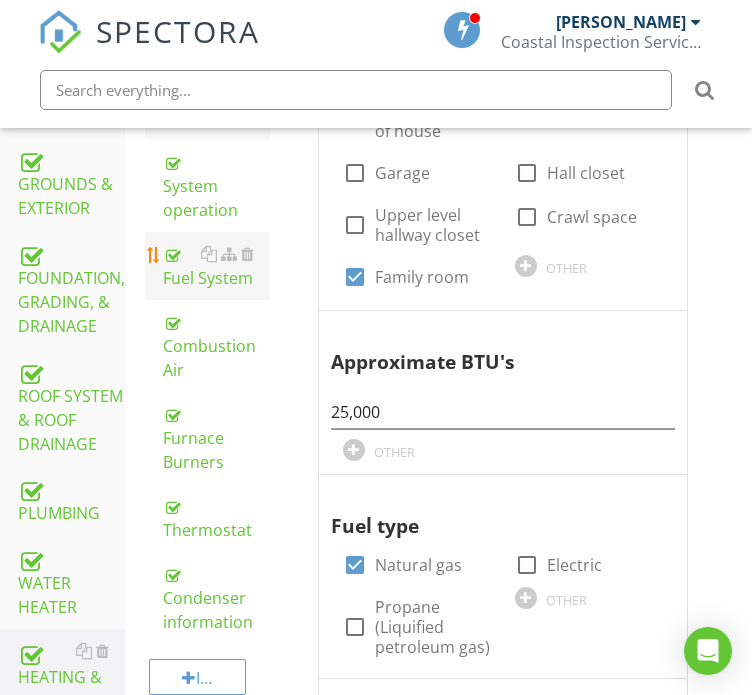 click on "Fuel System" at bounding box center (216, 266) 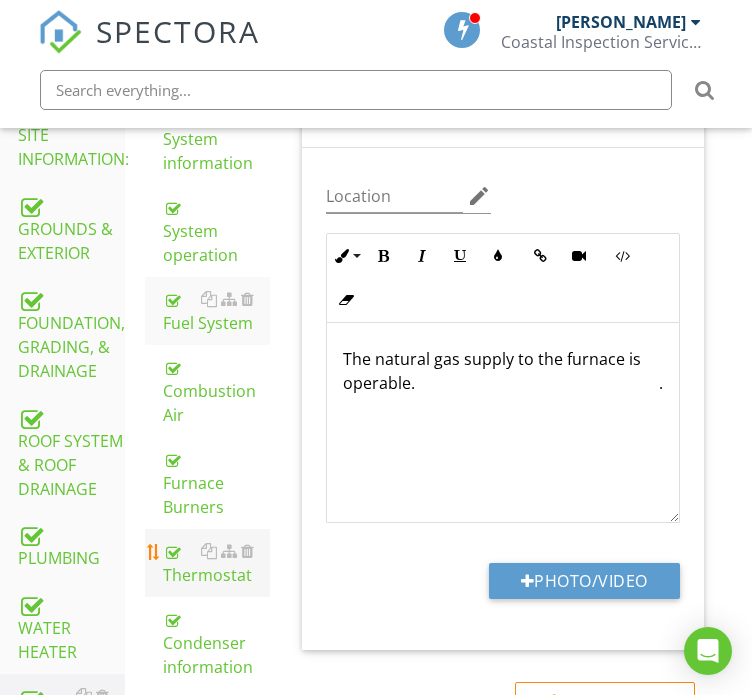 scroll, scrollTop: 664, scrollLeft: 0, axis: vertical 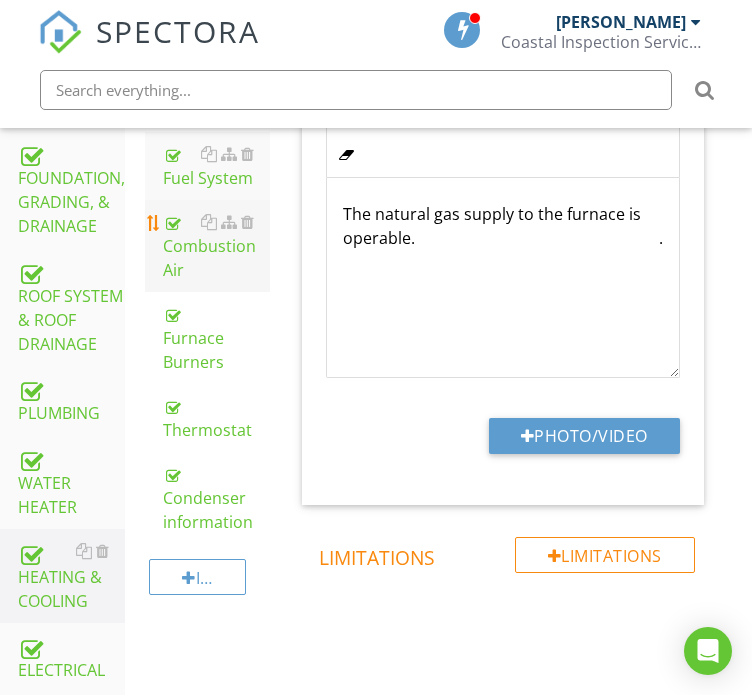 click on "Combustion Air" at bounding box center (216, 246) 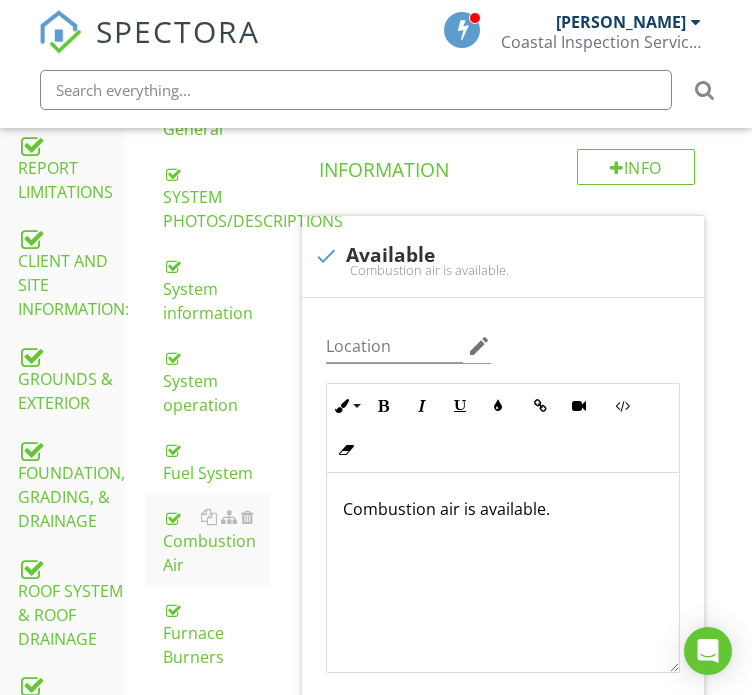 scroll, scrollTop: 364, scrollLeft: 0, axis: vertical 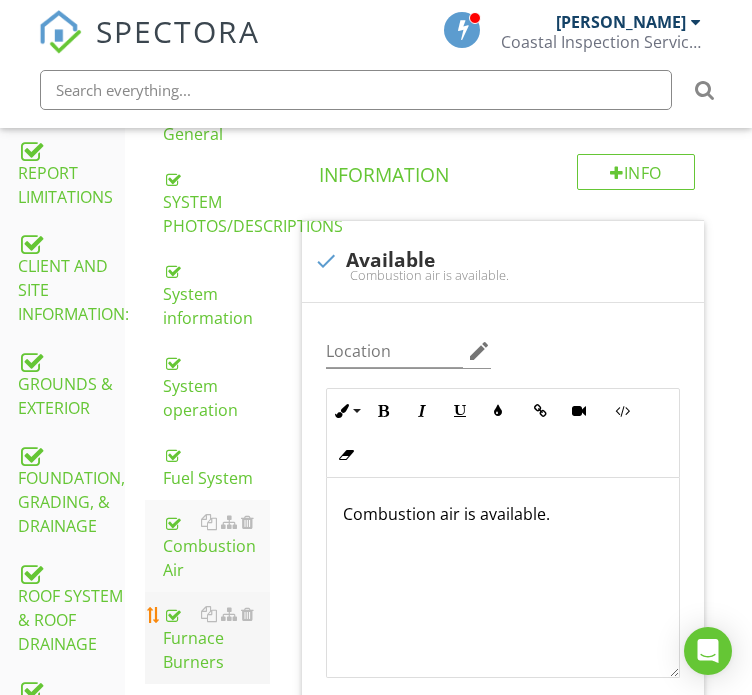 click on "Furnace Burners" at bounding box center (216, 638) 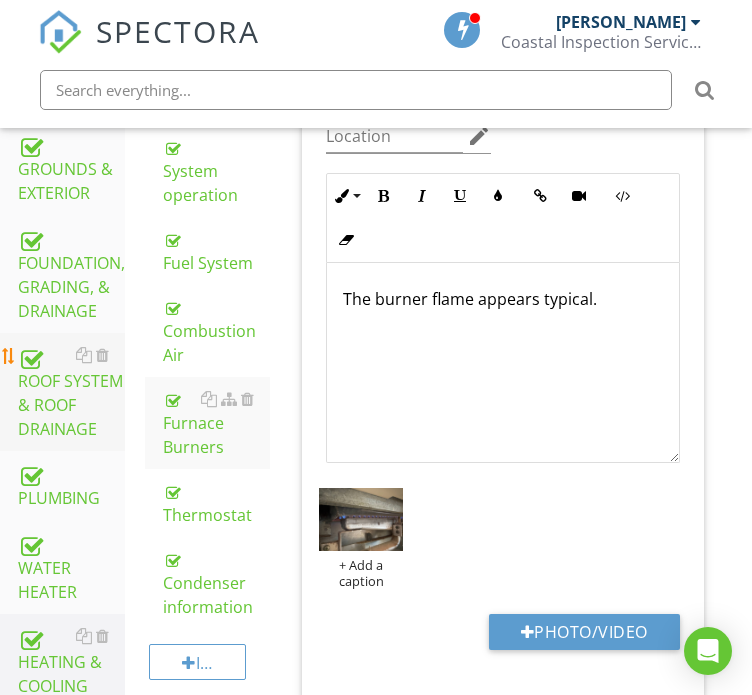 scroll, scrollTop: 664, scrollLeft: 0, axis: vertical 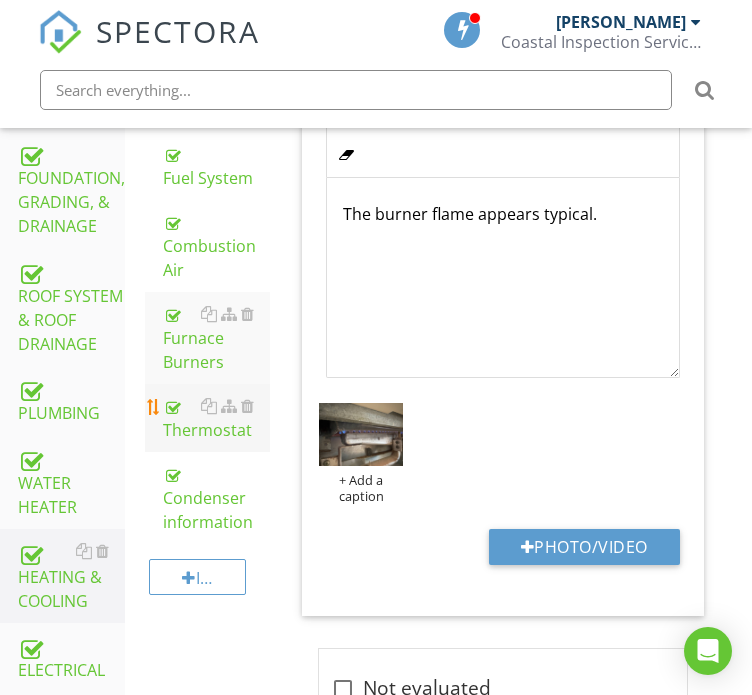 click on "Thermostat" at bounding box center (216, 418) 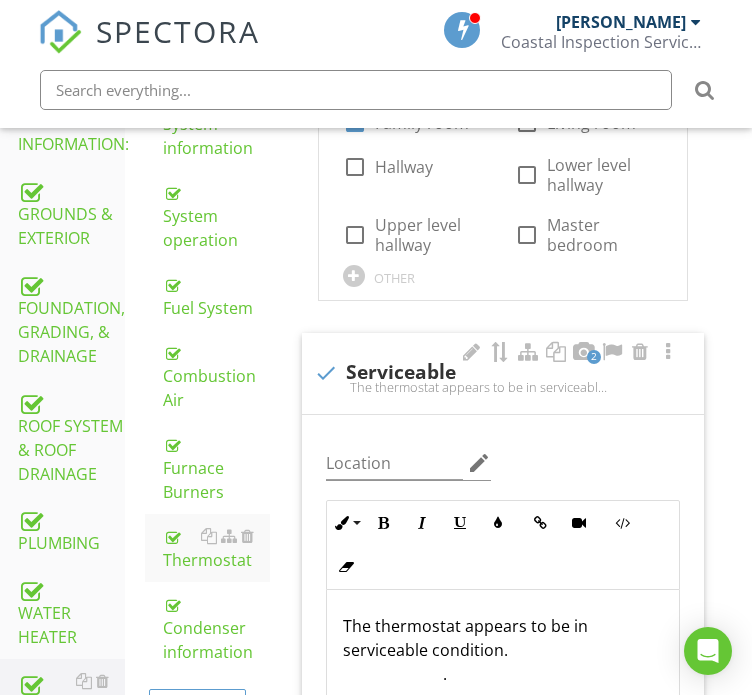scroll, scrollTop: 764, scrollLeft: 0, axis: vertical 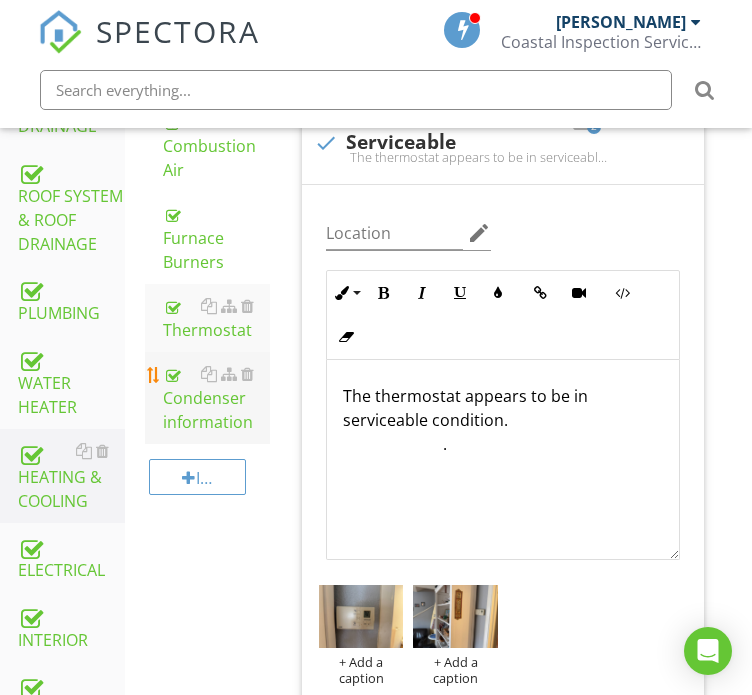 click on "Condenser information" at bounding box center [216, 398] 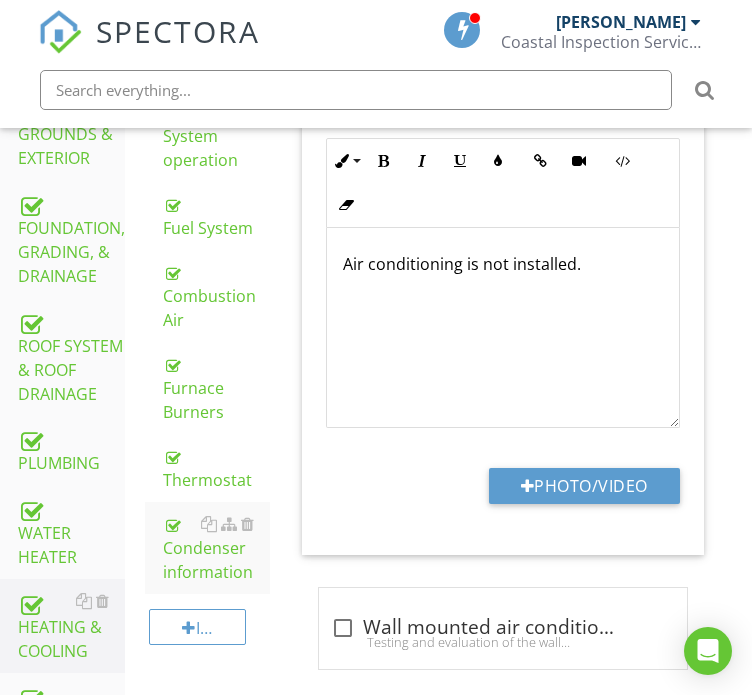 scroll, scrollTop: 500, scrollLeft: 0, axis: vertical 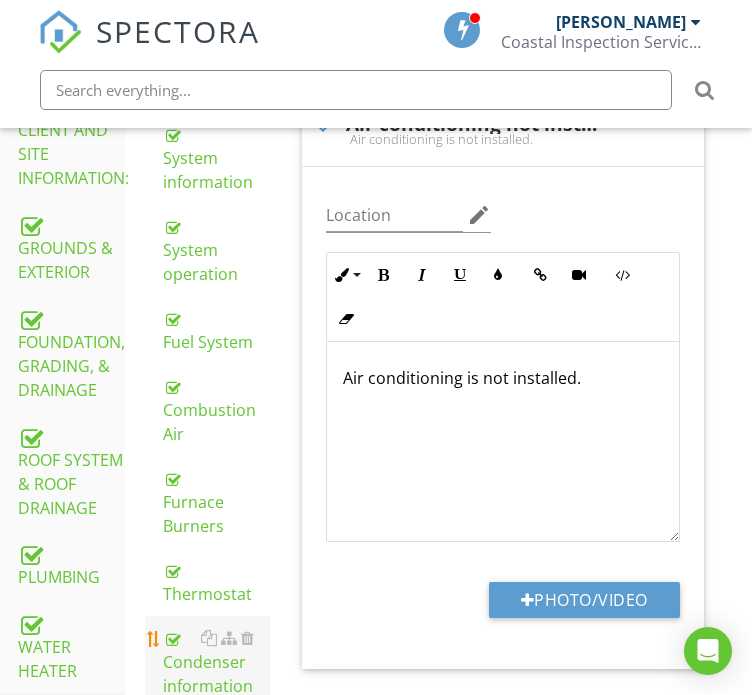 click on "Condenser information" at bounding box center [216, 662] 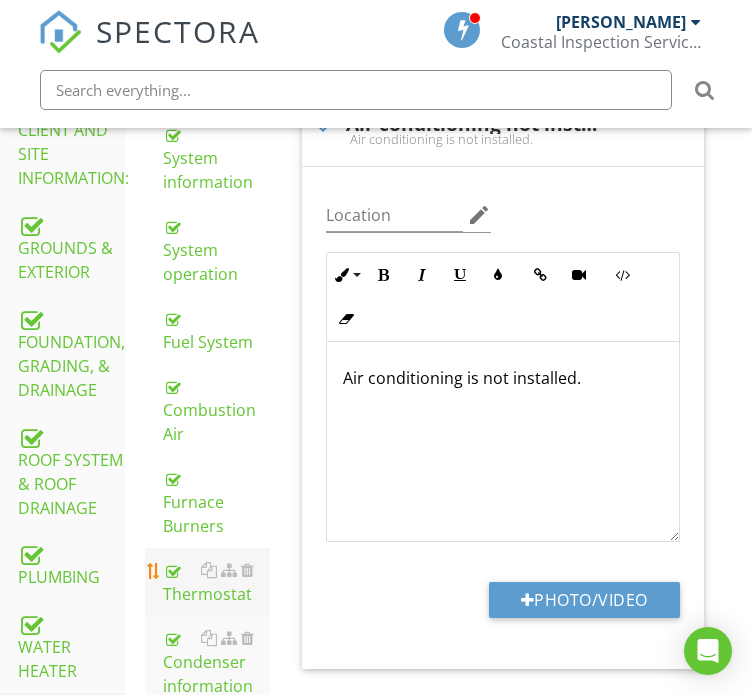 click on "Thermostat" at bounding box center [216, 582] 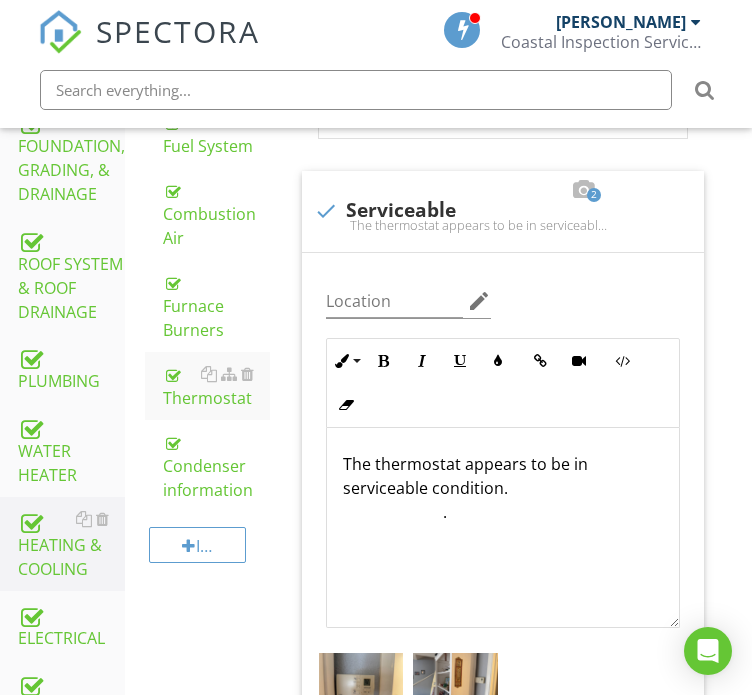 scroll, scrollTop: 700, scrollLeft: 0, axis: vertical 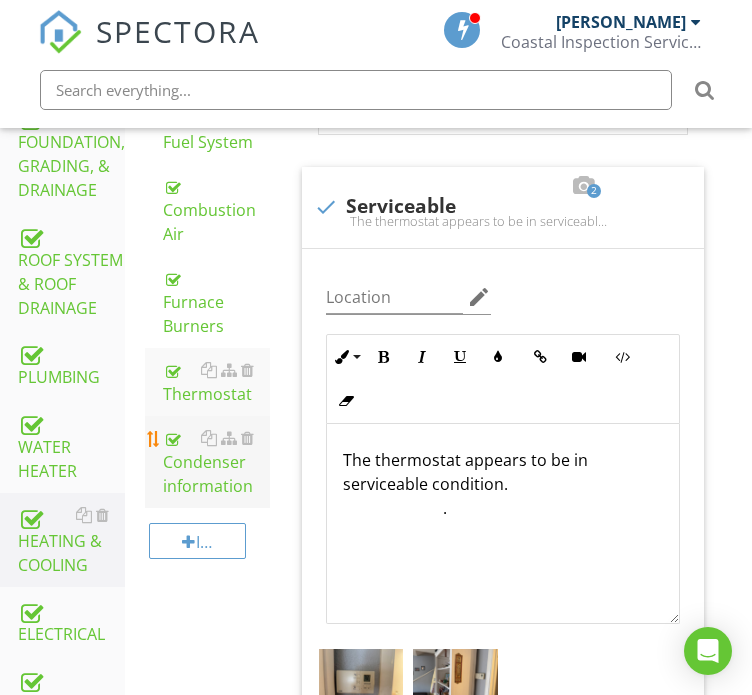 drag, startPoint x: 215, startPoint y: 474, endPoint x: 200, endPoint y: 475, distance: 15.033297 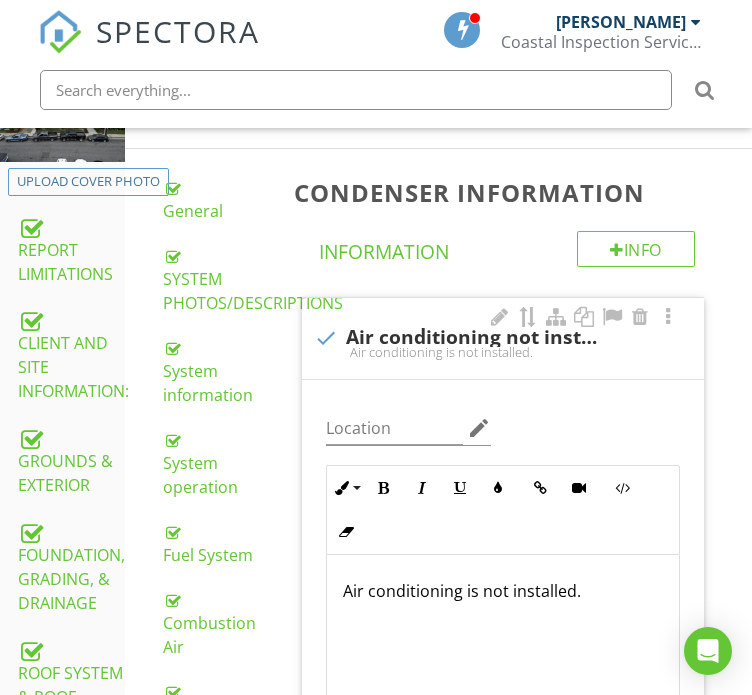 scroll, scrollTop: 300, scrollLeft: 0, axis: vertical 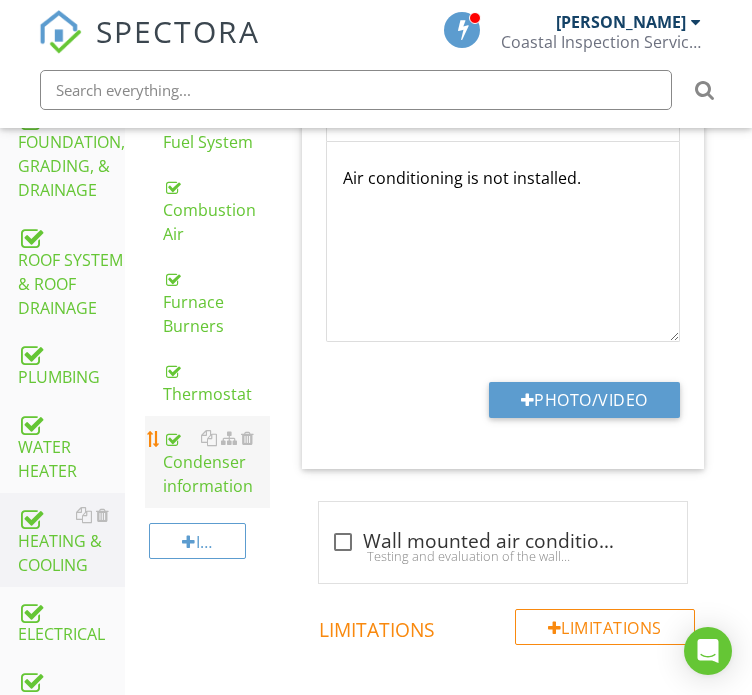 click on "Condenser information" at bounding box center [216, 462] 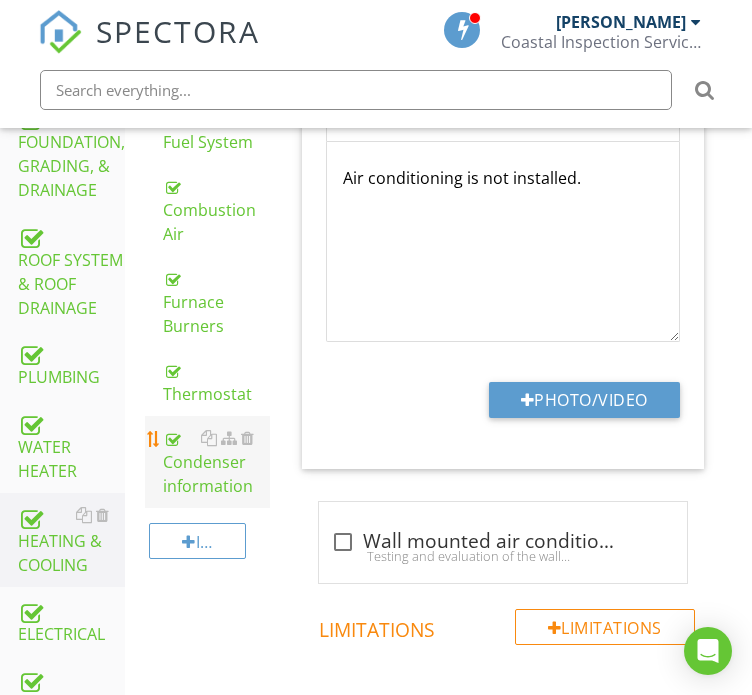 click on "Condenser information" at bounding box center (216, 462) 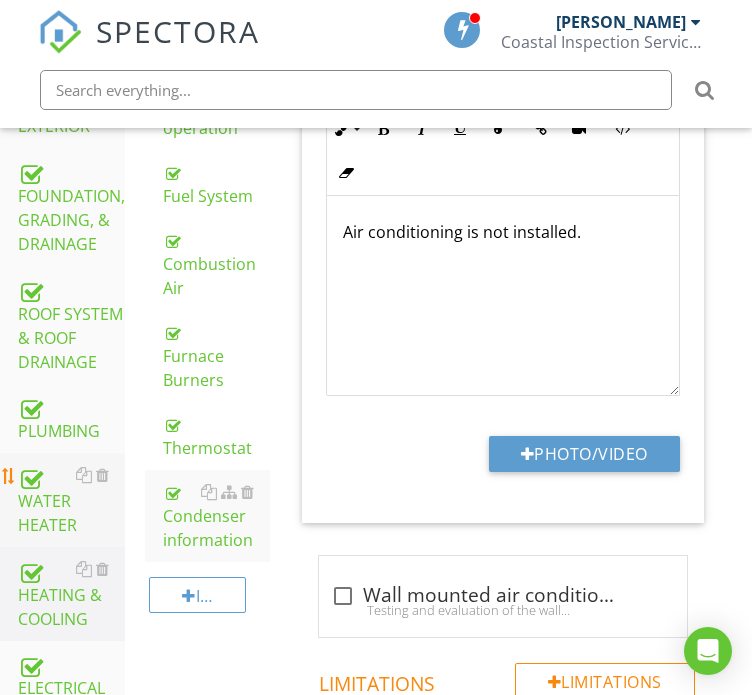 scroll, scrollTop: 700, scrollLeft: 0, axis: vertical 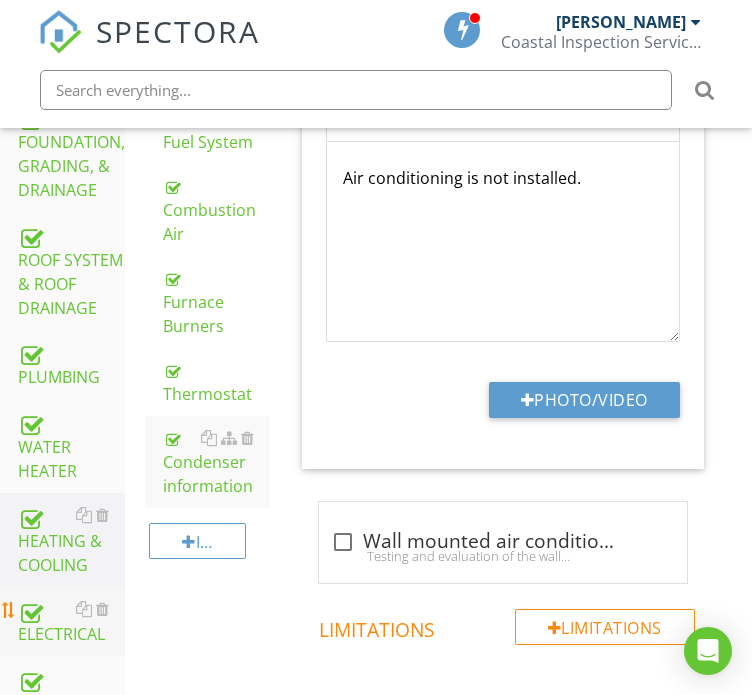 drag, startPoint x: 60, startPoint y: 610, endPoint x: 52, endPoint y: 597, distance: 15.264338 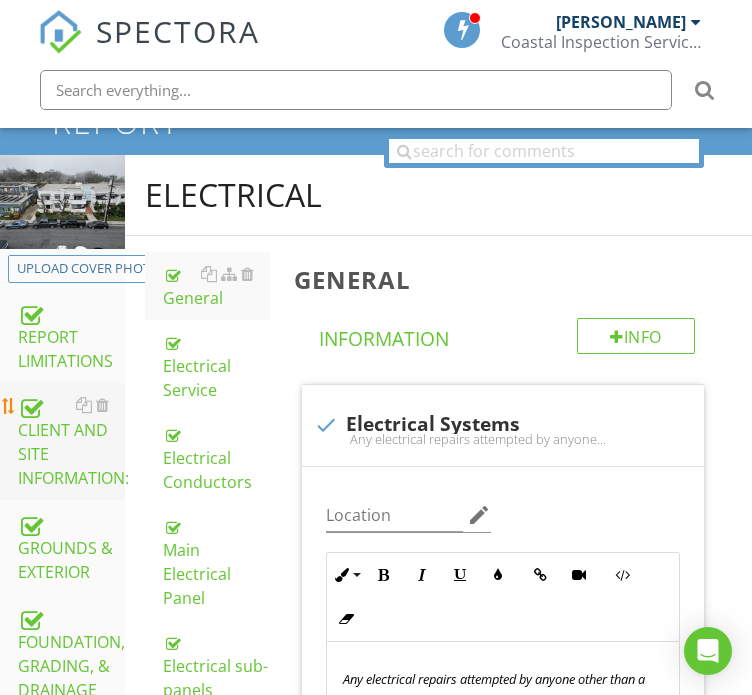 scroll, scrollTop: 100, scrollLeft: 0, axis: vertical 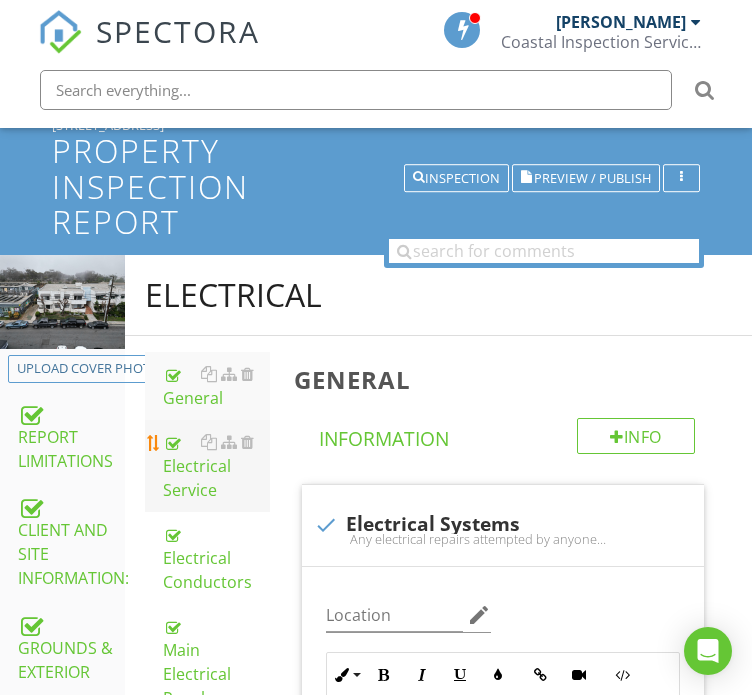 click on "Electrical Service" at bounding box center [216, 466] 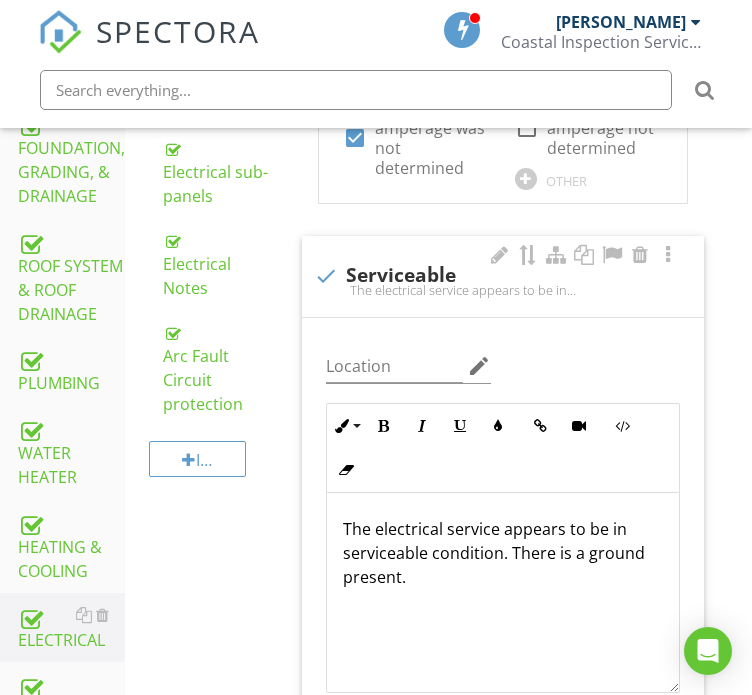 scroll, scrollTop: 700, scrollLeft: 0, axis: vertical 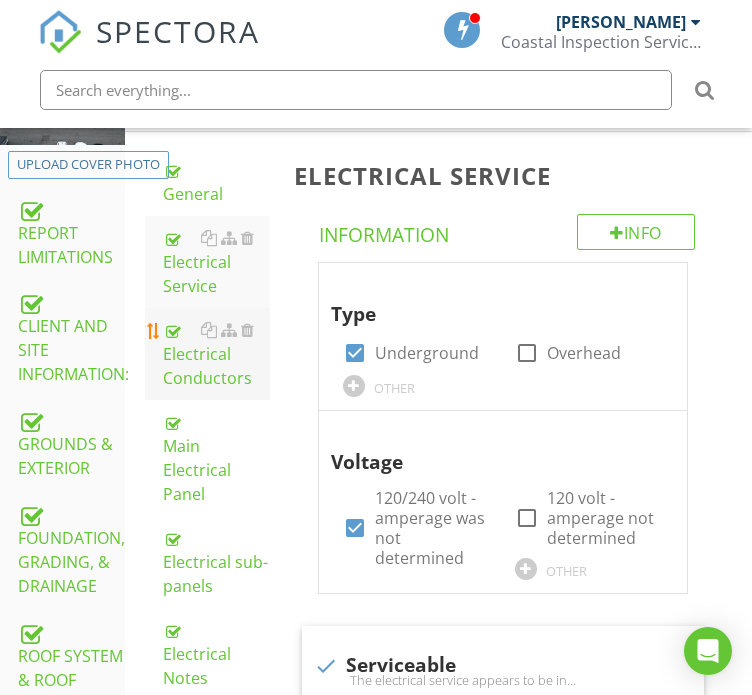 click on "Electrical Conductors" at bounding box center (216, 354) 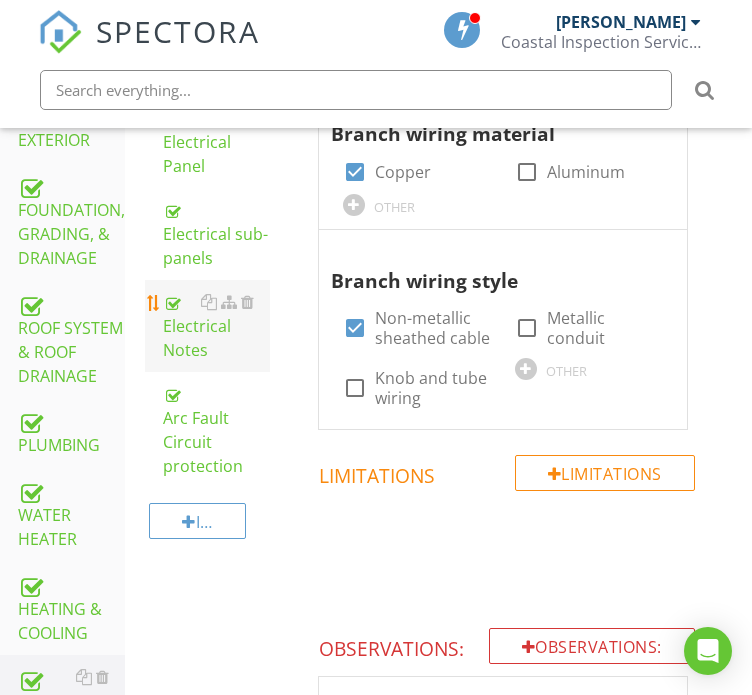 scroll, scrollTop: 532, scrollLeft: 0, axis: vertical 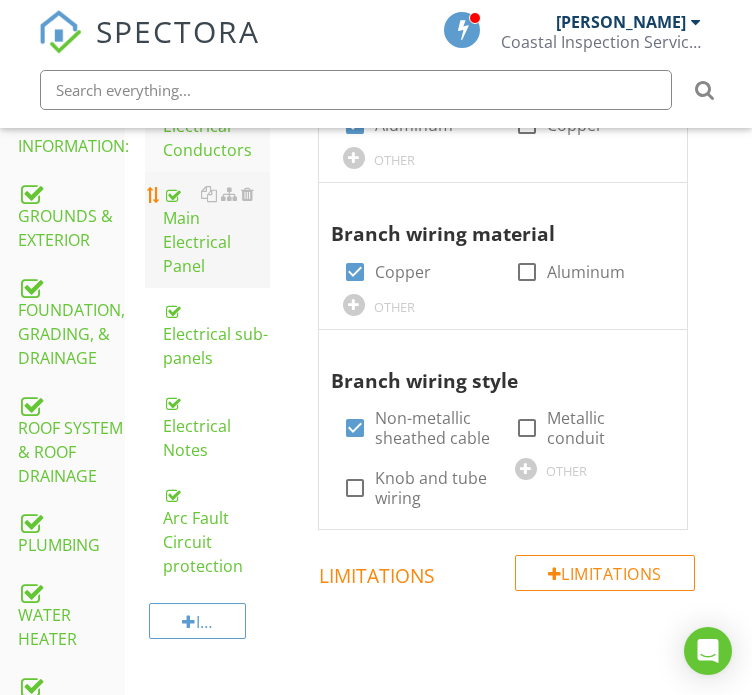 click on "Main Electrical Panel" at bounding box center (216, 230) 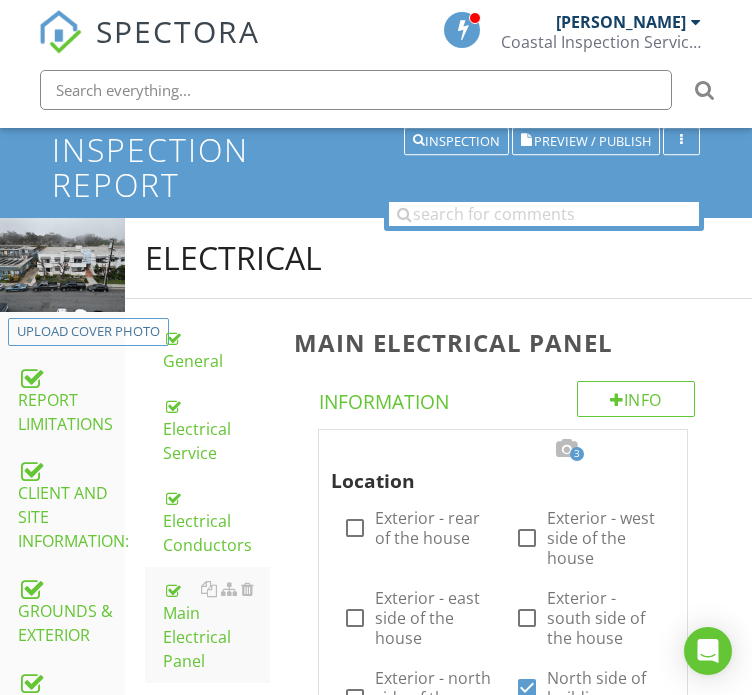 scroll, scrollTop: 537, scrollLeft: 0, axis: vertical 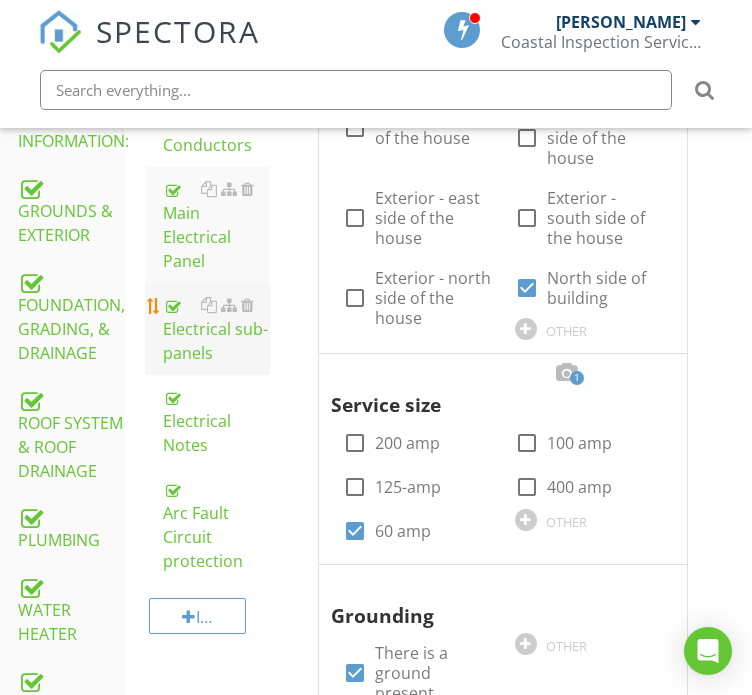 click on "Electrical sub-panels" at bounding box center (216, 329) 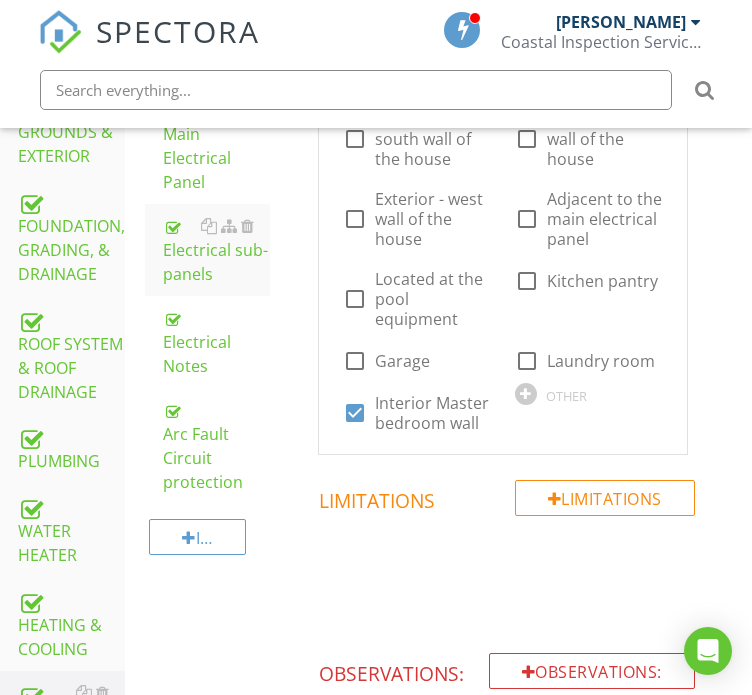 scroll, scrollTop: 700, scrollLeft: 0, axis: vertical 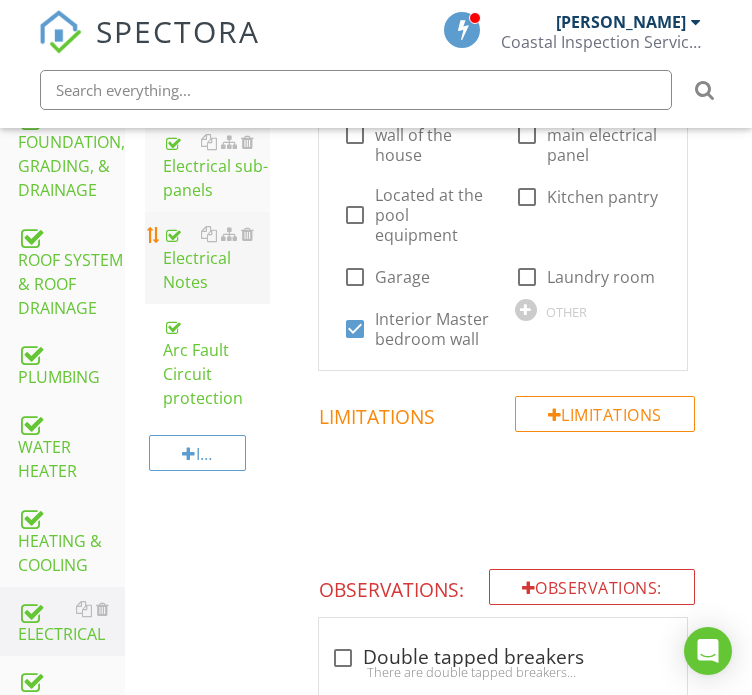 click on "Electrical  Notes" at bounding box center (216, 258) 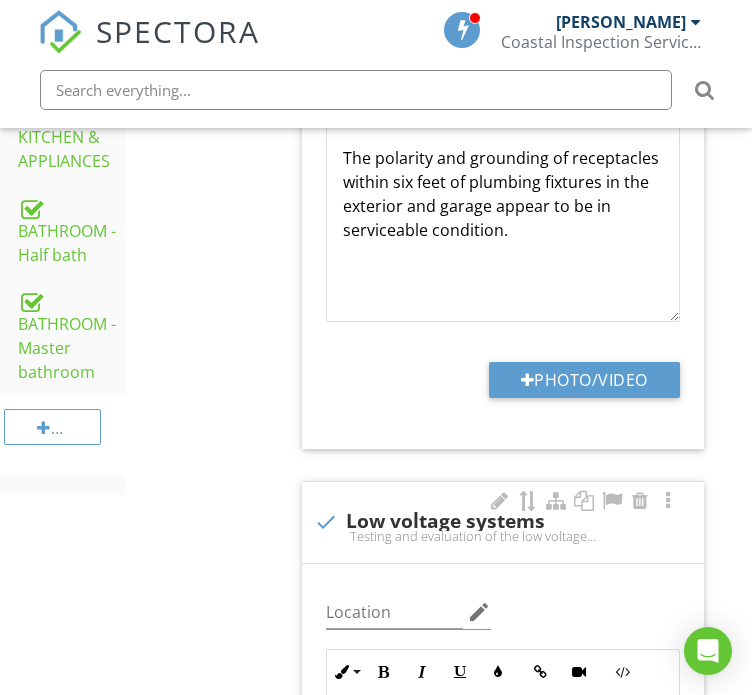 scroll, scrollTop: 1500, scrollLeft: 0, axis: vertical 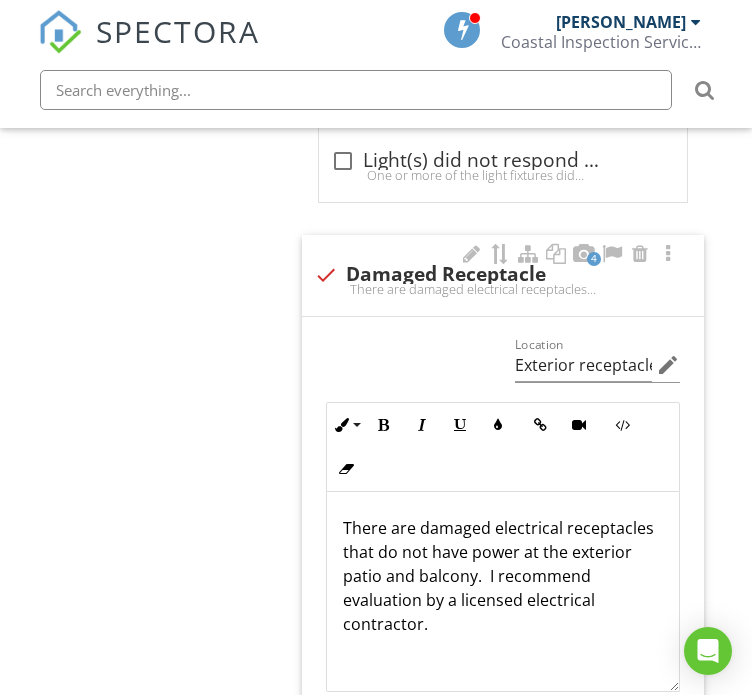 click at bounding box center [361, 748] 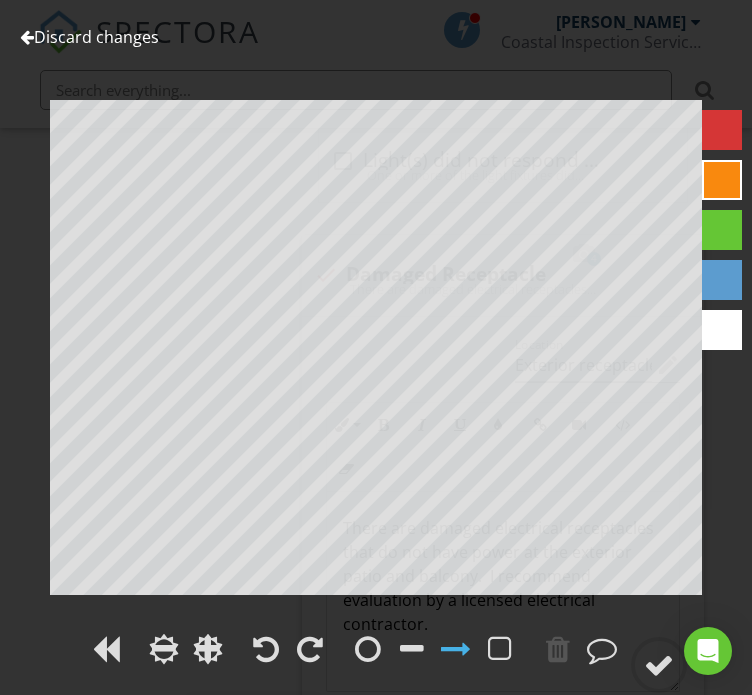 click on "Discard changes" at bounding box center [89, 37] 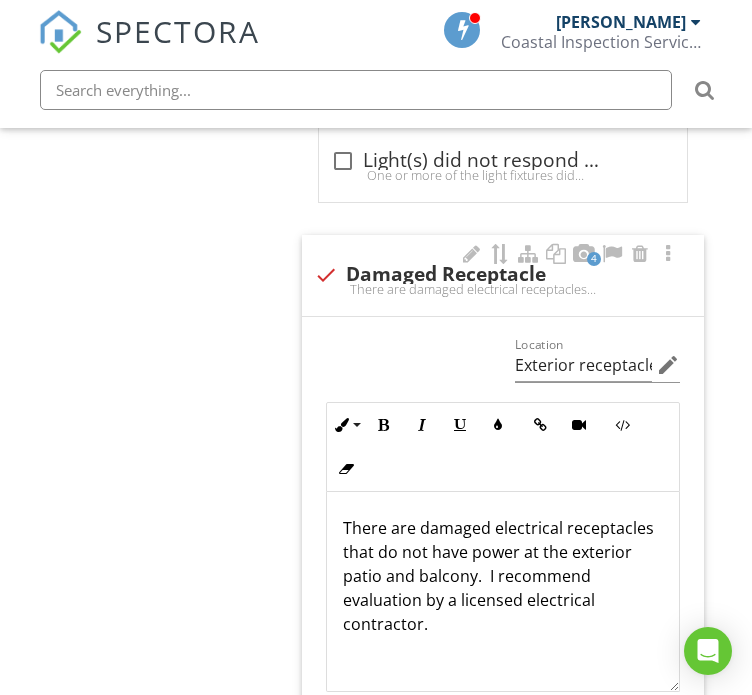 scroll, scrollTop: 0, scrollLeft: 0, axis: both 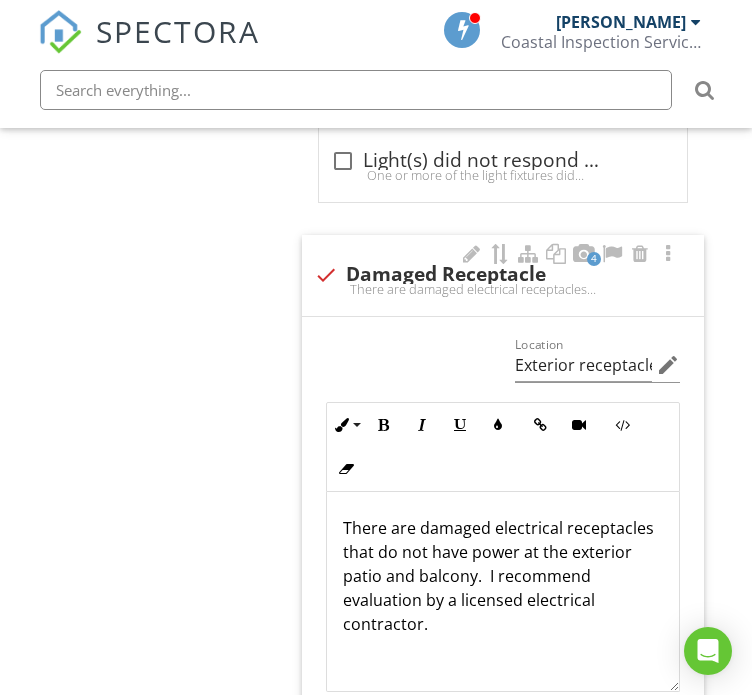 click at bounding box center [644, 748] 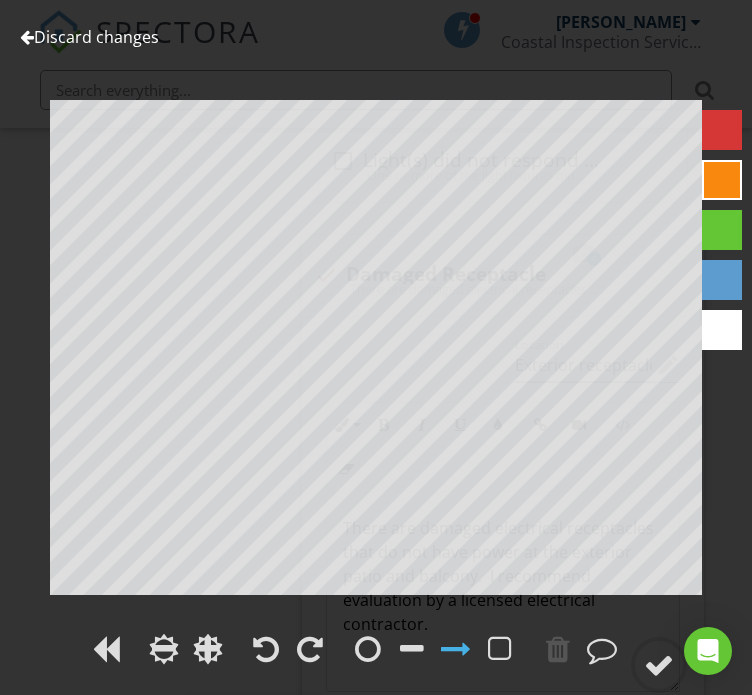 click on "Discard changes" at bounding box center (89, 37) 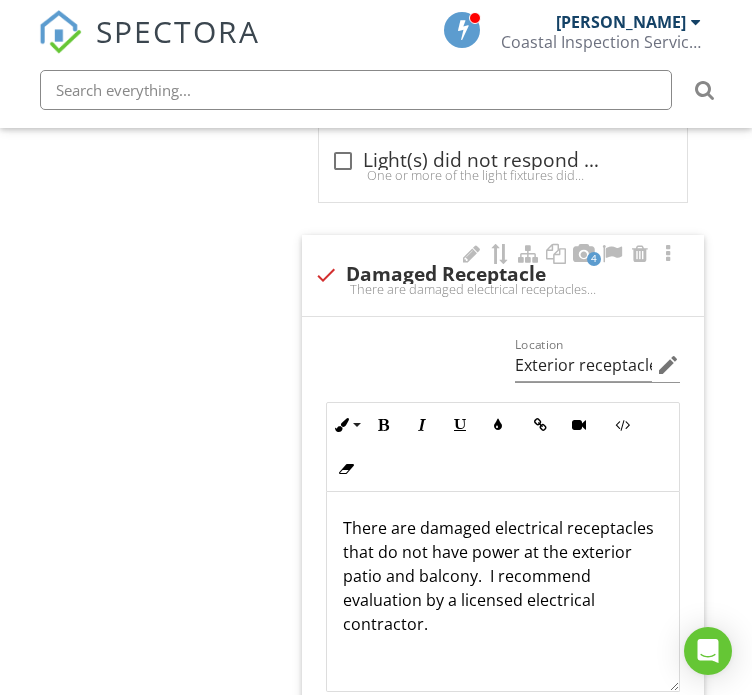 scroll, scrollTop: 0, scrollLeft: 0, axis: both 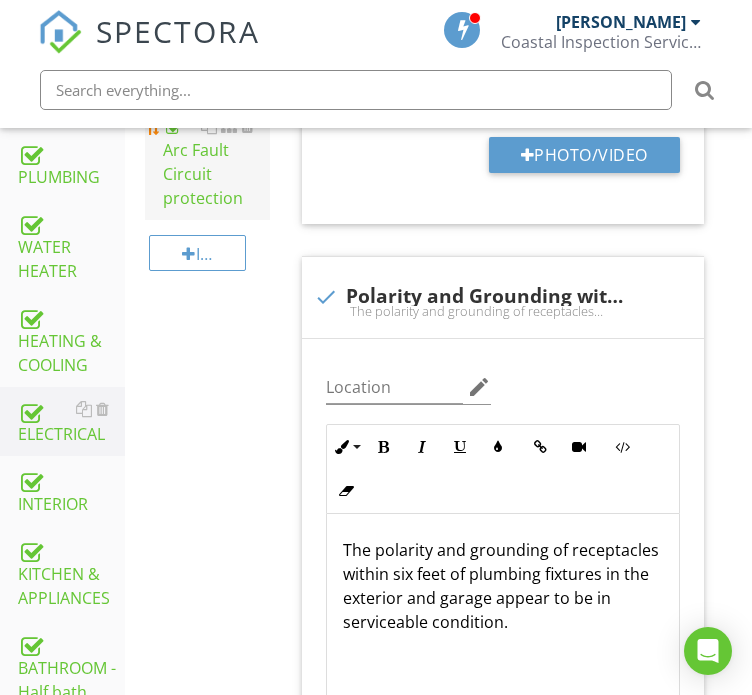 click on "Arc Fault Circuit protection" at bounding box center (216, 162) 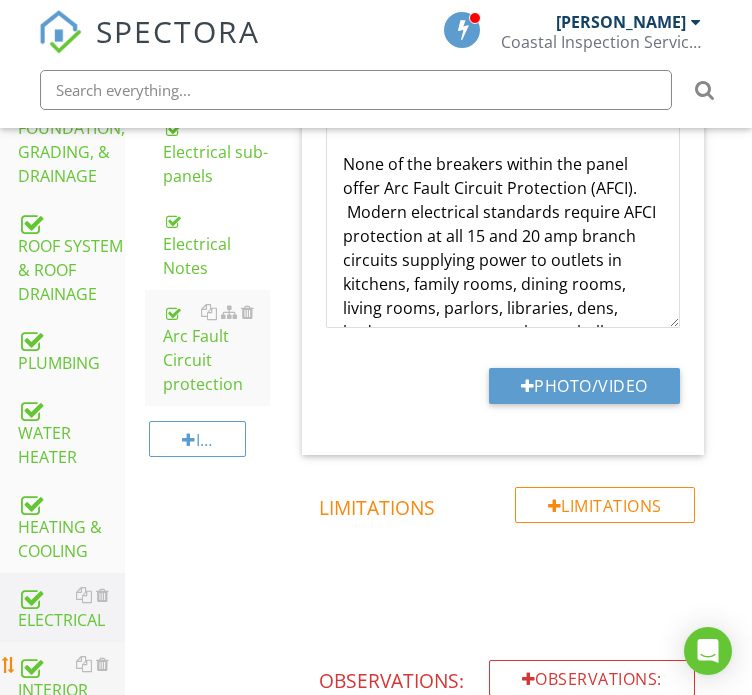 scroll, scrollTop: 900, scrollLeft: 0, axis: vertical 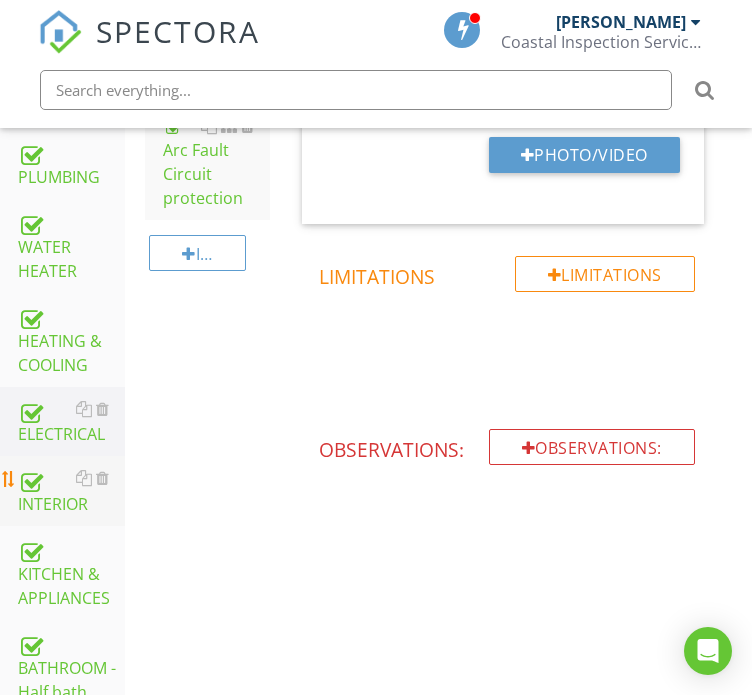 click on "INTERIOR" at bounding box center [71, 491] 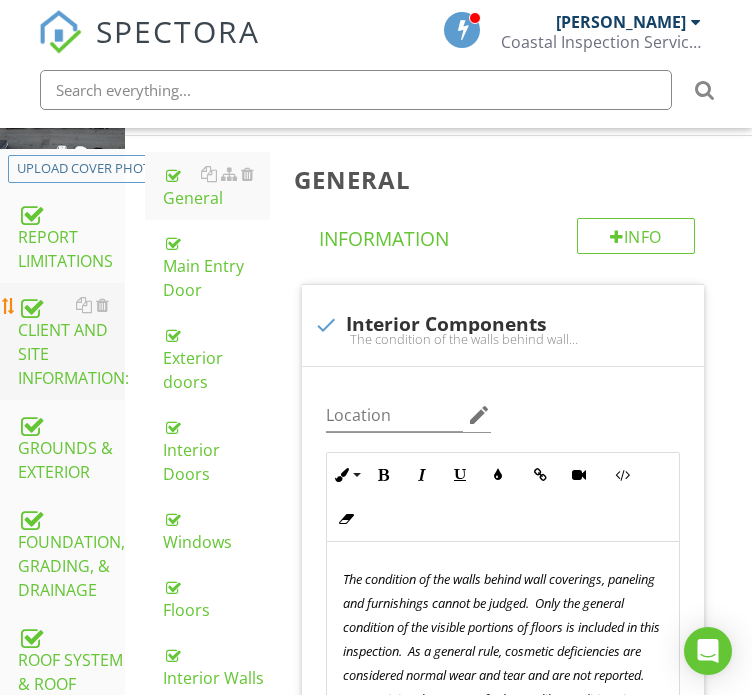 scroll, scrollTop: 300, scrollLeft: 0, axis: vertical 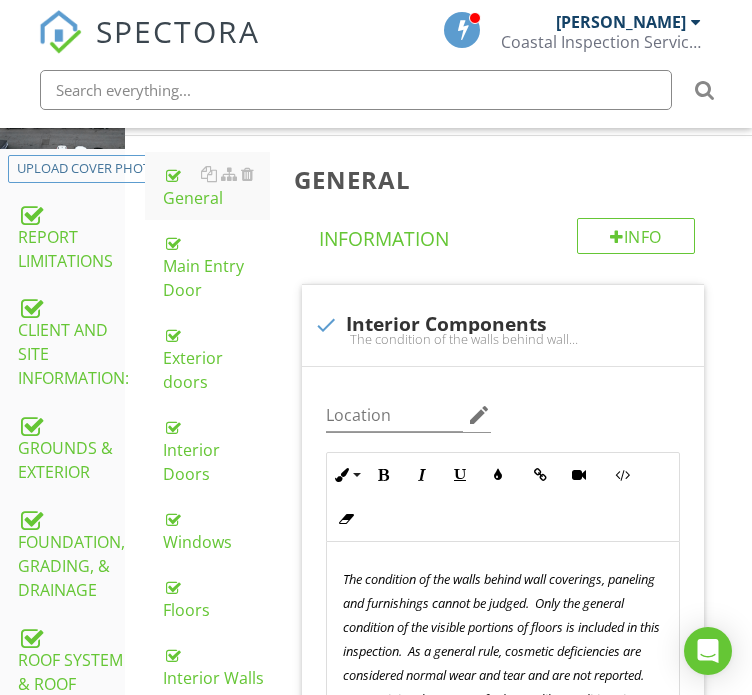 click on "General
Main Entry Door
Exterior doors
Interior Doors
Windows
Floors
Interior Walls
Ceilings
Ceiling Fans
Interior Stairs
Interior Stair Handrails/Guardrails
Smoke Alarms
Carbon Monoxide Alarms
Laundry utilities
Attic
Item" at bounding box center [203, 790] 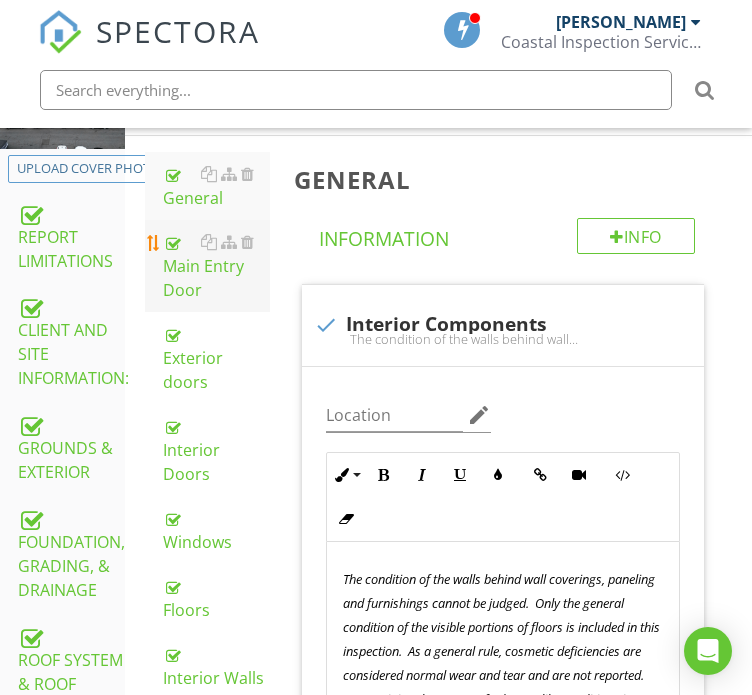 click on "Main Entry Door" at bounding box center [207, 266] 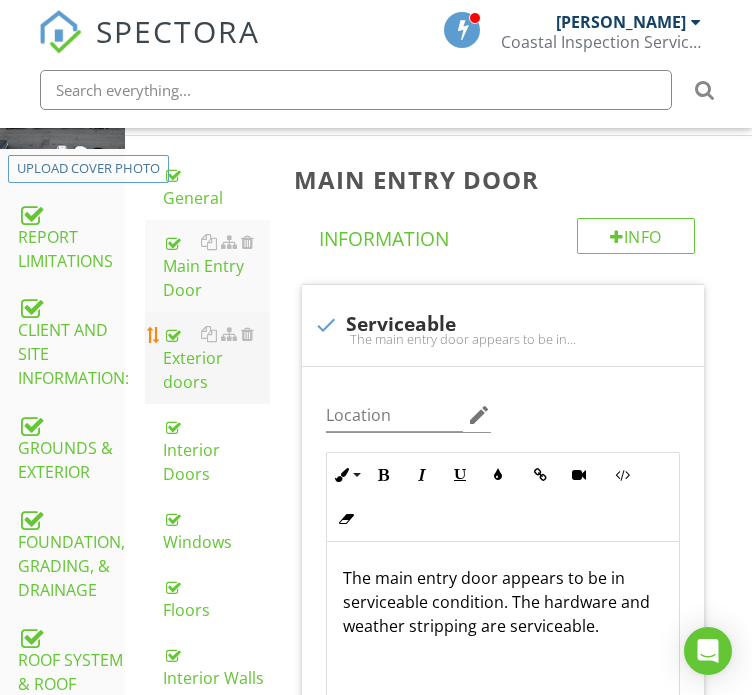 drag, startPoint x: 260, startPoint y: 351, endPoint x: 190, endPoint y: 355, distance: 70.11419 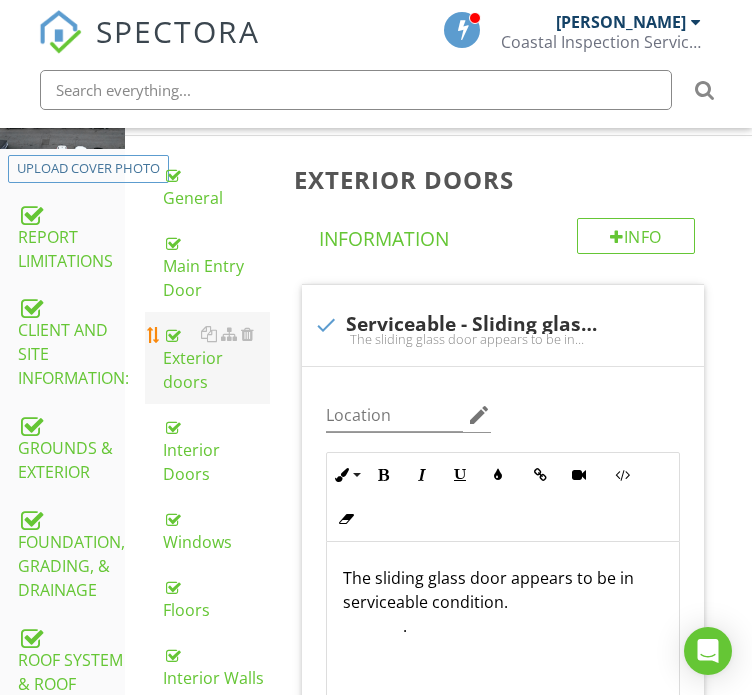 click on "Exterior doors" at bounding box center [216, 358] 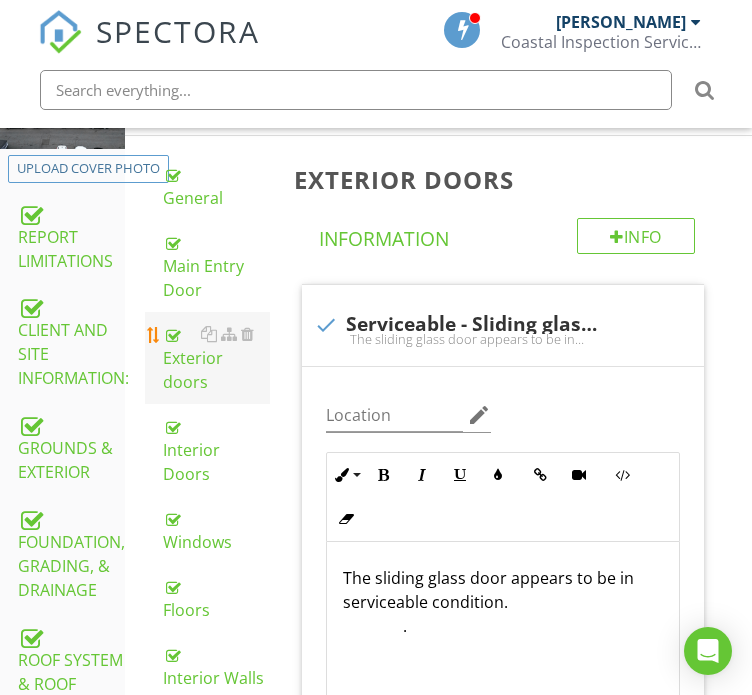click on "Exterior doors" at bounding box center [216, 358] 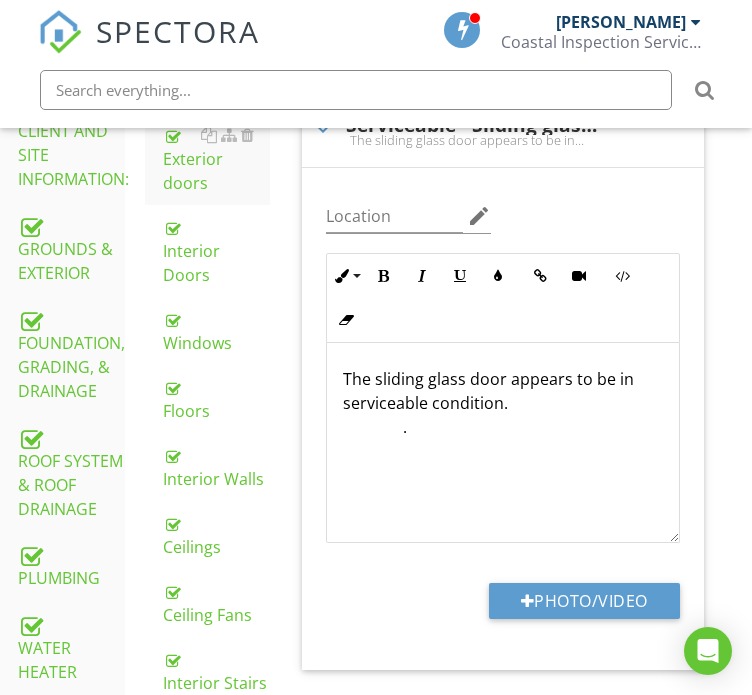 scroll, scrollTop: 500, scrollLeft: 0, axis: vertical 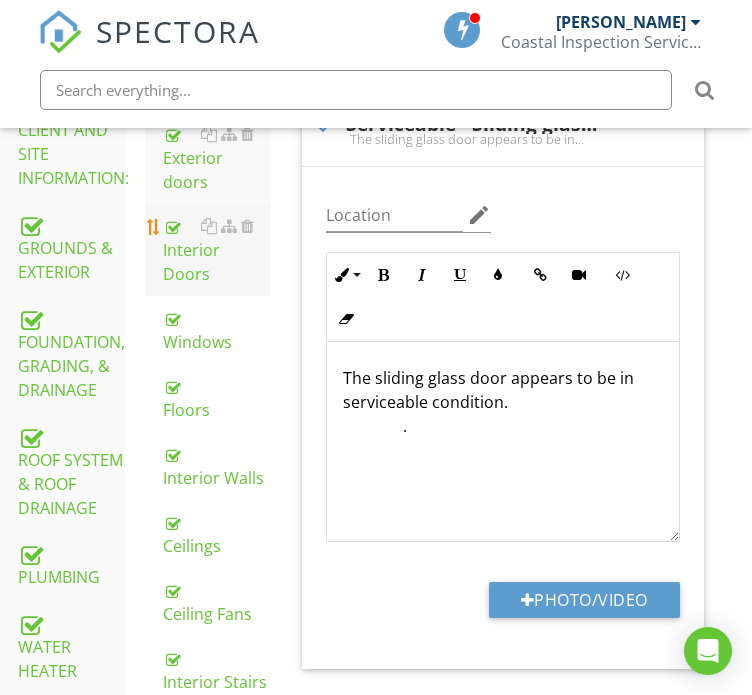 drag, startPoint x: 246, startPoint y: 223, endPoint x: 227, endPoint y: 243, distance: 27.58623 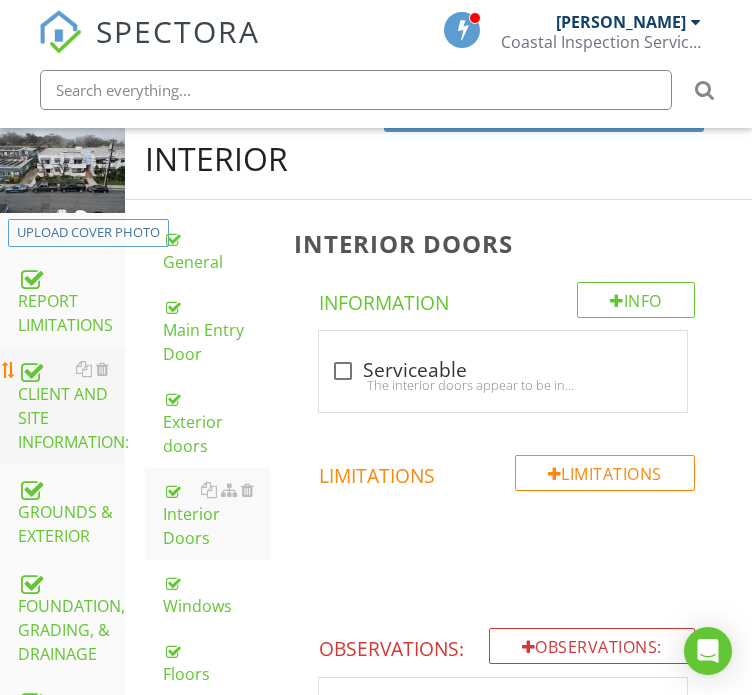 scroll, scrollTop: 200, scrollLeft: 0, axis: vertical 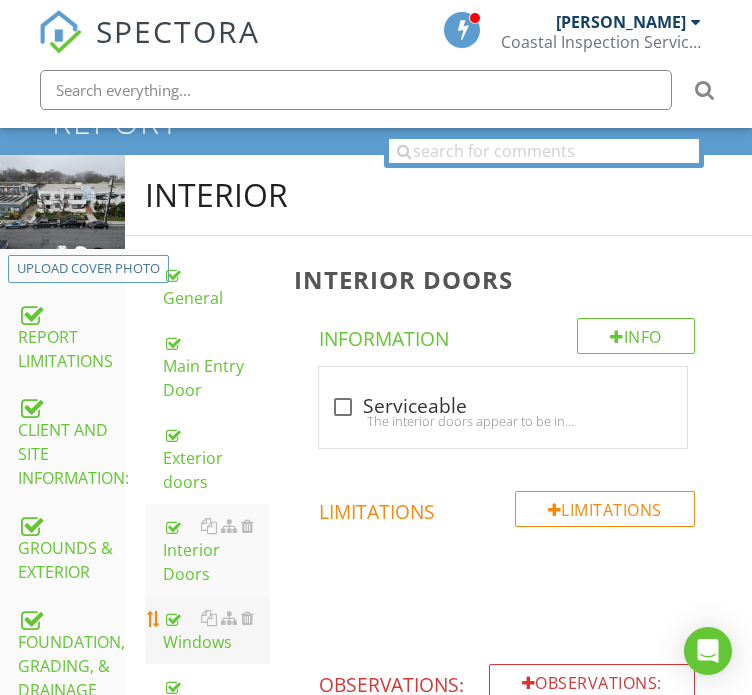 click on "Windows" at bounding box center [216, 630] 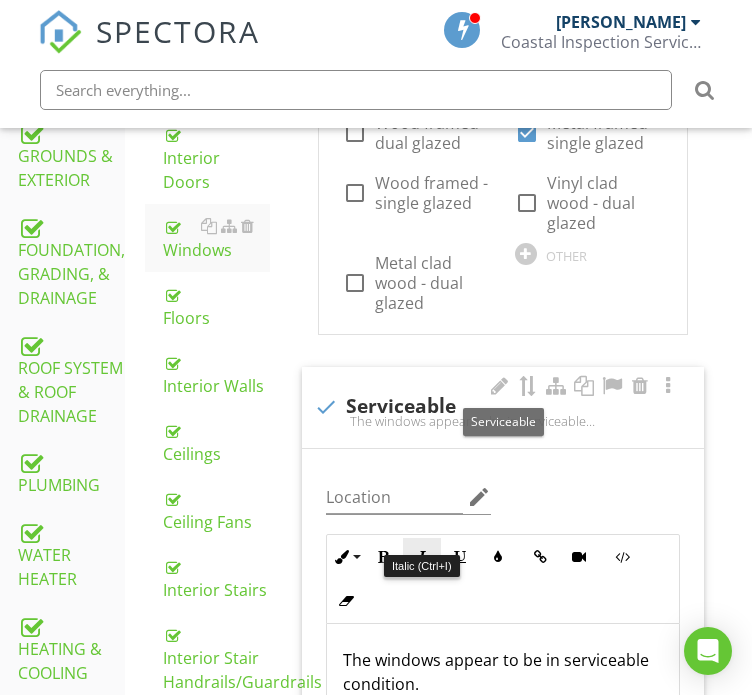 scroll, scrollTop: 700, scrollLeft: 0, axis: vertical 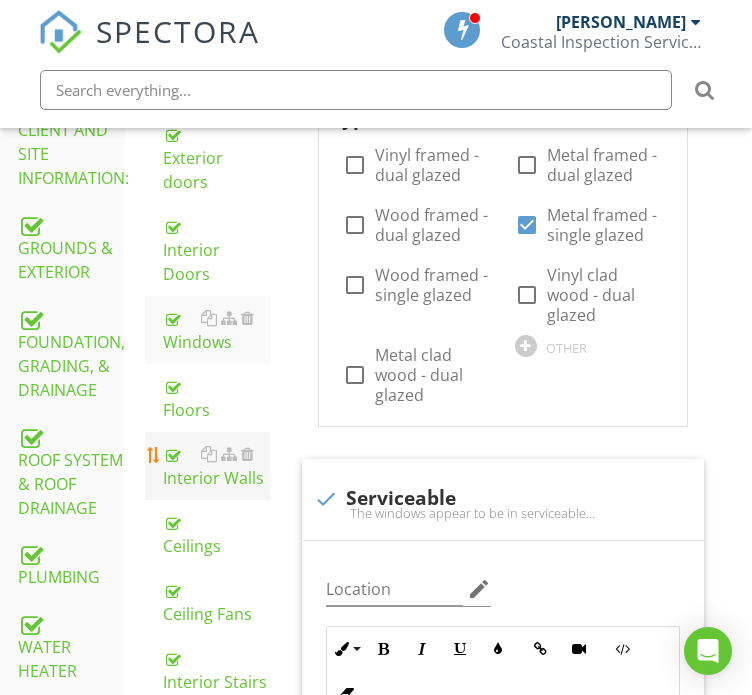 click on "Floors" at bounding box center (216, 398) 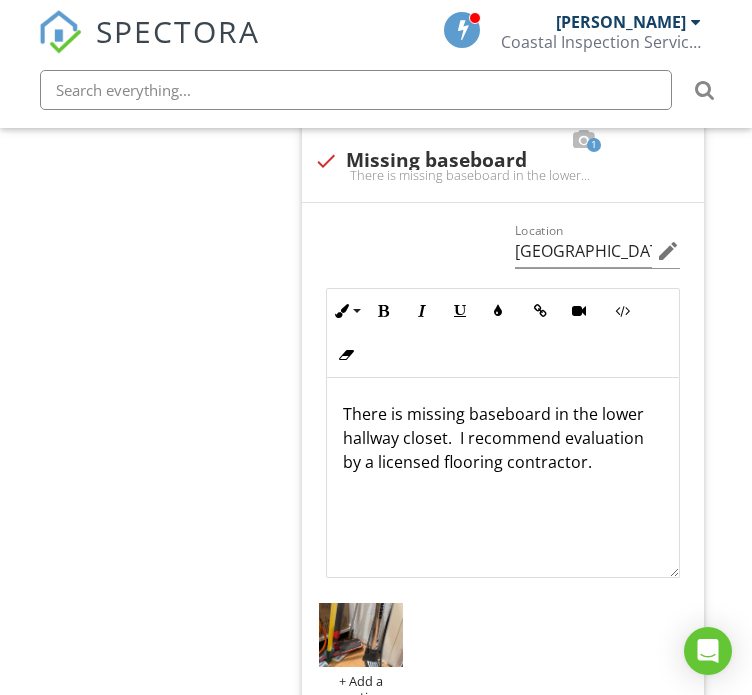 scroll, scrollTop: 1800, scrollLeft: 0, axis: vertical 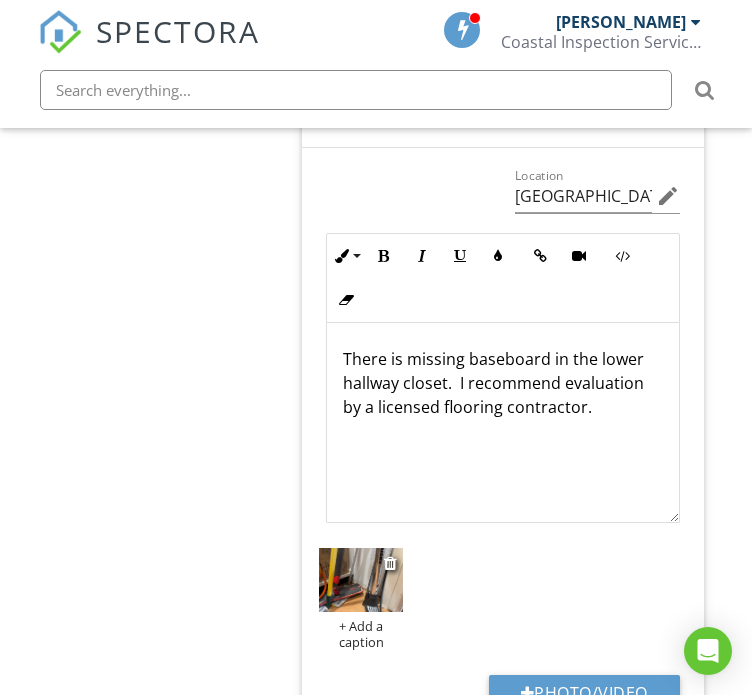 click at bounding box center (361, 579) 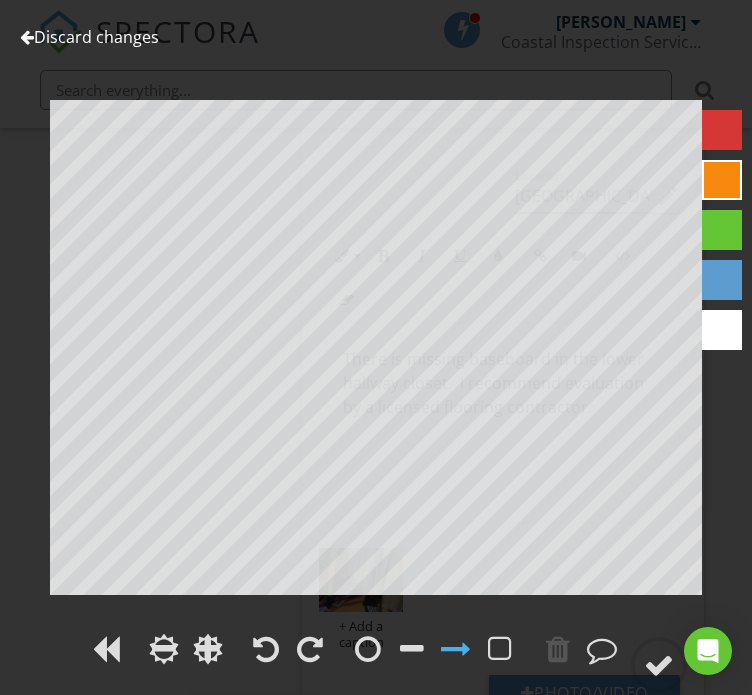 click on "Discard changes" at bounding box center (89, 37) 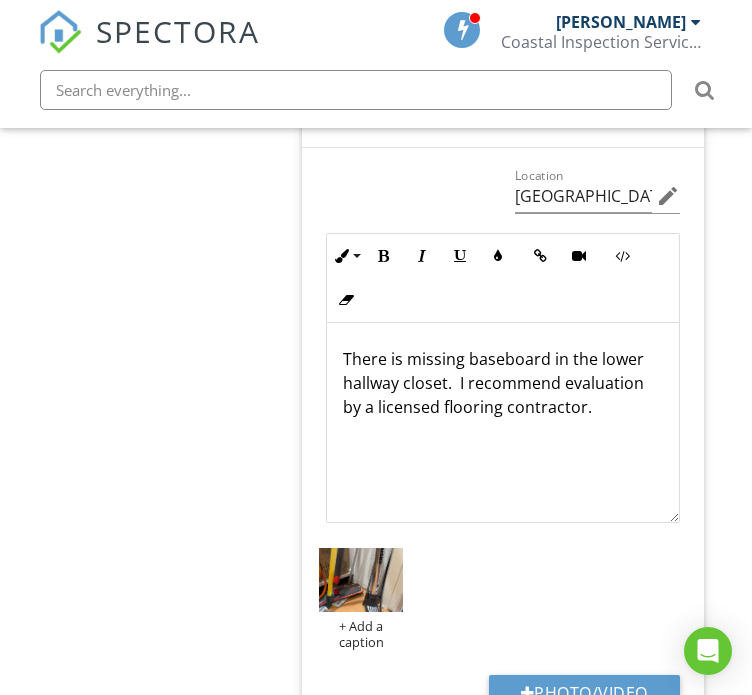 scroll, scrollTop: 0, scrollLeft: 0, axis: both 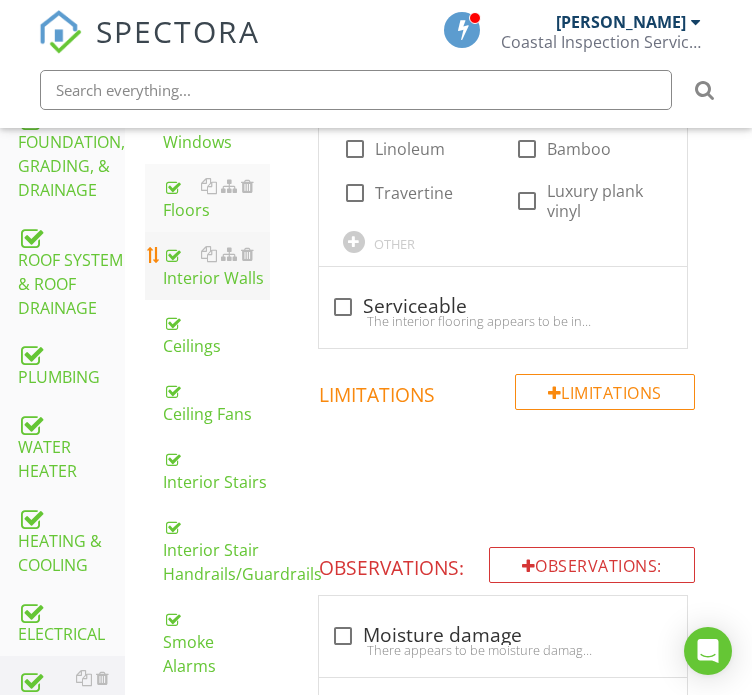 click on "Interior Walls" at bounding box center [216, 266] 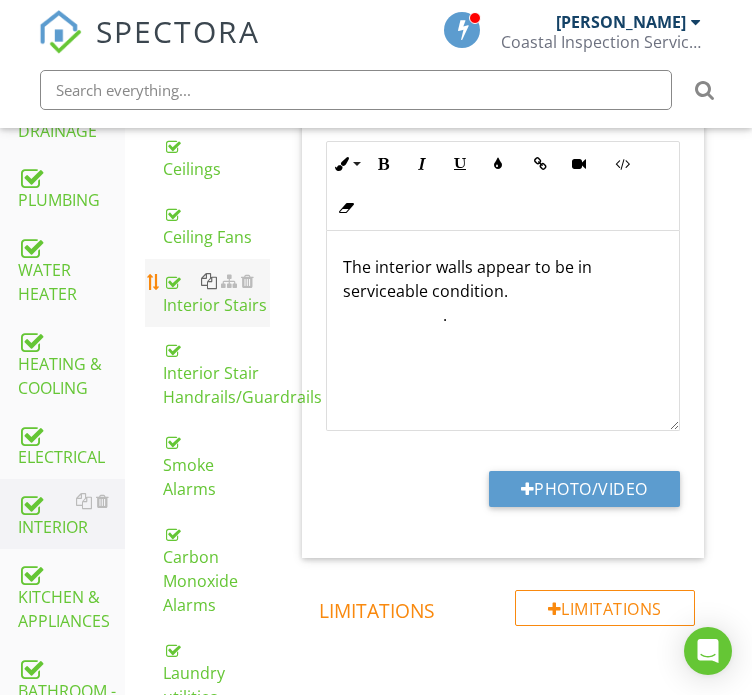 scroll, scrollTop: 800, scrollLeft: 0, axis: vertical 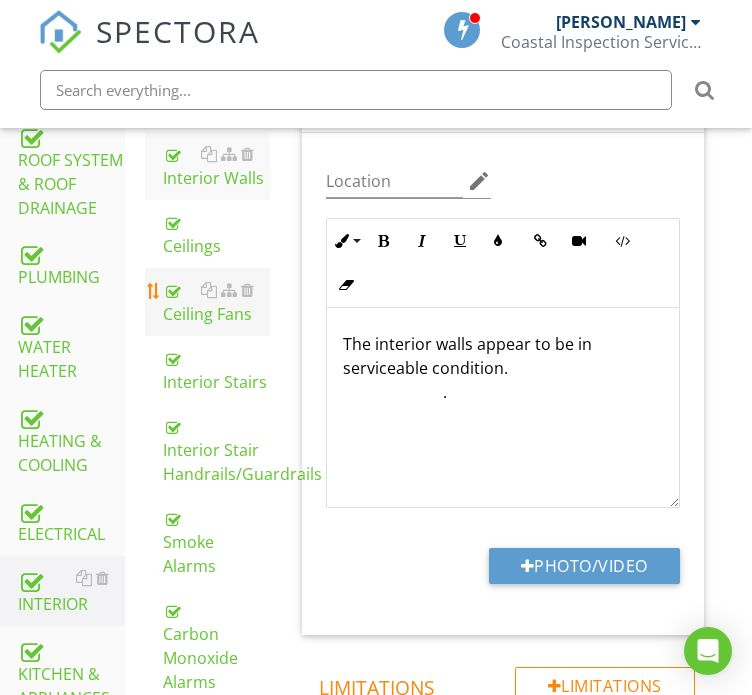 click on "Ceiling Fans" at bounding box center [216, 302] 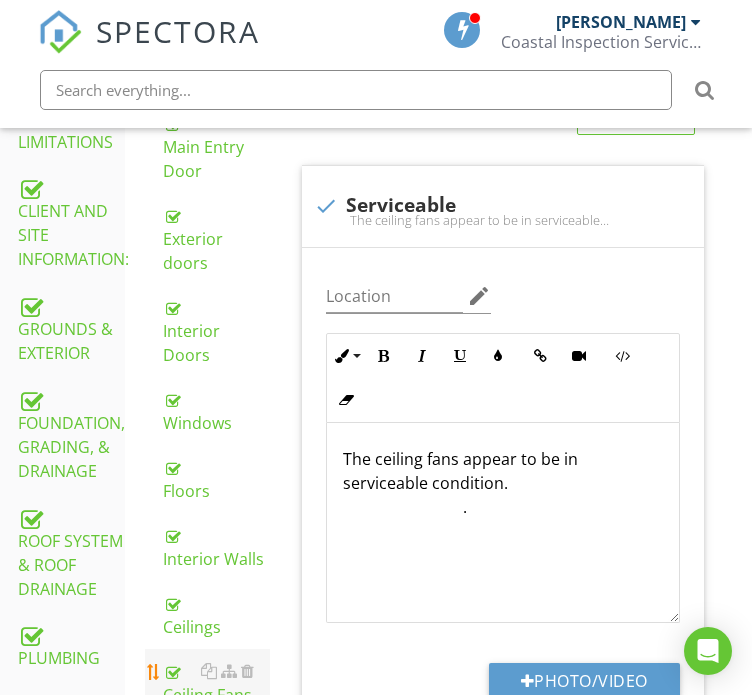 scroll, scrollTop: 500, scrollLeft: 0, axis: vertical 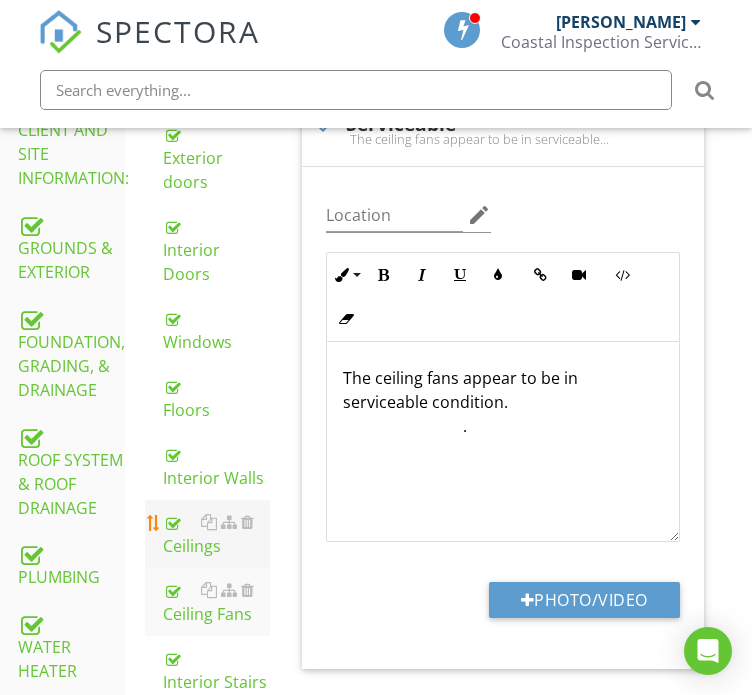 click on "Ceilings" at bounding box center [216, 534] 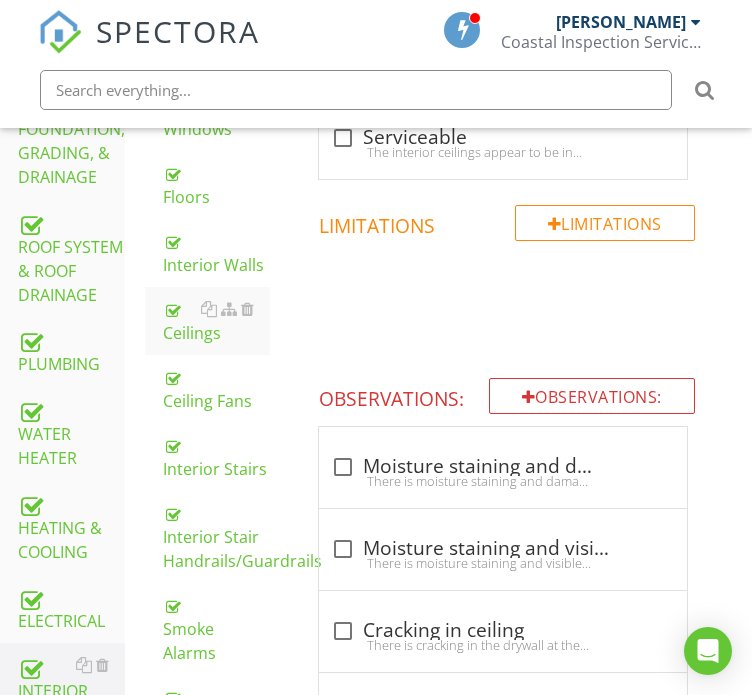 scroll, scrollTop: 1100, scrollLeft: 0, axis: vertical 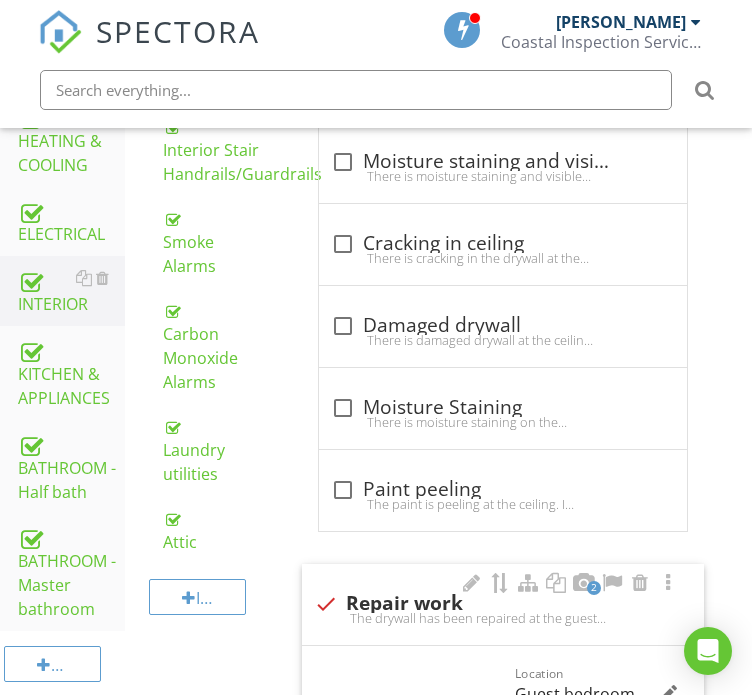 click on "check
Repair work
The drywall has been repaired at the guest bedroom ceiling. I recommend evaluation by a licensed contractor." at bounding box center [503, 610] 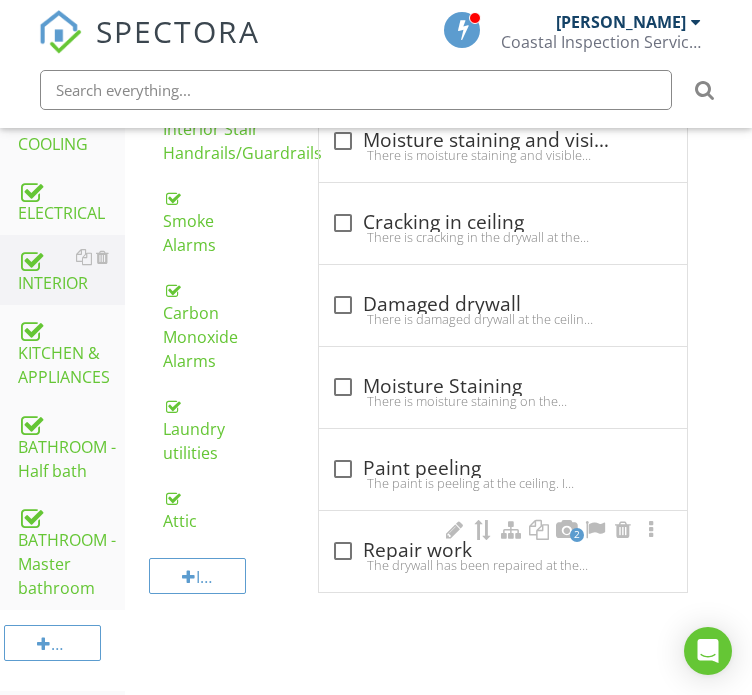 scroll, scrollTop: 1132, scrollLeft: 0, axis: vertical 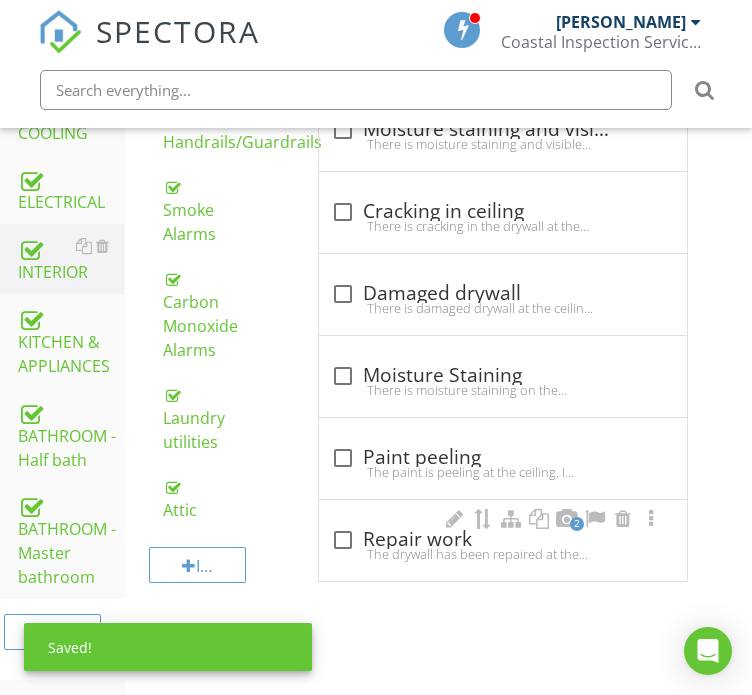 click on "The drywall has been repaired at the guest bedroom ceiling. I recommend evaluation by a licensed contractor." at bounding box center (503, 554) 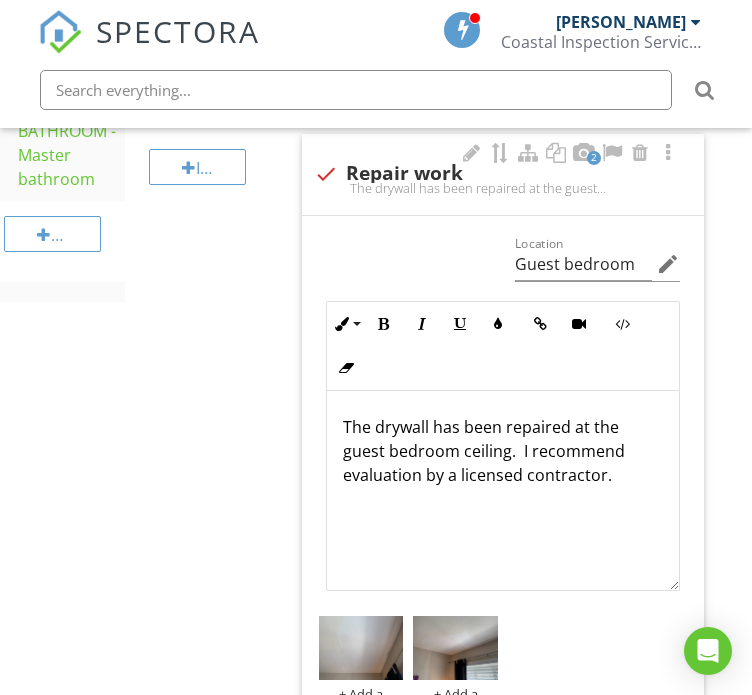 scroll, scrollTop: 1532, scrollLeft: 0, axis: vertical 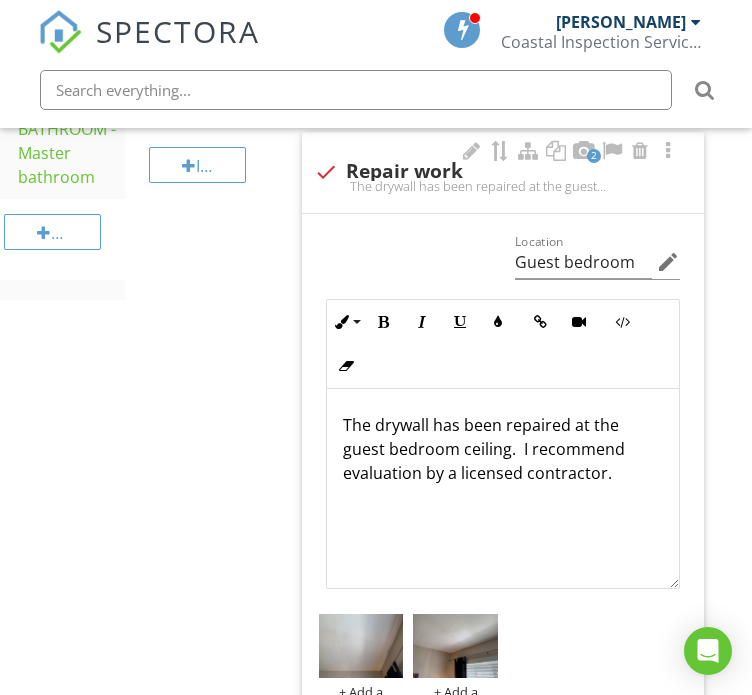 click on "The drywall has been repaired at the guest bedroom ceiling.  I recommend evaluation by a licensed contractor." at bounding box center [503, 449] 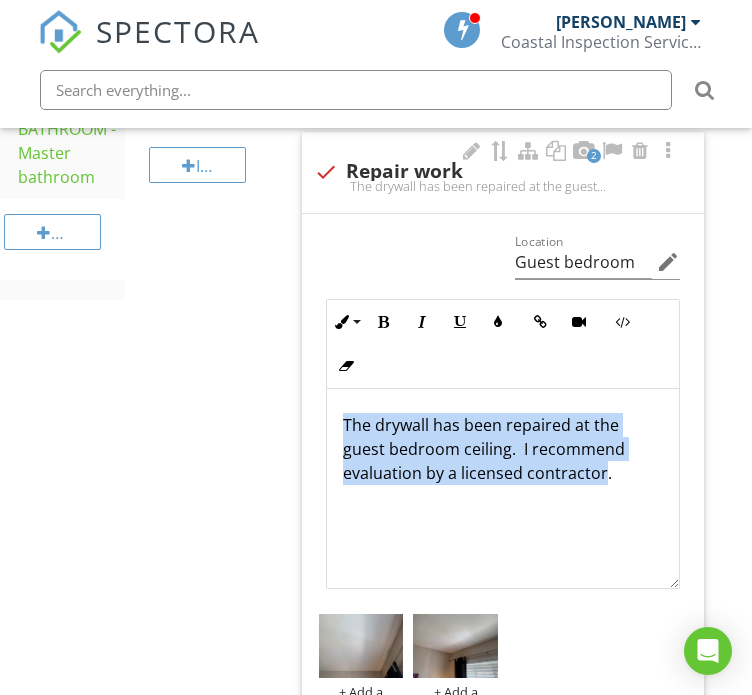 drag, startPoint x: 342, startPoint y: 372, endPoint x: 553, endPoint y: 423, distance: 217.07602 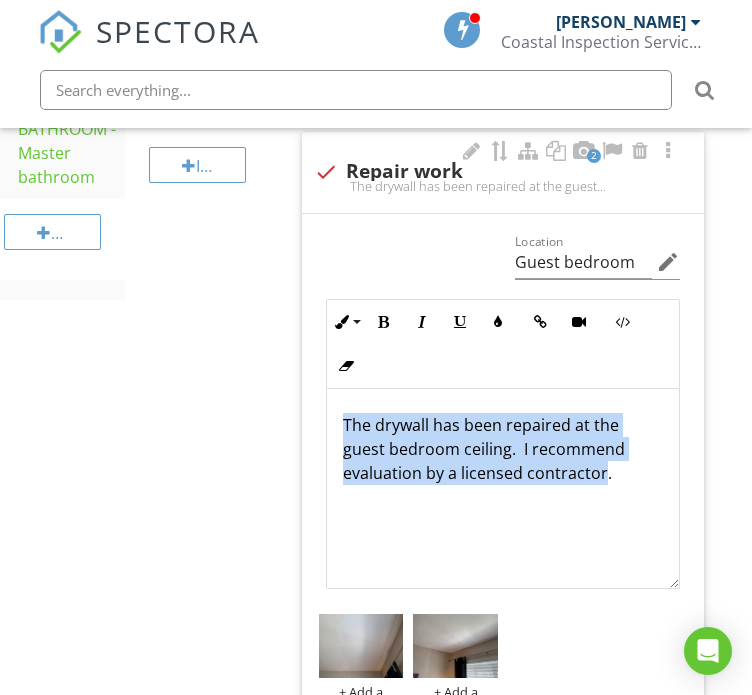 copy on "The drywall has been repaired at the guest bedroom ceiling.  I recommend evaluation by a licensed contractor" 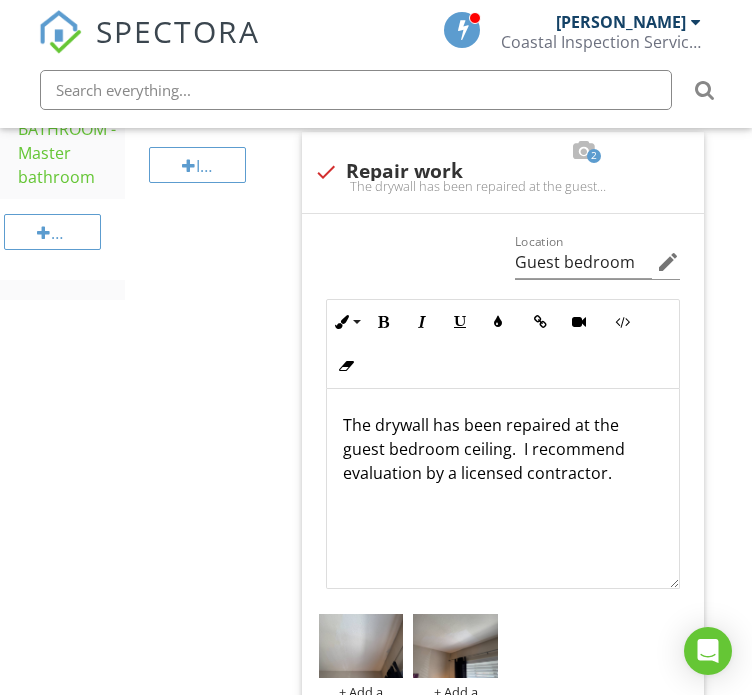 click on "Ceilings
Info
Information
Material
check_box Drywall   check_box_outline_blank Plaster   check_box_outline_blank Wood   check_box_outline_blank Acoustical panels   check_box_outline_blank Acoustical spray         OTHER                                   check_box_outline_blank
Serviceable
The interior ceilings appear to be in serviceable condition.                             .
Limitations
Limitations
Observations:
Observations:
check_box_outline_blank
Moisture staining and damage
check_box_outline_blank                           check_box_outline_blank" at bounding box center (517, -118) 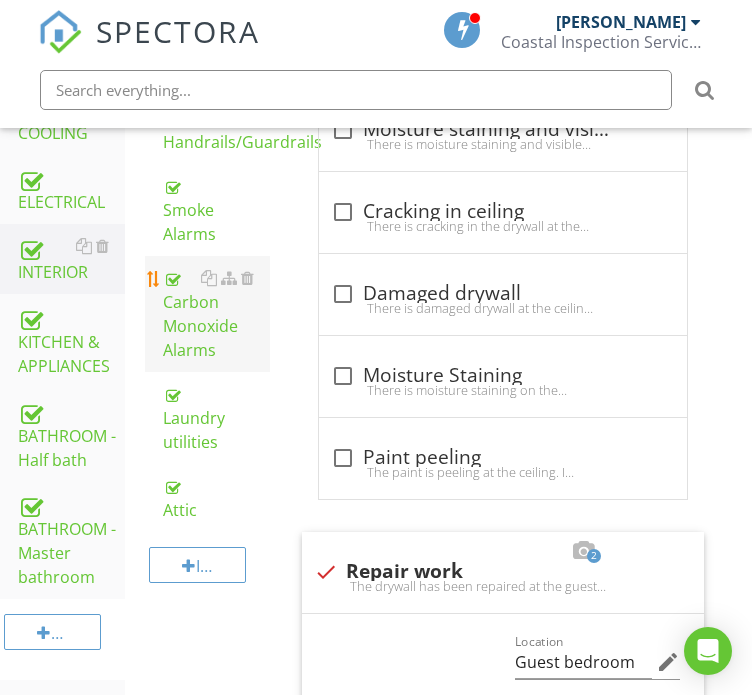 scroll, scrollTop: 832, scrollLeft: 0, axis: vertical 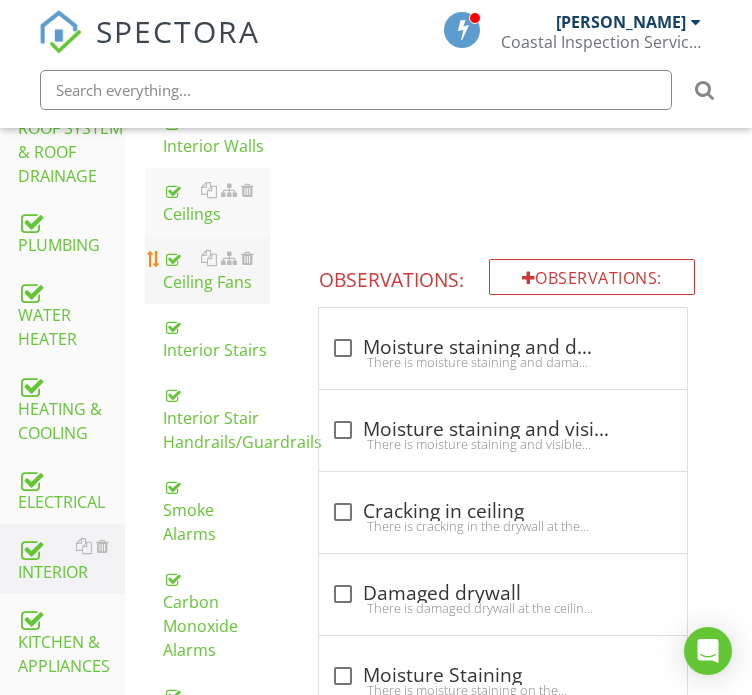 click on "Ceiling Fans" at bounding box center (216, 270) 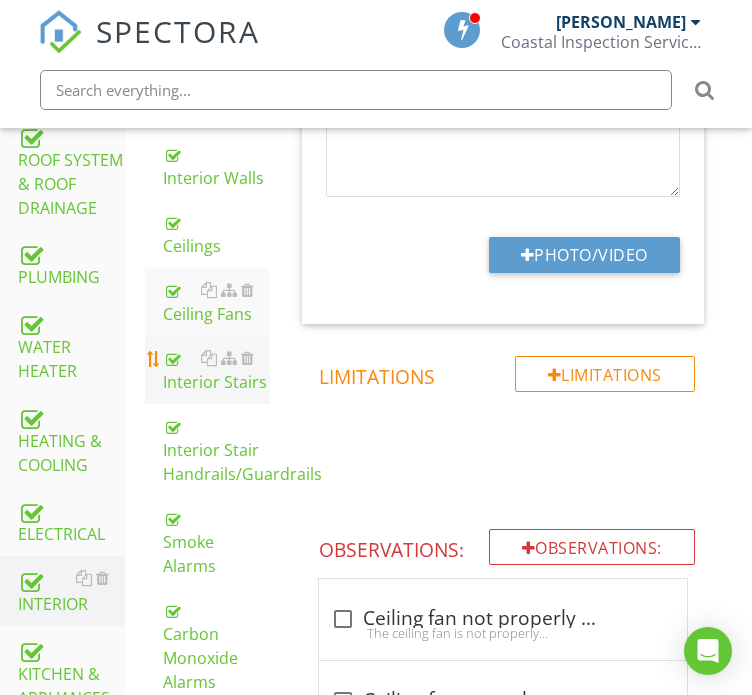 scroll, scrollTop: 923, scrollLeft: 0, axis: vertical 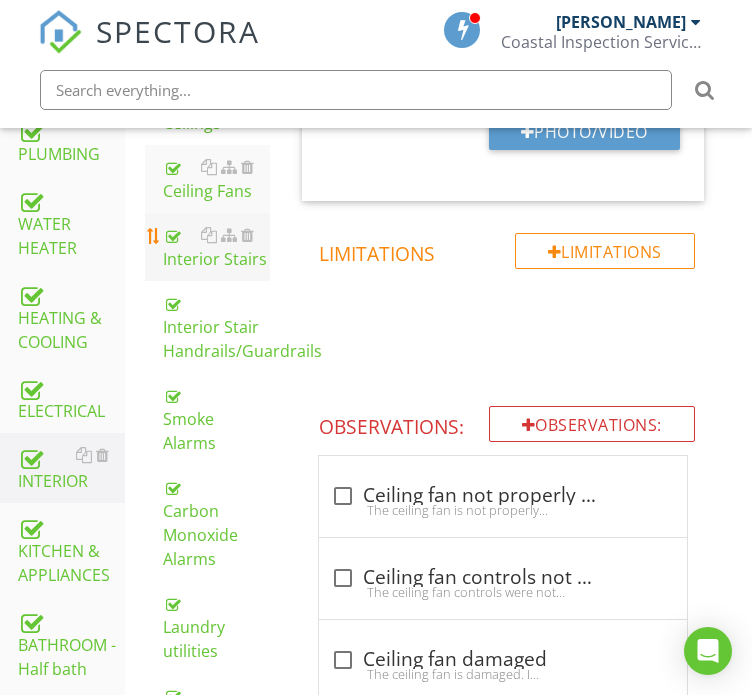 click on "Interior Stairs" at bounding box center [216, 247] 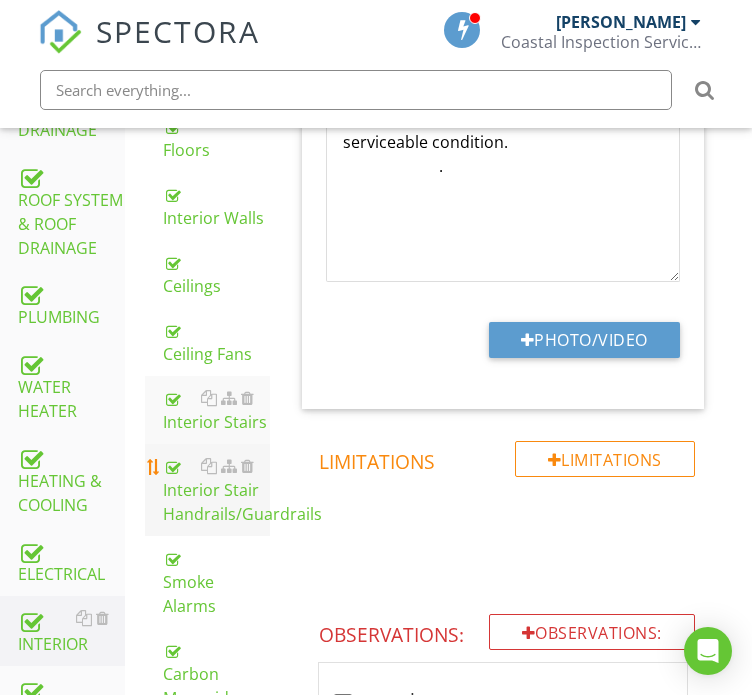 scroll, scrollTop: 923, scrollLeft: 0, axis: vertical 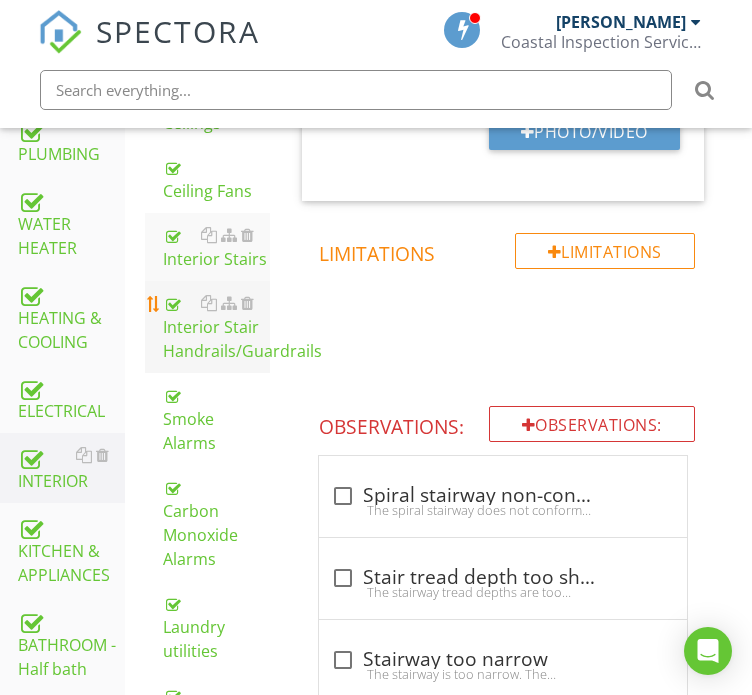 drag, startPoint x: 209, startPoint y: 313, endPoint x: 196, endPoint y: 317, distance: 13.601471 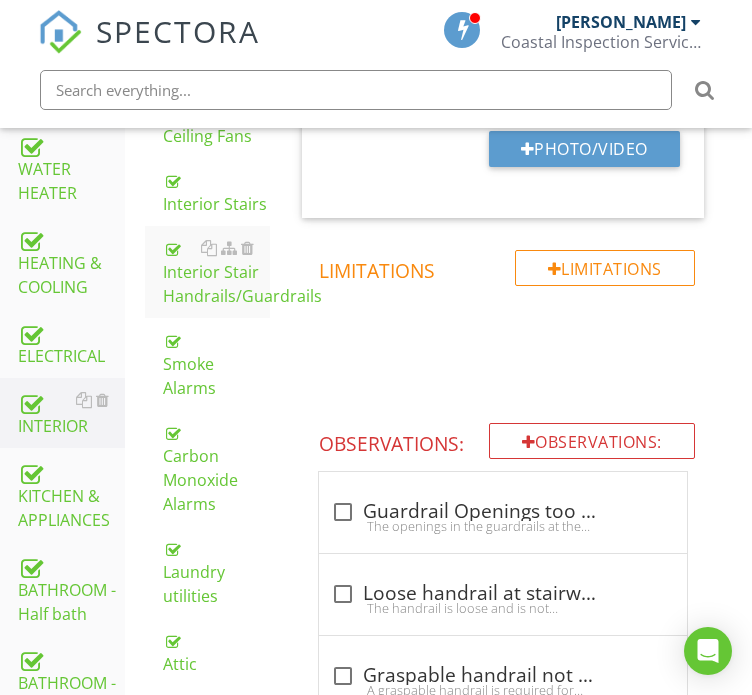 scroll, scrollTop: 977, scrollLeft: 0, axis: vertical 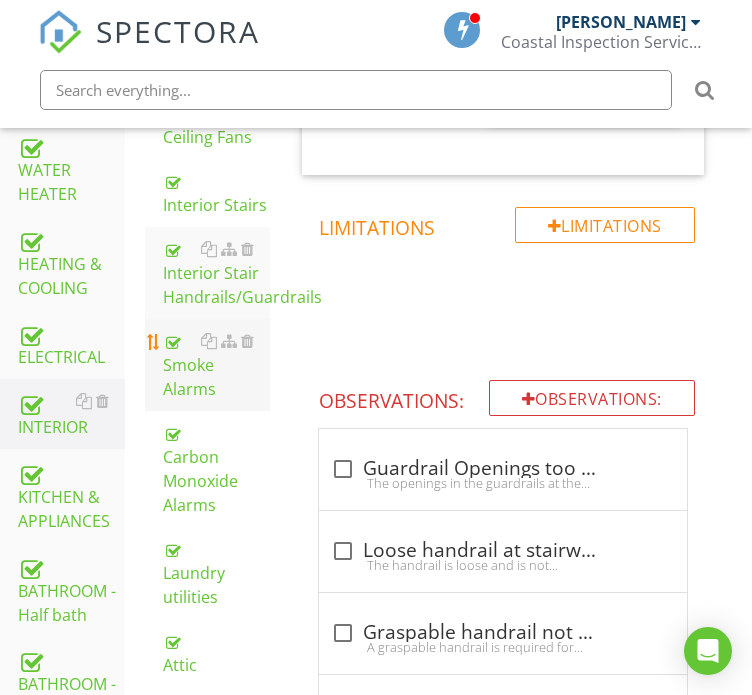 click on "Smoke Alarms" at bounding box center [216, 365] 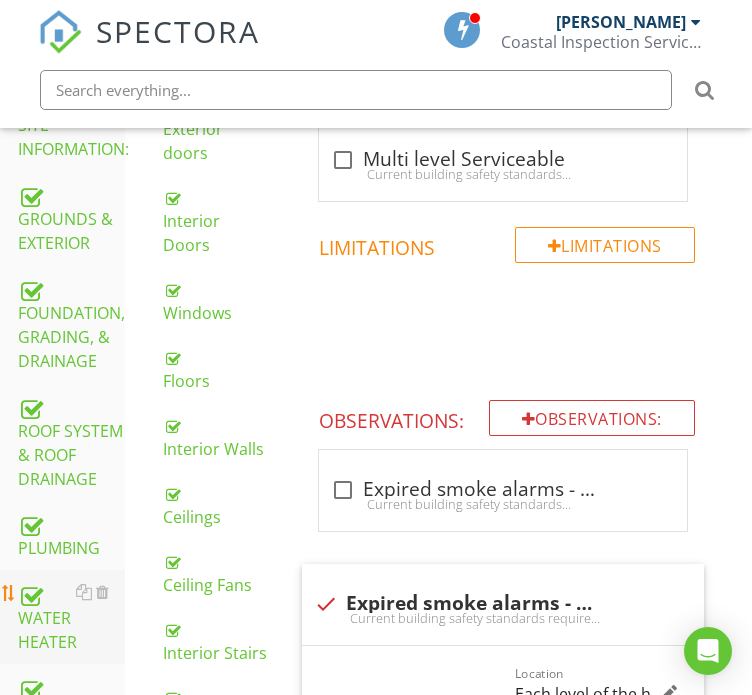 scroll, scrollTop: 577, scrollLeft: 0, axis: vertical 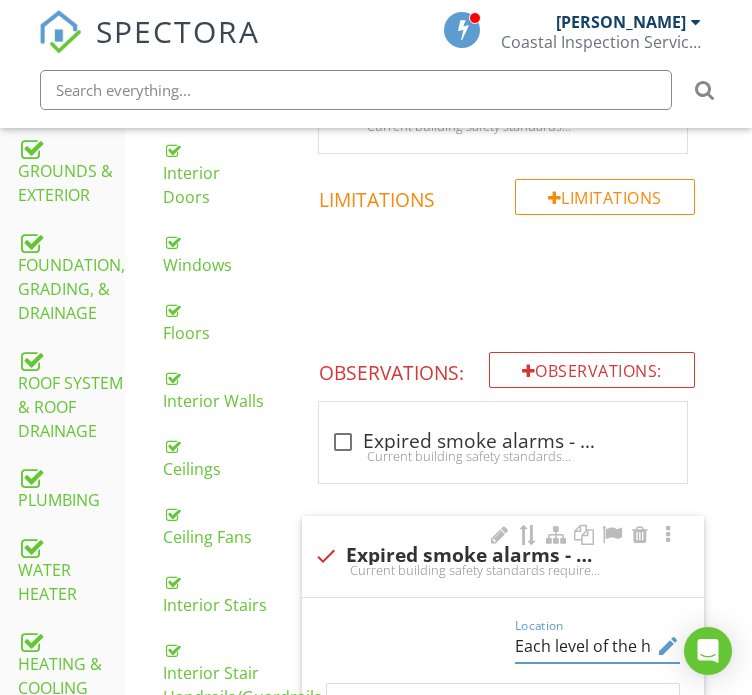 click on "Each level of the hallway and each bedroom" at bounding box center [583, 646] 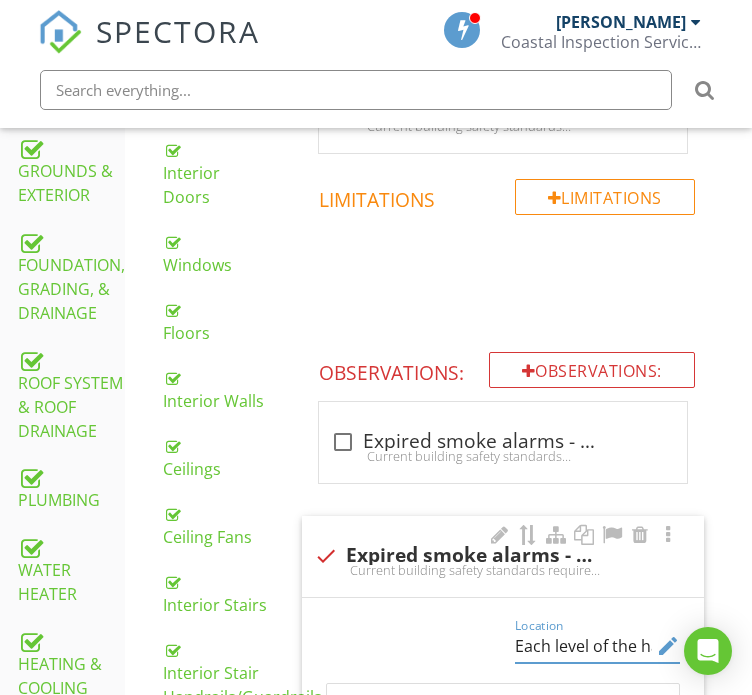 click on "Each level of the hallway and each bedroom" at bounding box center (583, 646) 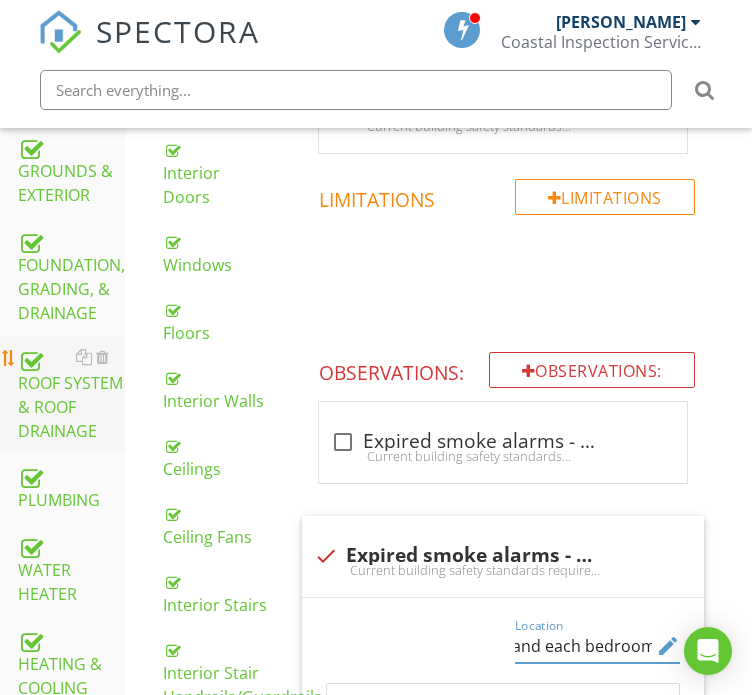 scroll, scrollTop: 0, scrollLeft: 0, axis: both 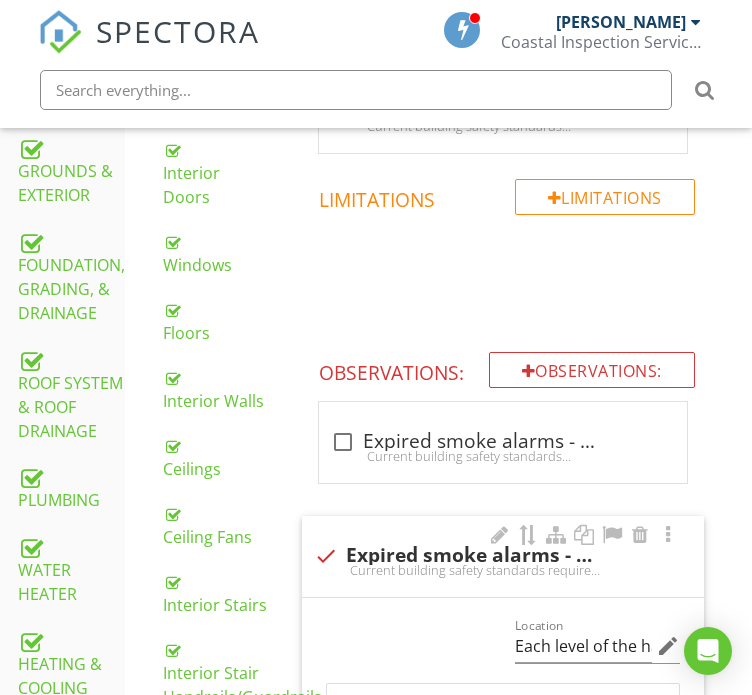 click on "Location Each level of the hallway and each bedroom edit" at bounding box center [597, 656] 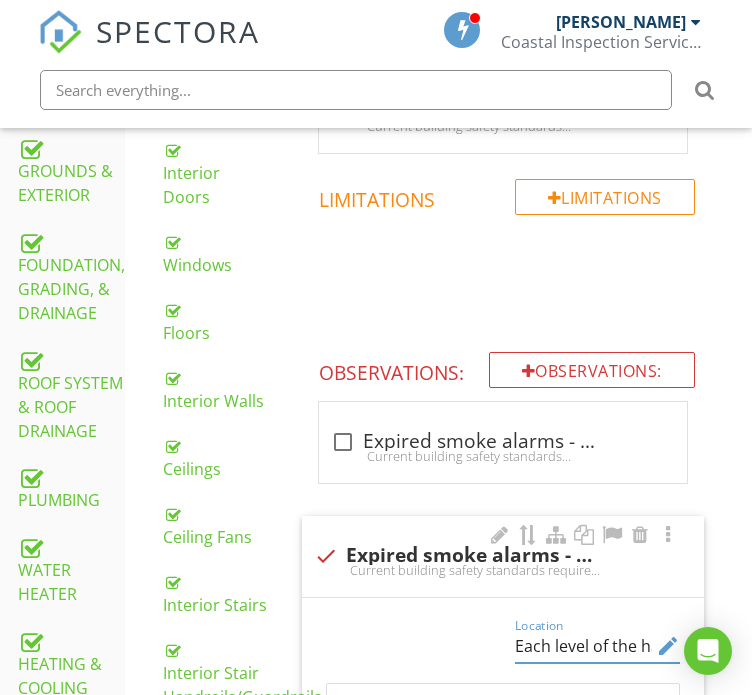 click on "Each level of the hallway and each bedroom" at bounding box center [583, 646] 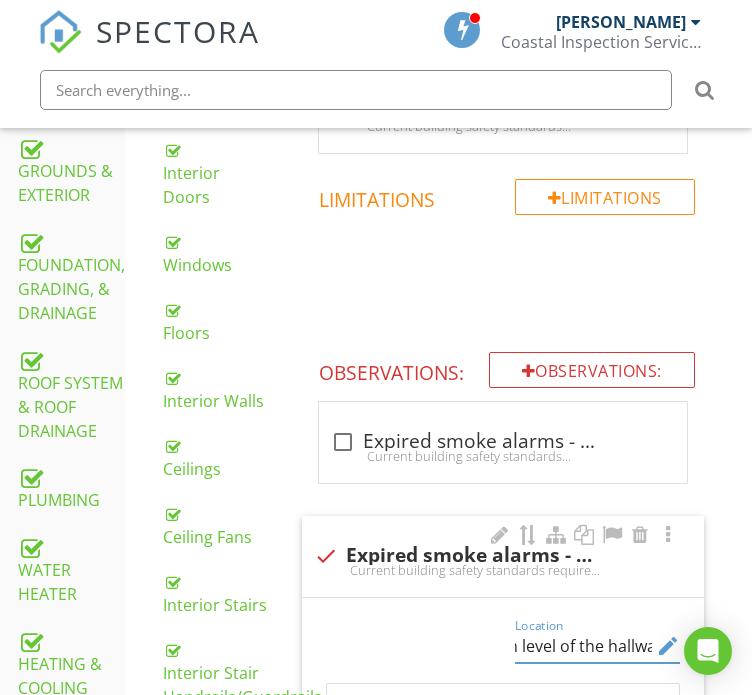 scroll, scrollTop: 0, scrollLeft: 0, axis: both 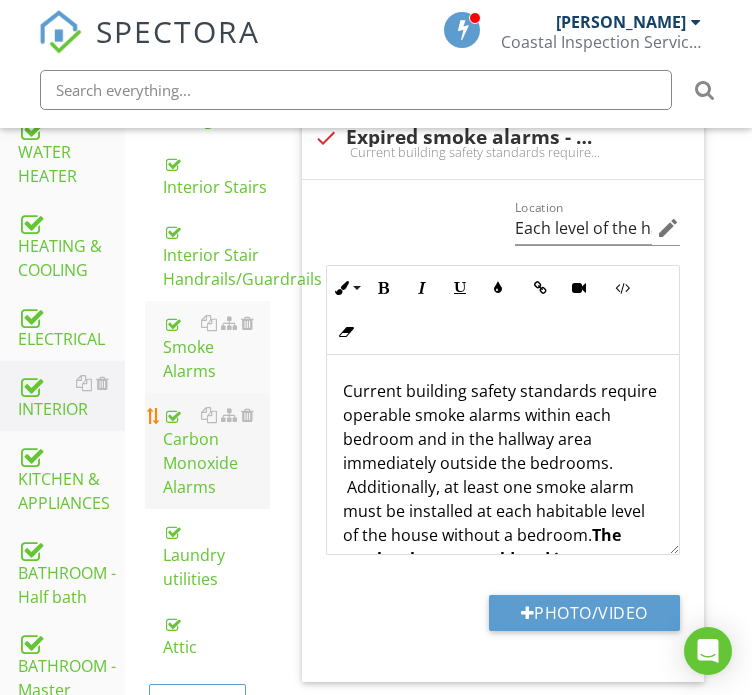 click on "Carbon Monoxide Alarms" at bounding box center (216, 451) 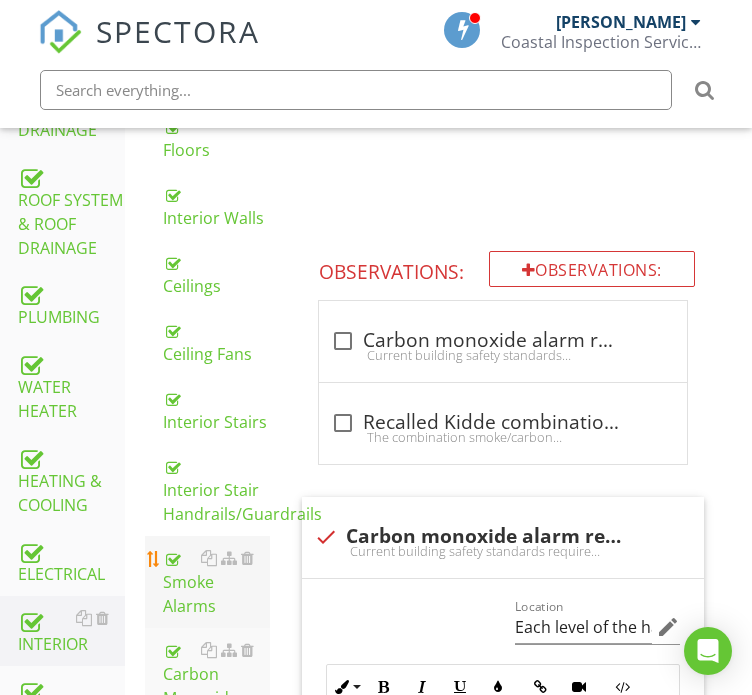 scroll, scrollTop: 795, scrollLeft: 0, axis: vertical 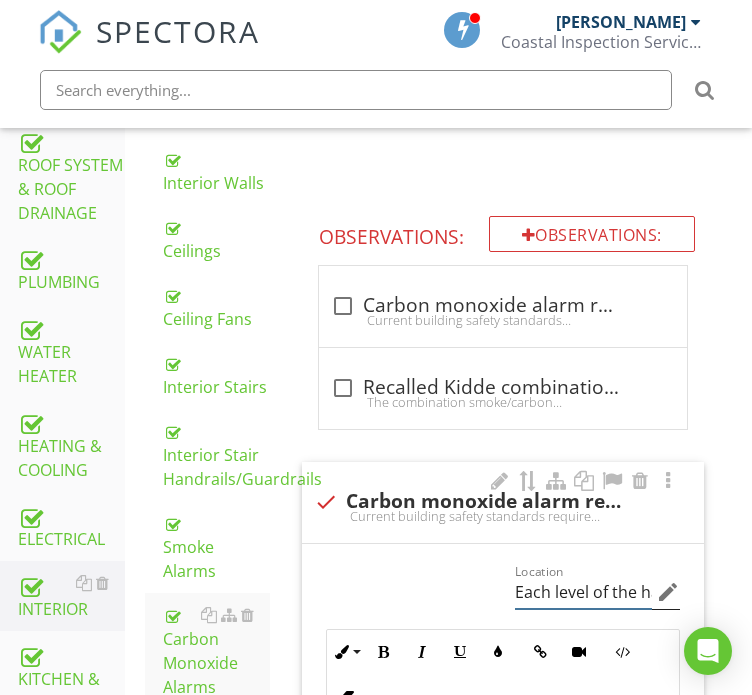 click on "Each level of the hallway" at bounding box center [583, 592] 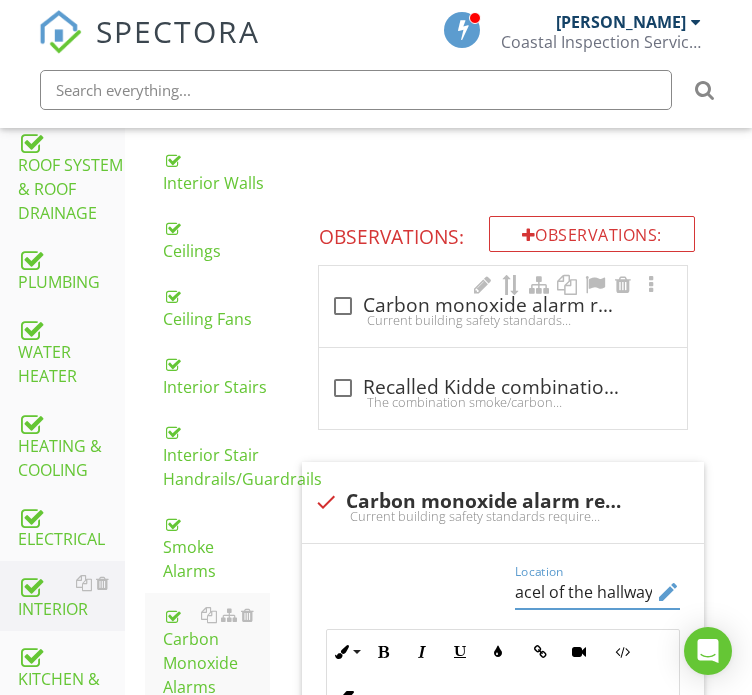 scroll, scrollTop: 0, scrollLeft: 0, axis: both 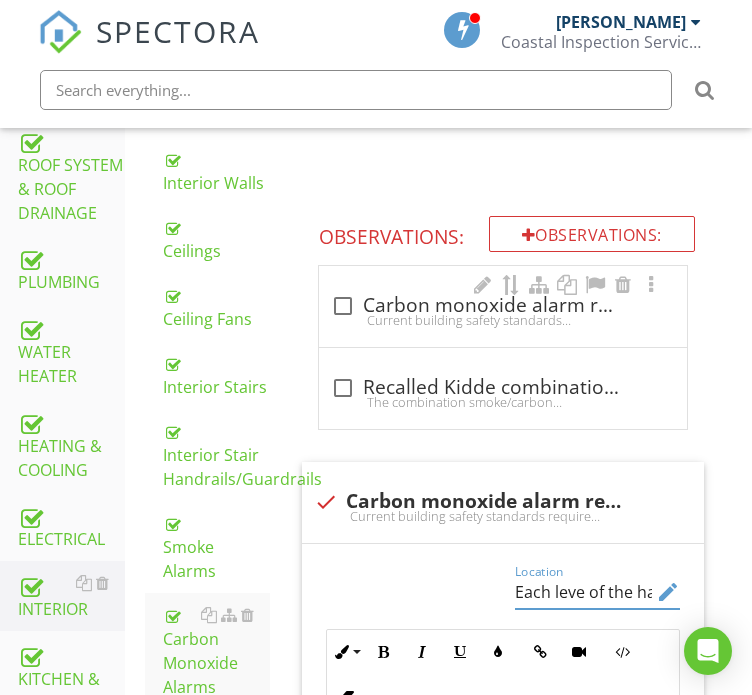 type on "Each level of the hallway" 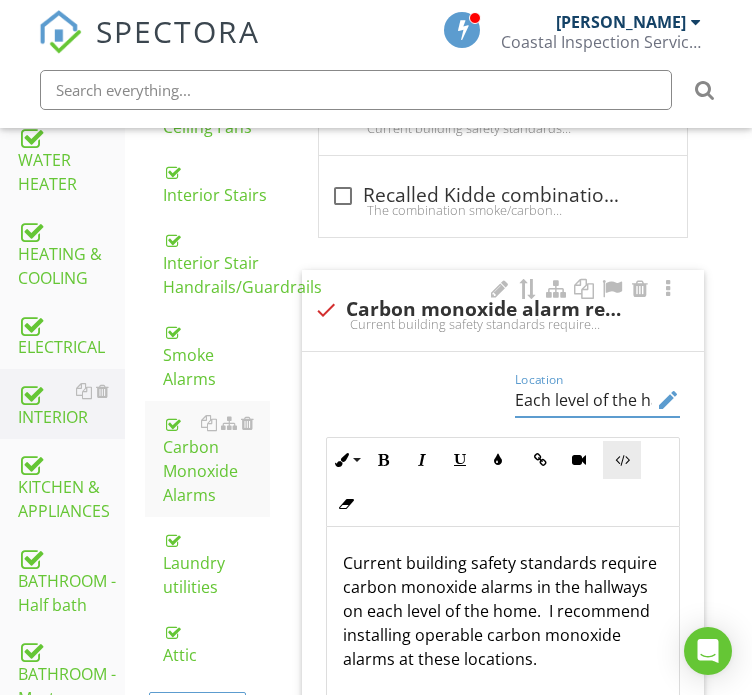 scroll, scrollTop: 995, scrollLeft: 0, axis: vertical 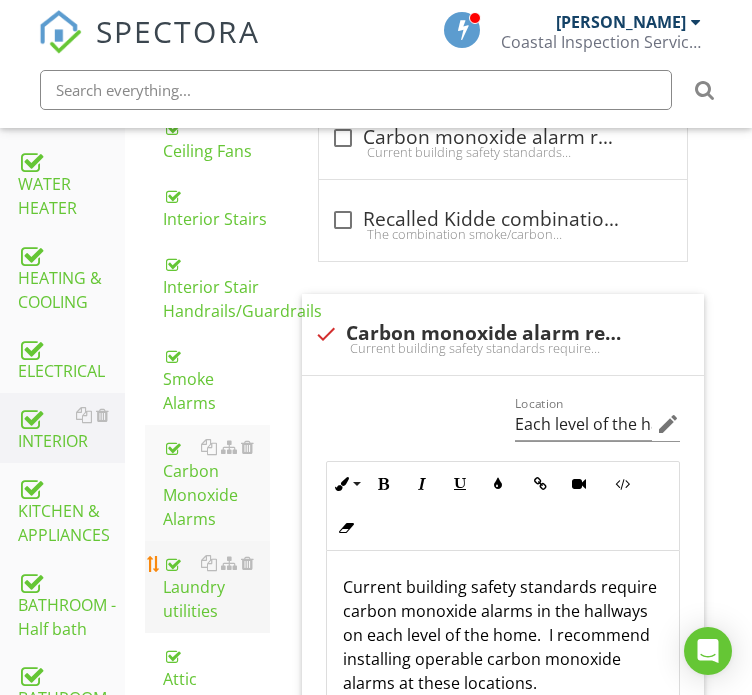 click on "Laundry utilities" at bounding box center (216, 587) 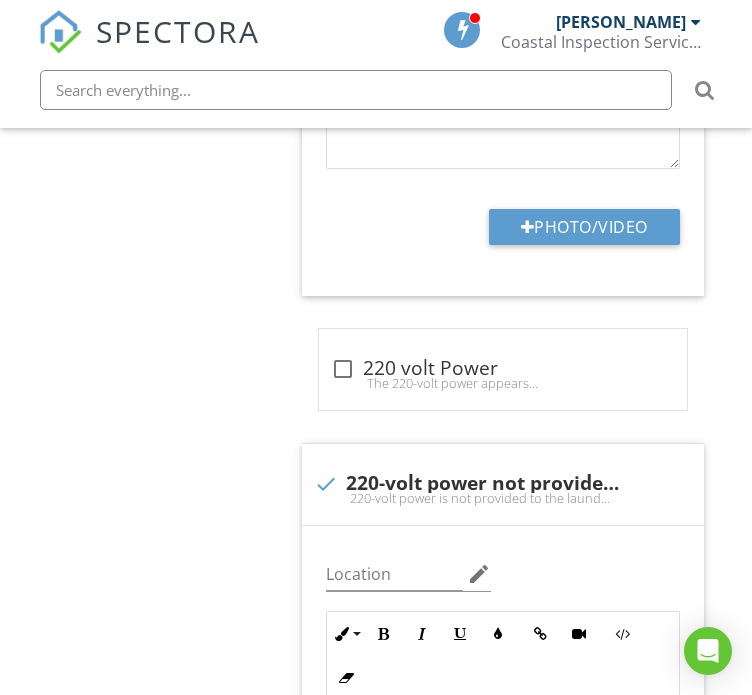 scroll, scrollTop: 2000, scrollLeft: 0, axis: vertical 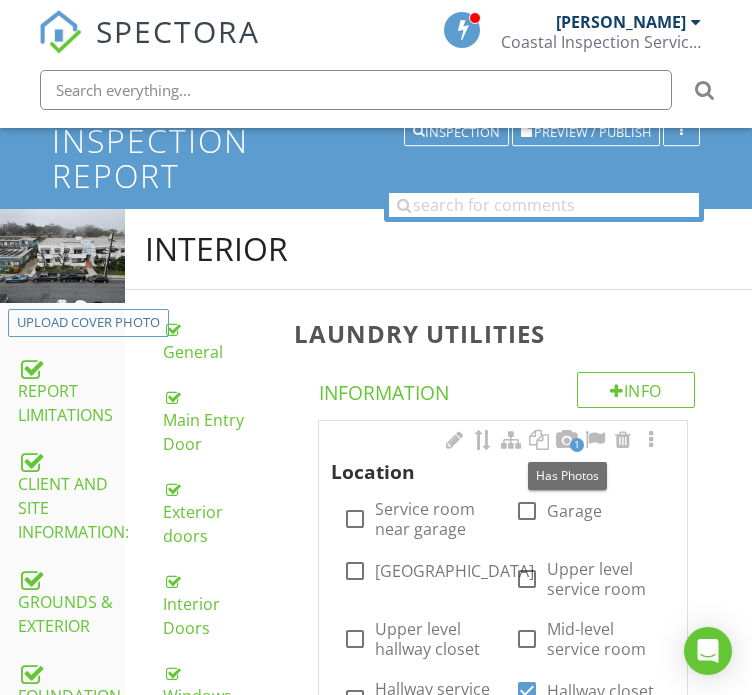 click at bounding box center (567, 440) 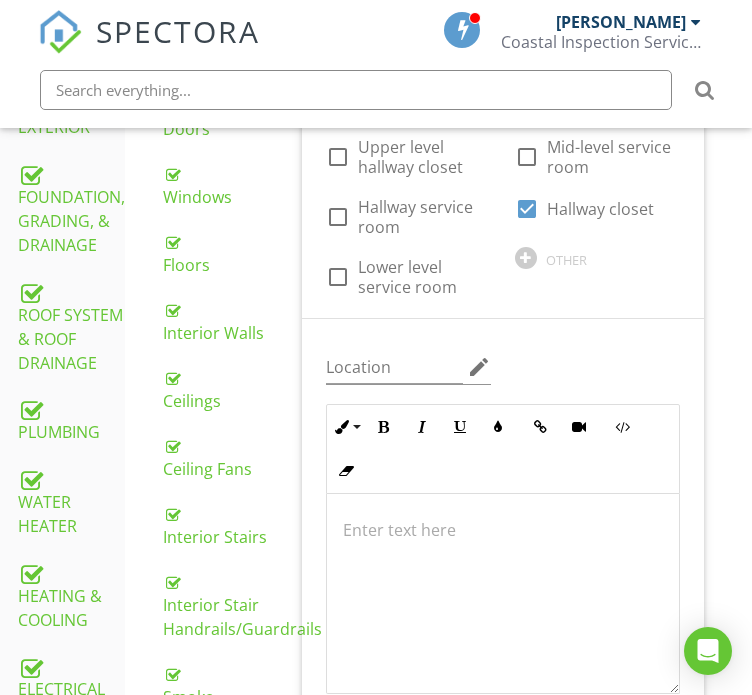 scroll, scrollTop: 646, scrollLeft: 0, axis: vertical 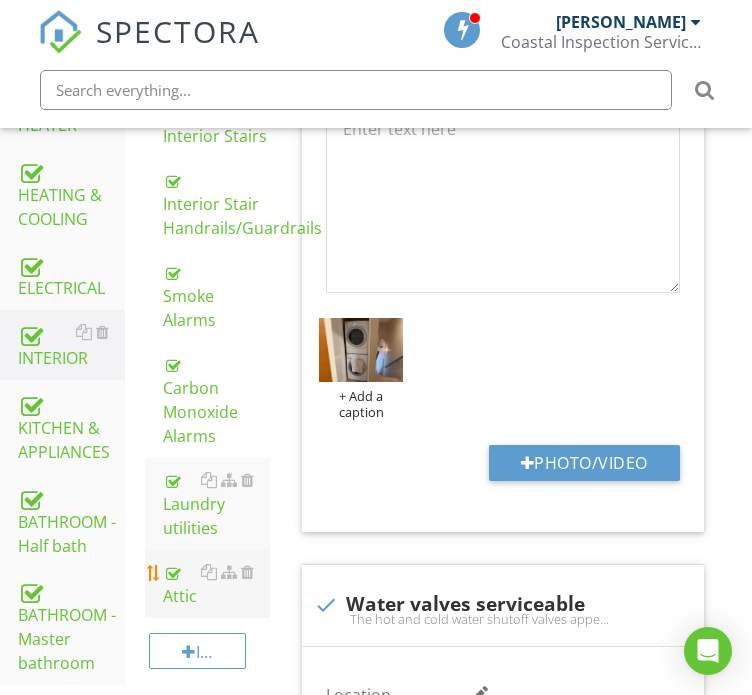 click at bounding box center [171, 573] 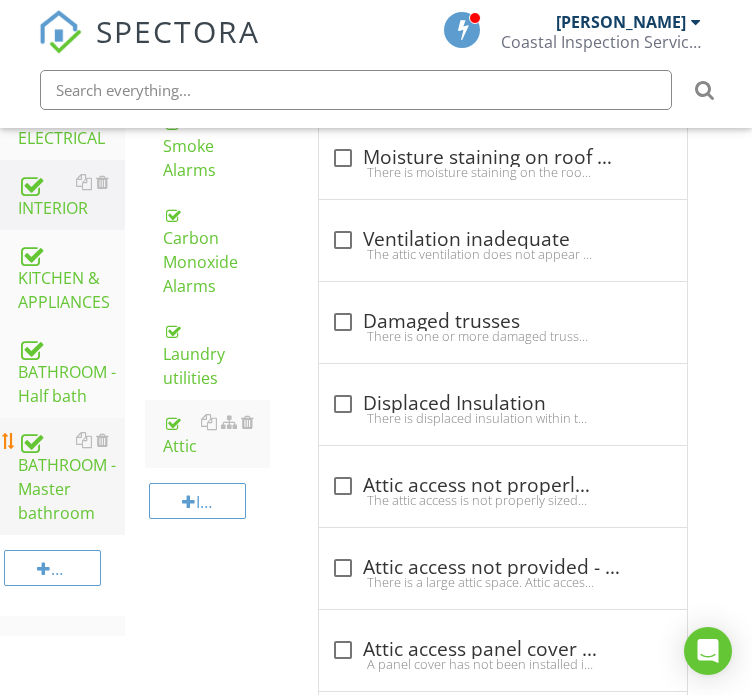 scroll, scrollTop: 1096, scrollLeft: 0, axis: vertical 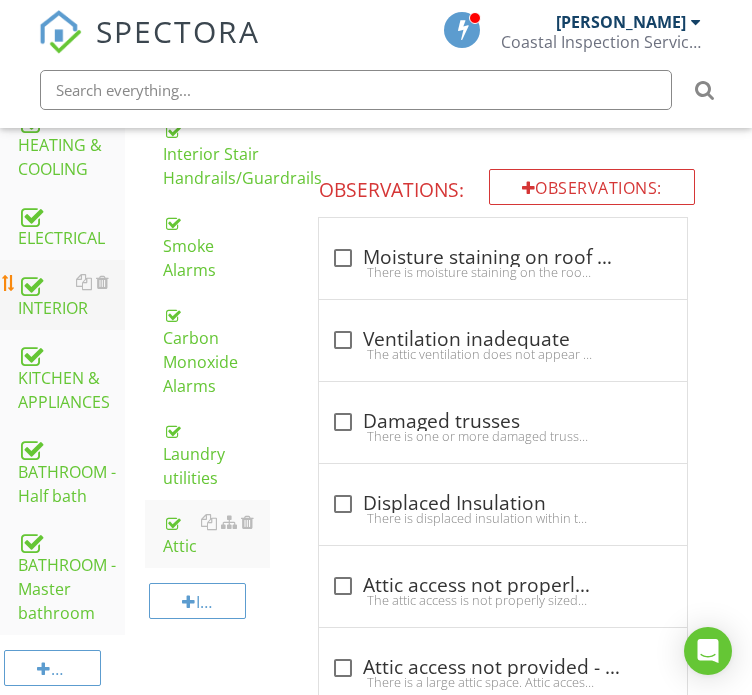 click on "INTERIOR" at bounding box center (71, 295) 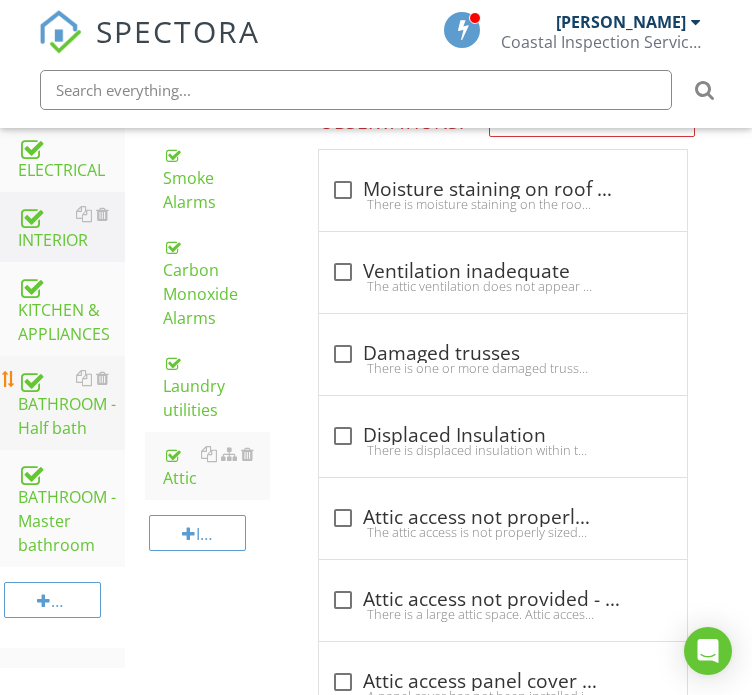 scroll, scrollTop: 1196, scrollLeft: 0, axis: vertical 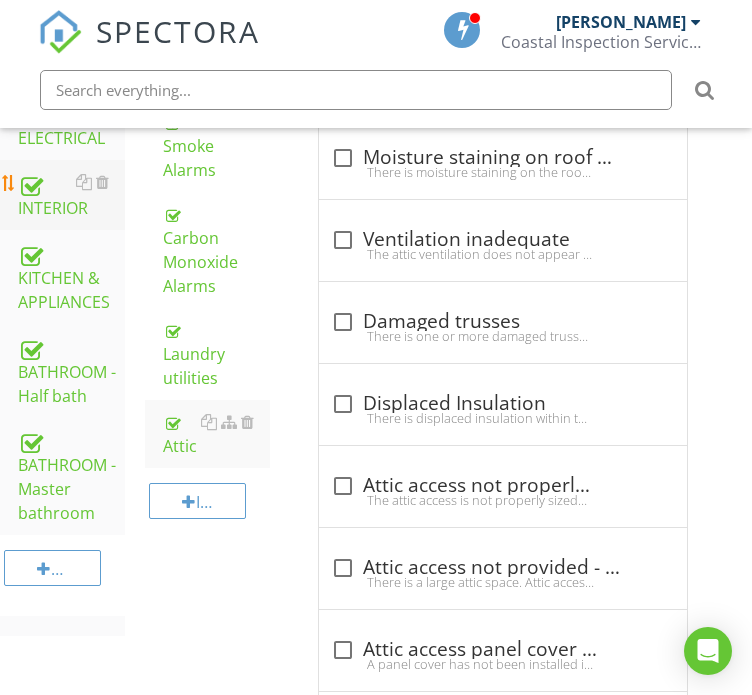 click on "INTERIOR" at bounding box center (71, 195) 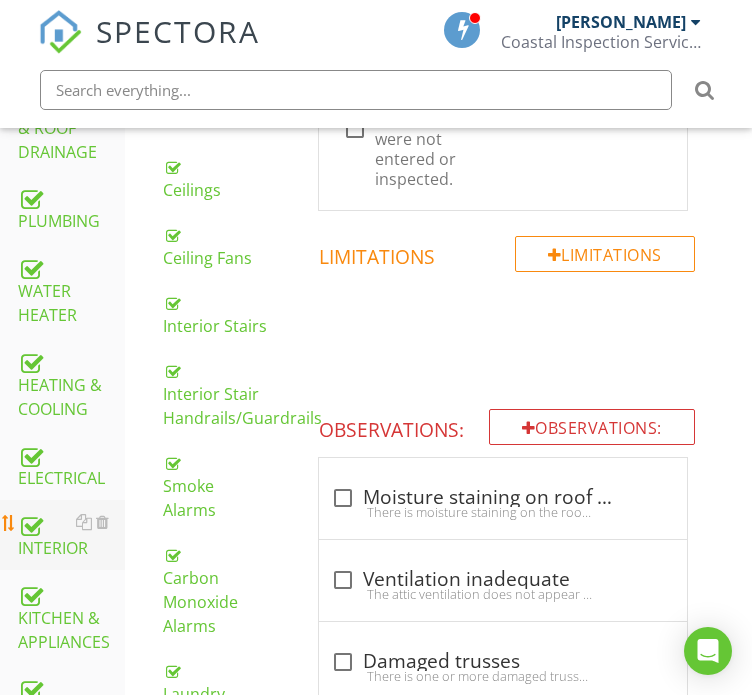 scroll, scrollTop: 1096, scrollLeft: 0, axis: vertical 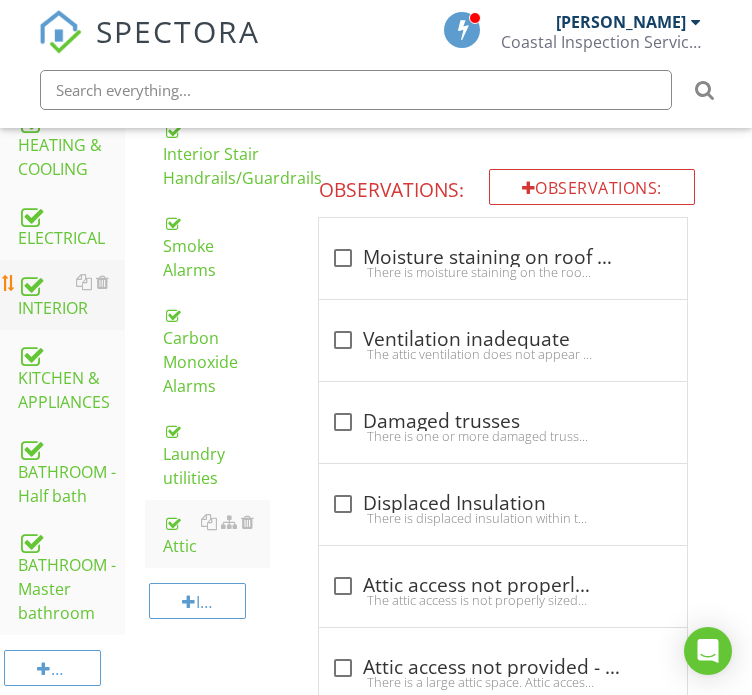 click on "INTERIOR" at bounding box center (71, 295) 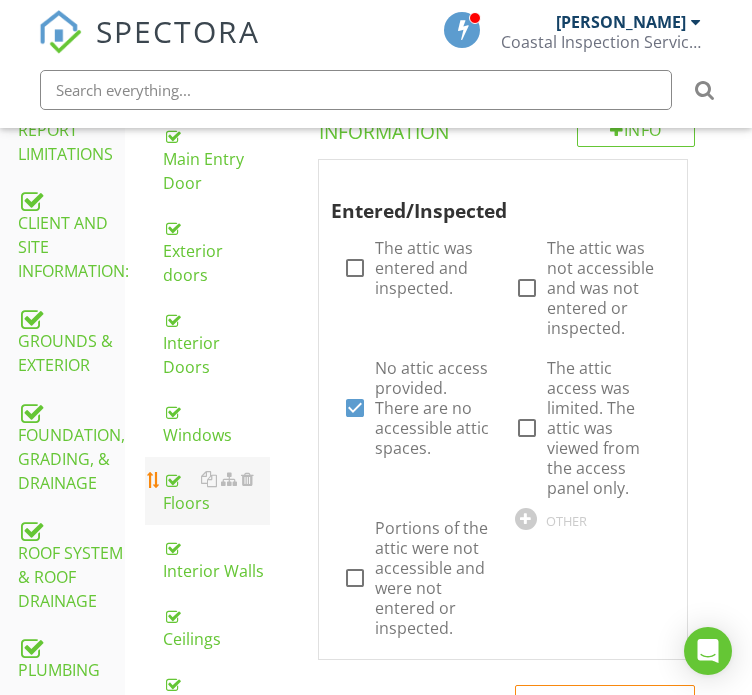 scroll, scrollTop: 196, scrollLeft: 0, axis: vertical 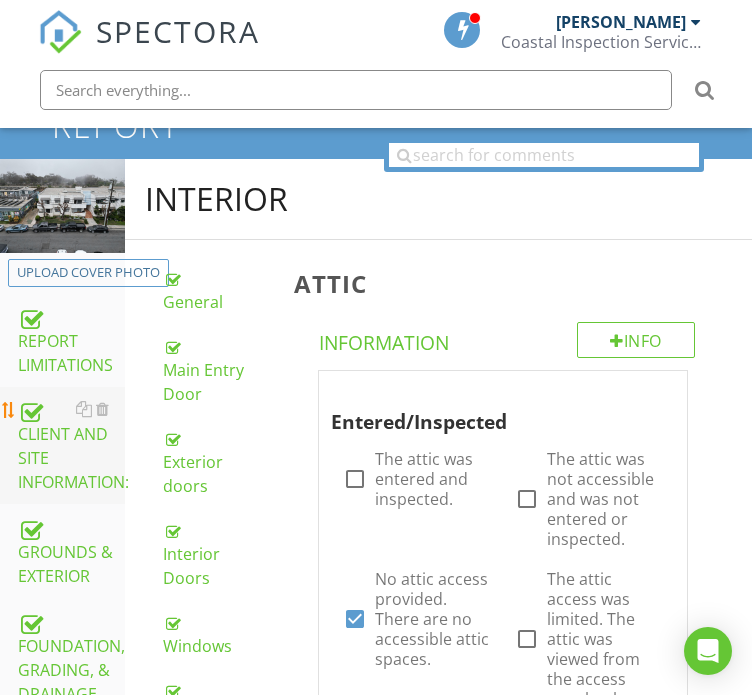 drag, startPoint x: 187, startPoint y: 527, endPoint x: 14, endPoint y: 452, distance: 188.55768 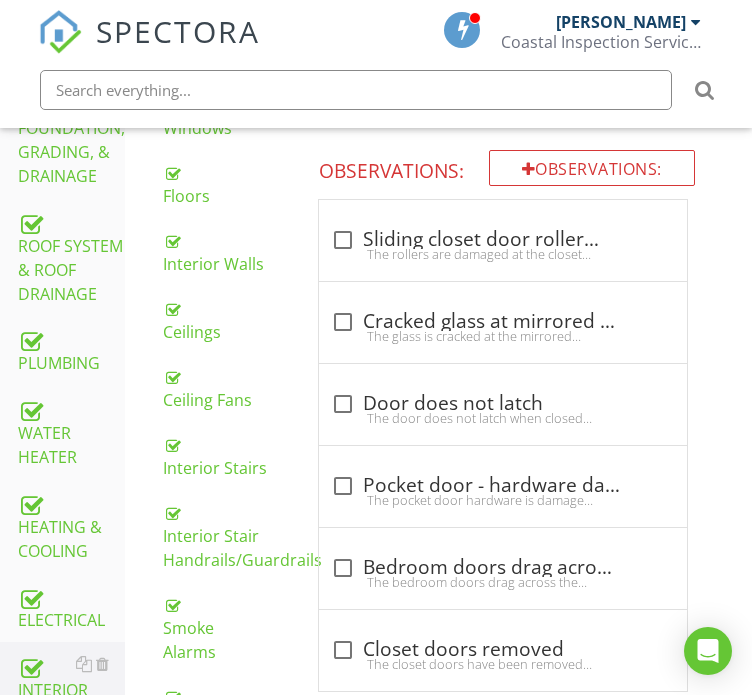 scroll, scrollTop: 1096, scrollLeft: 0, axis: vertical 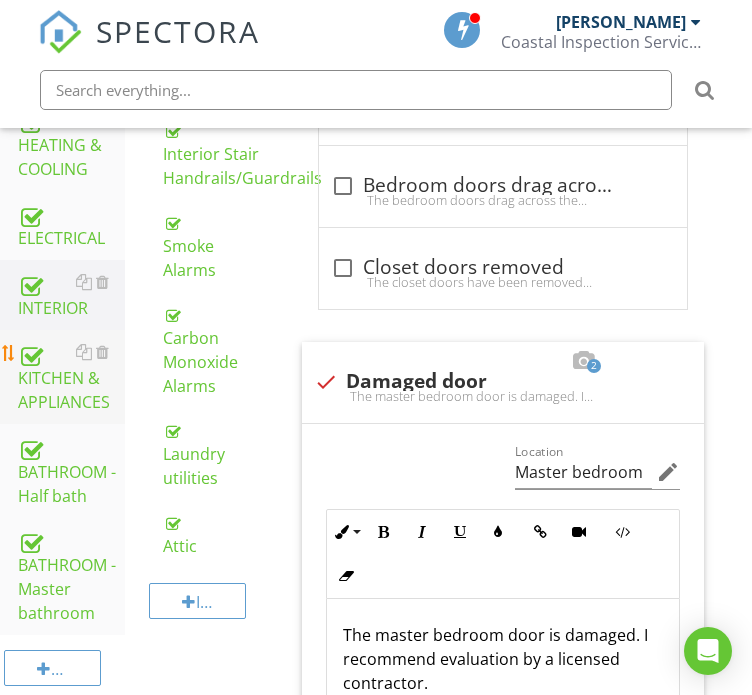 click on "KITCHEN & APPLIANCES" at bounding box center [71, 377] 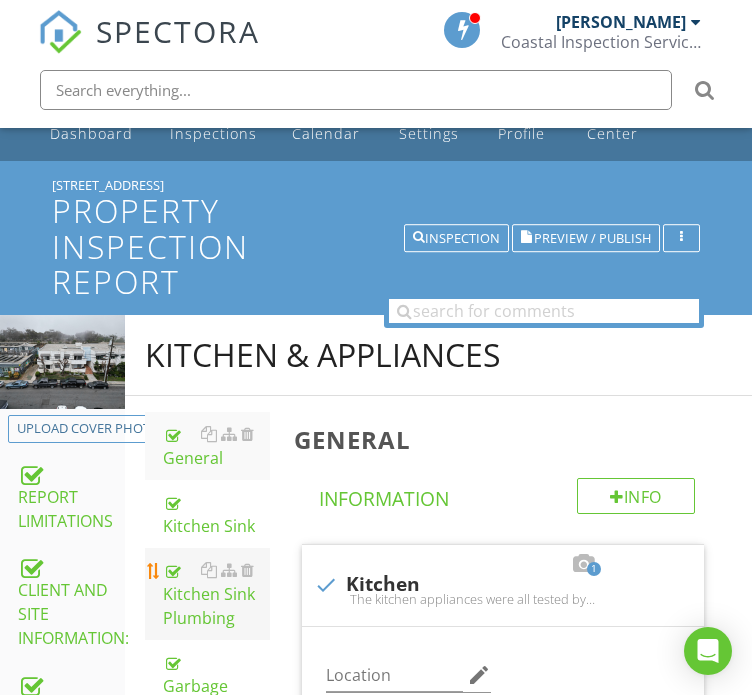 scroll, scrollTop: 100, scrollLeft: 0, axis: vertical 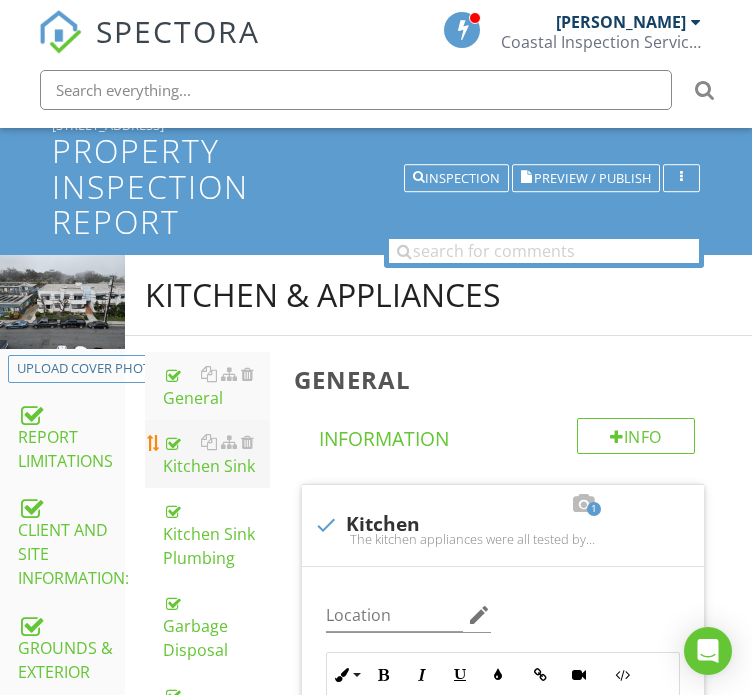 click on "Kitchen Sink" at bounding box center (216, 454) 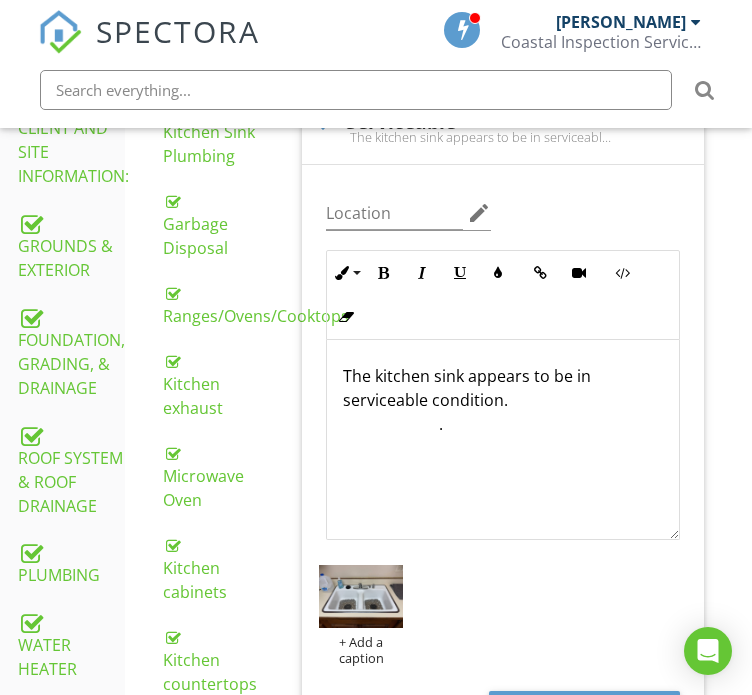 scroll, scrollTop: 600, scrollLeft: 0, axis: vertical 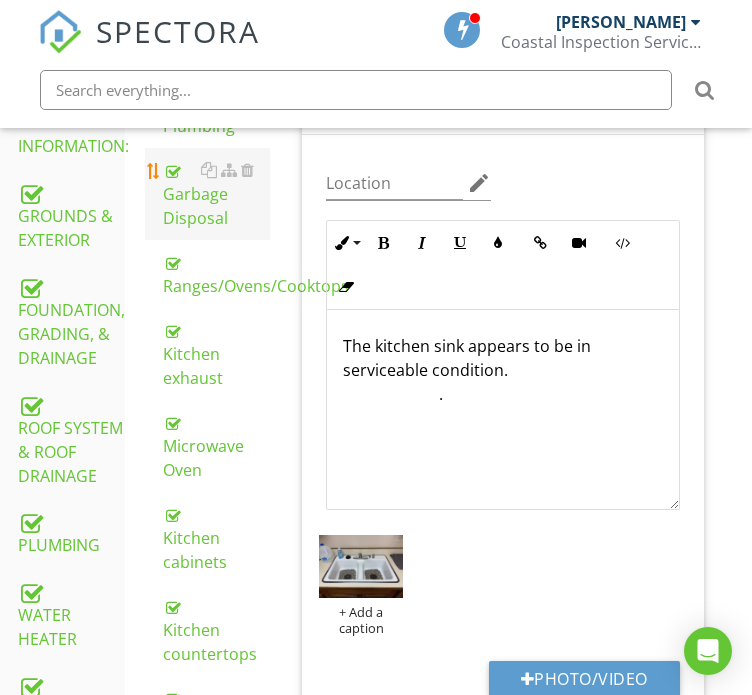click on "Garbage Disposal" at bounding box center (216, 194) 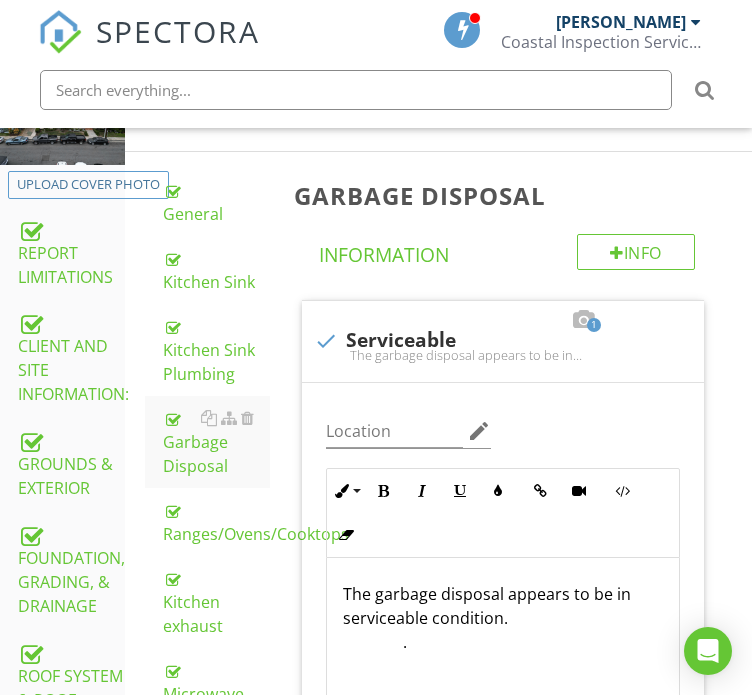 scroll, scrollTop: 232, scrollLeft: 0, axis: vertical 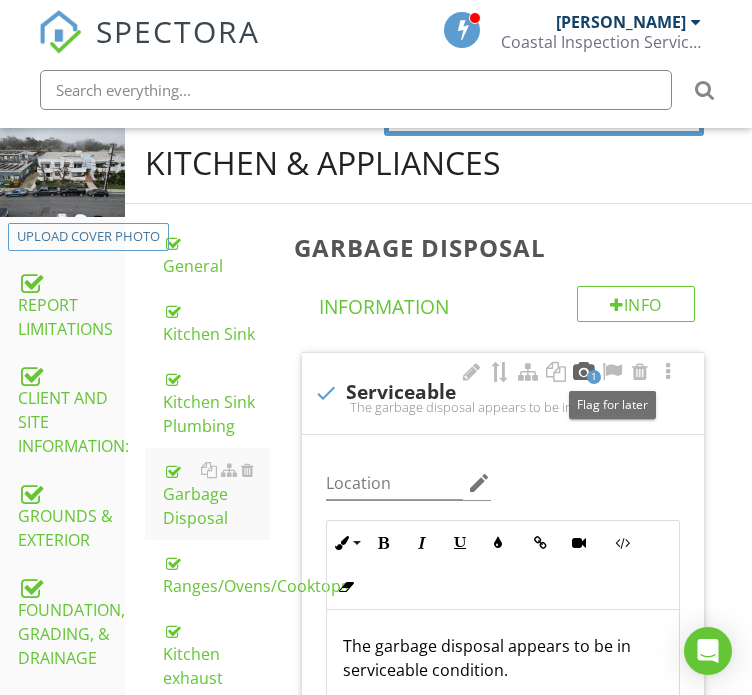 click at bounding box center (584, 372) 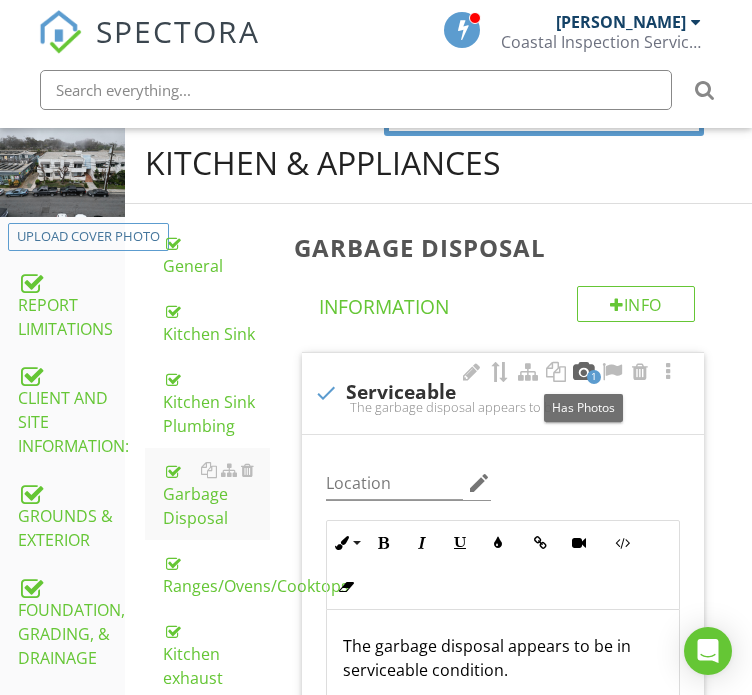 click at bounding box center [584, 372] 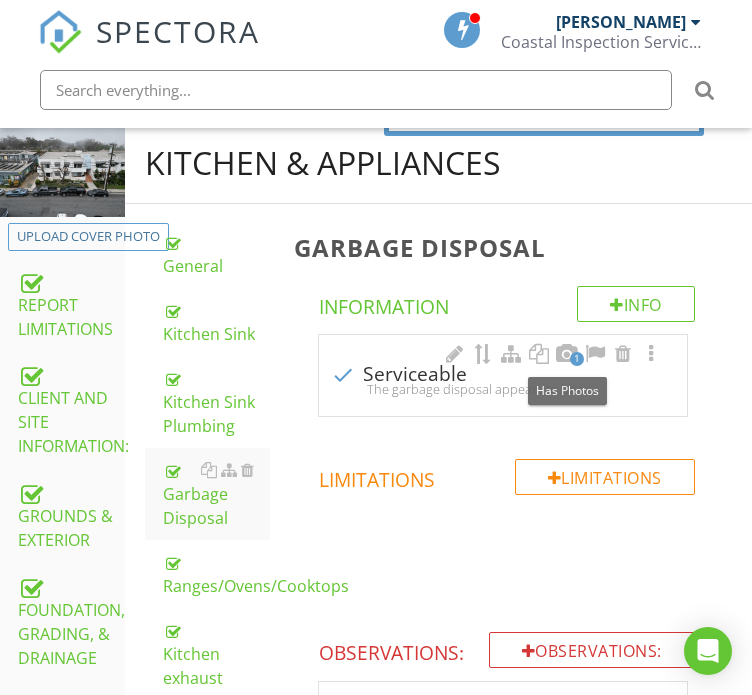 click on "1" at bounding box center [577, 359] 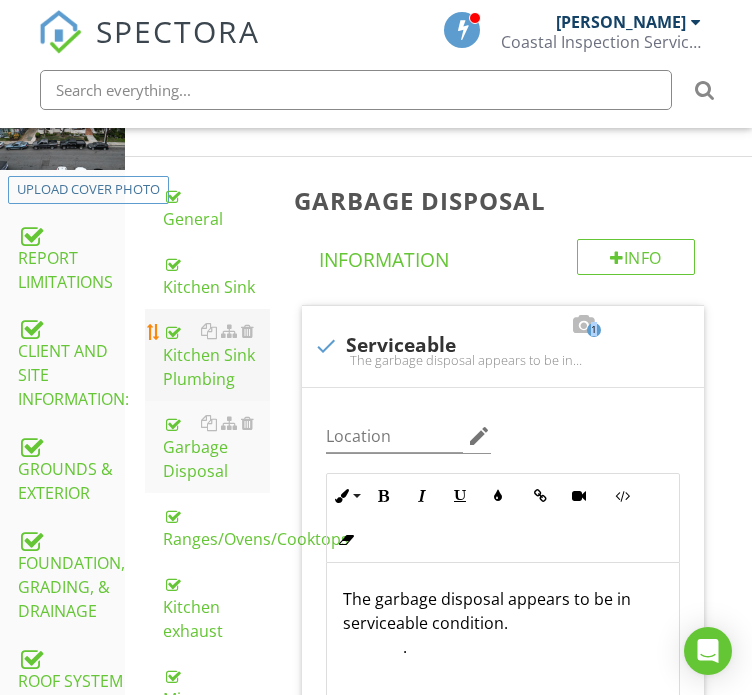 scroll, scrollTop: 232, scrollLeft: 0, axis: vertical 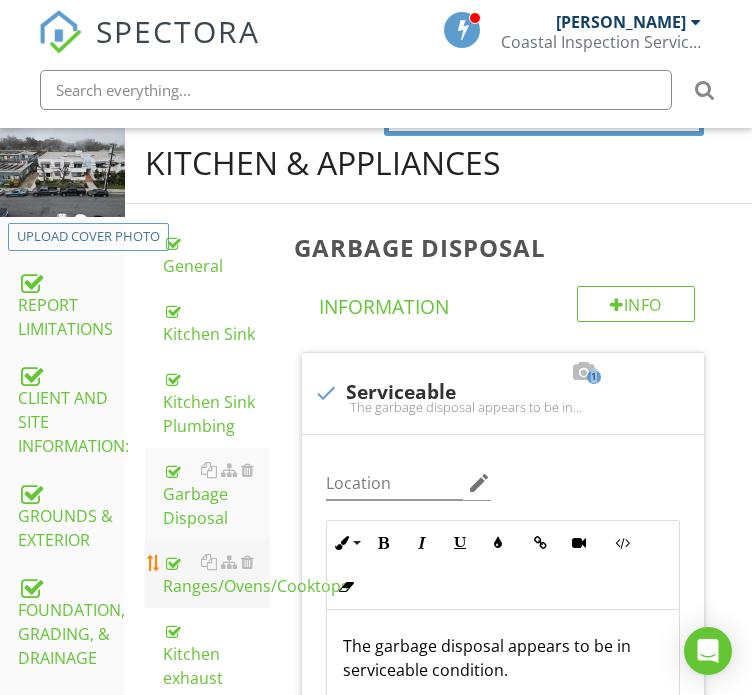 click on "Ranges/Ovens/Cooktops" at bounding box center [216, 574] 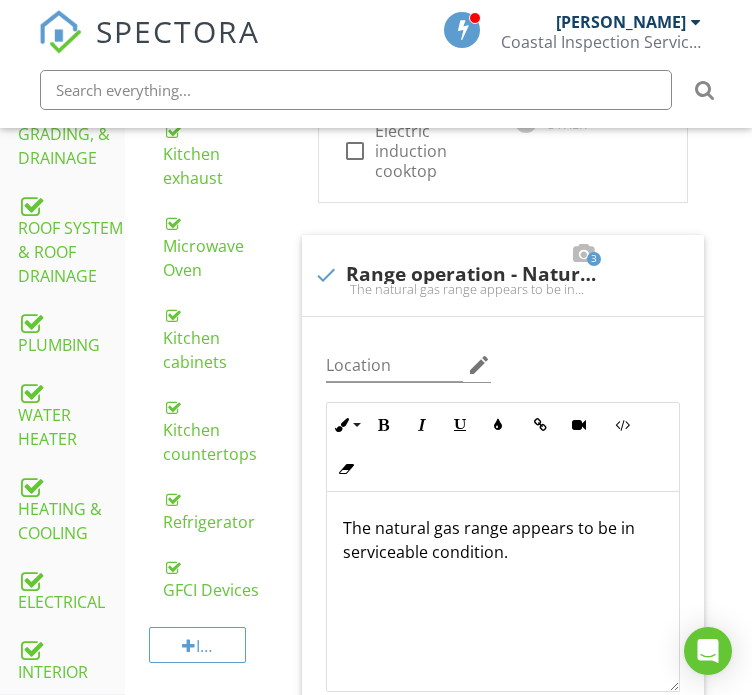 scroll, scrollTop: 932, scrollLeft: 0, axis: vertical 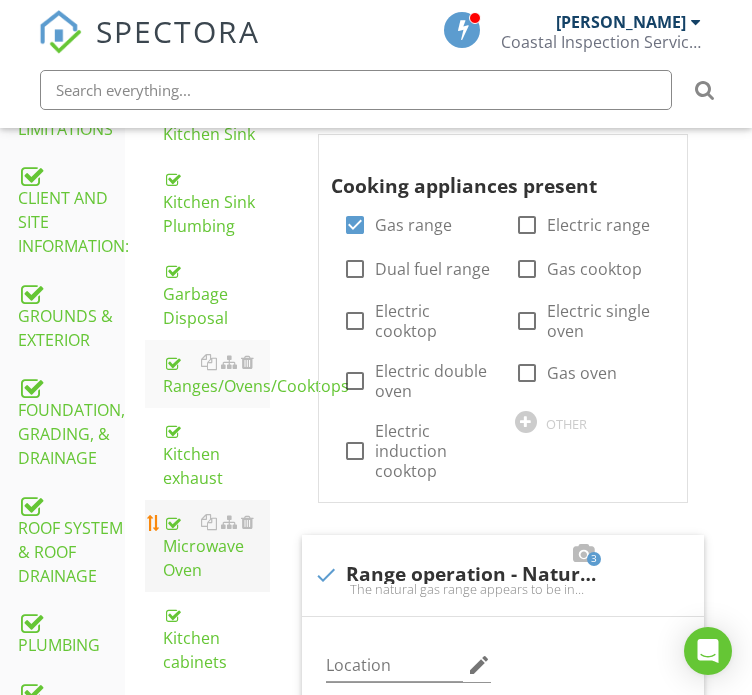 click on "Microwave Oven" at bounding box center (216, 546) 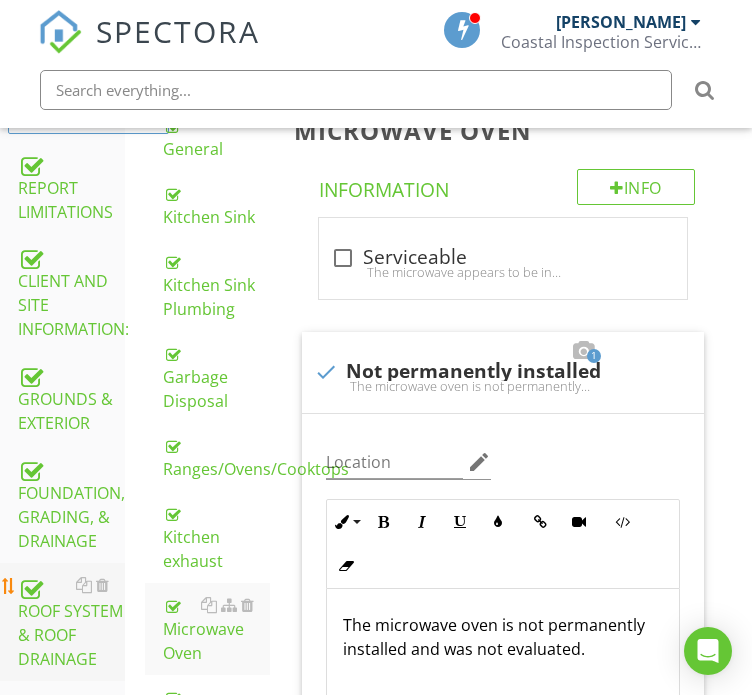 scroll, scrollTop: 432, scrollLeft: 0, axis: vertical 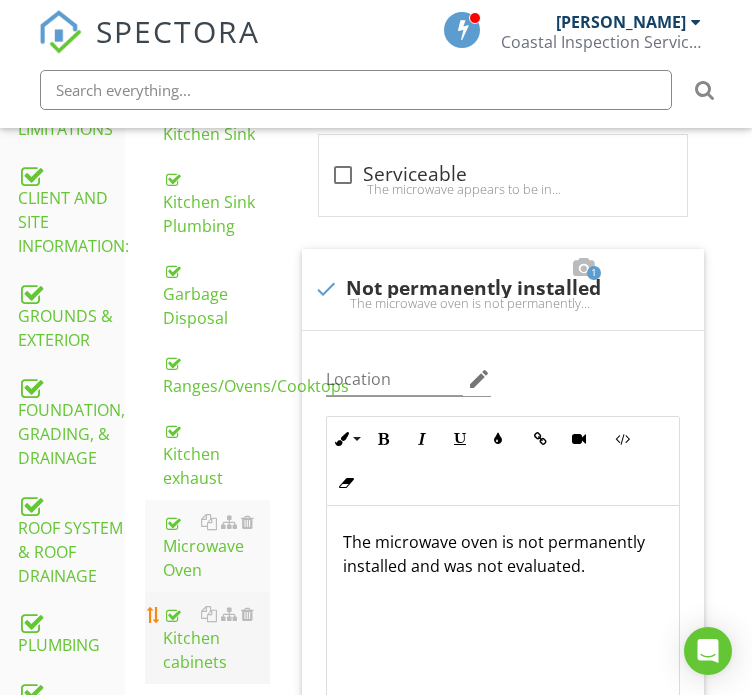 click on "Kitchen cabinets" at bounding box center (216, 638) 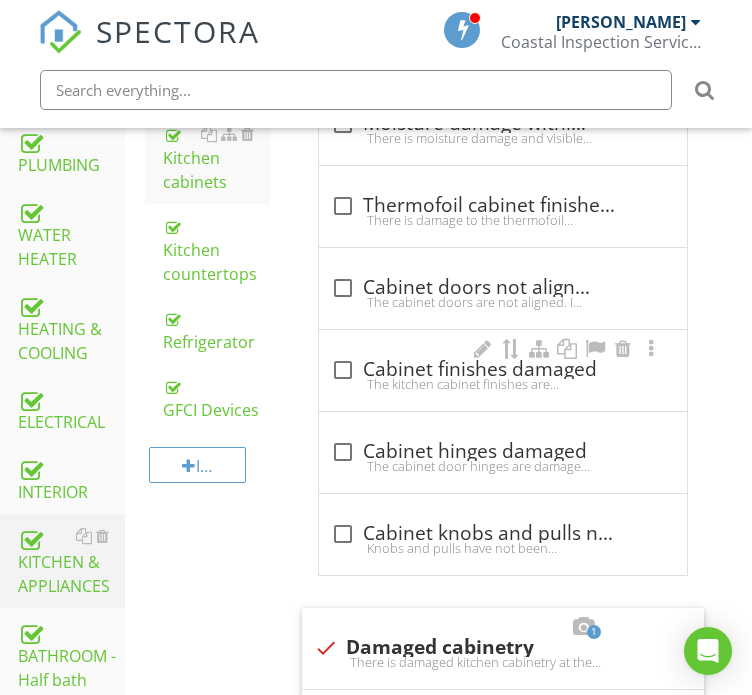 scroll, scrollTop: 1132, scrollLeft: 0, axis: vertical 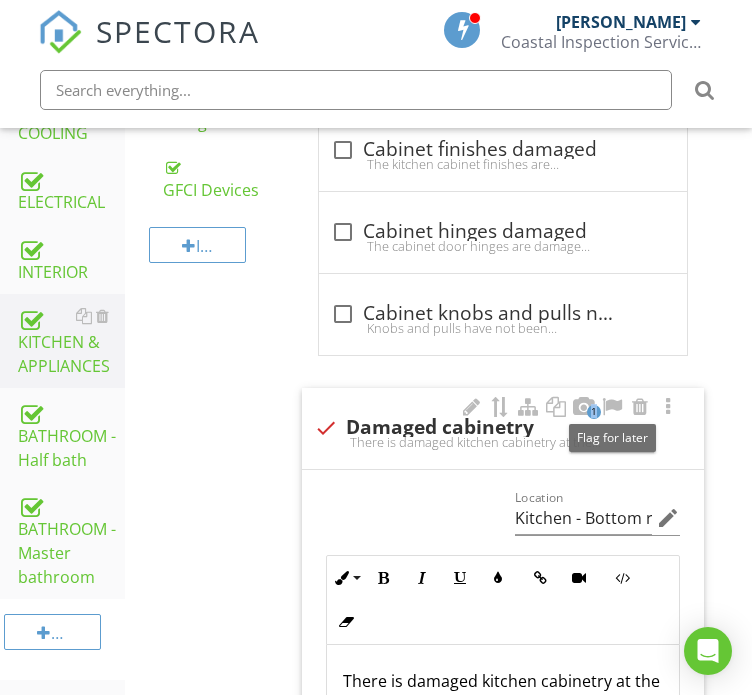 click on "1" at bounding box center (594, 412) 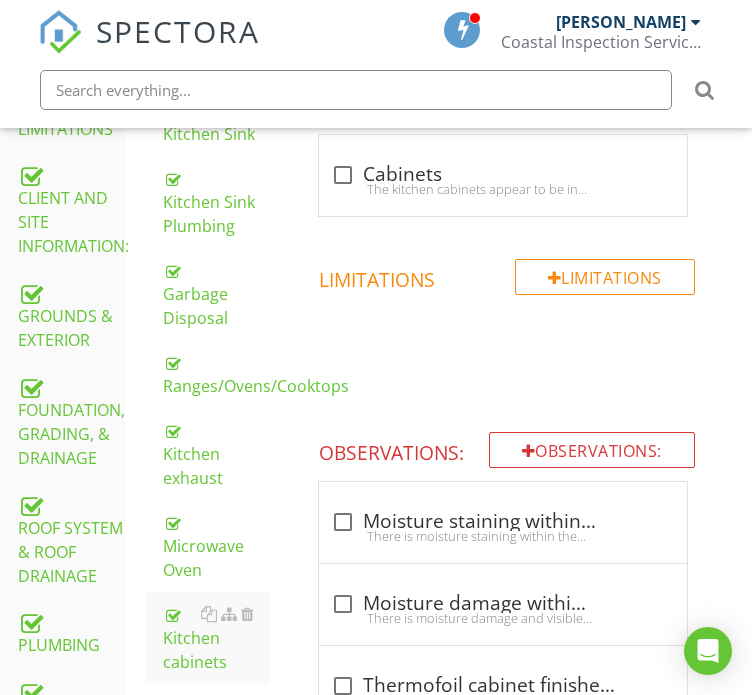 scroll, scrollTop: 932, scrollLeft: 0, axis: vertical 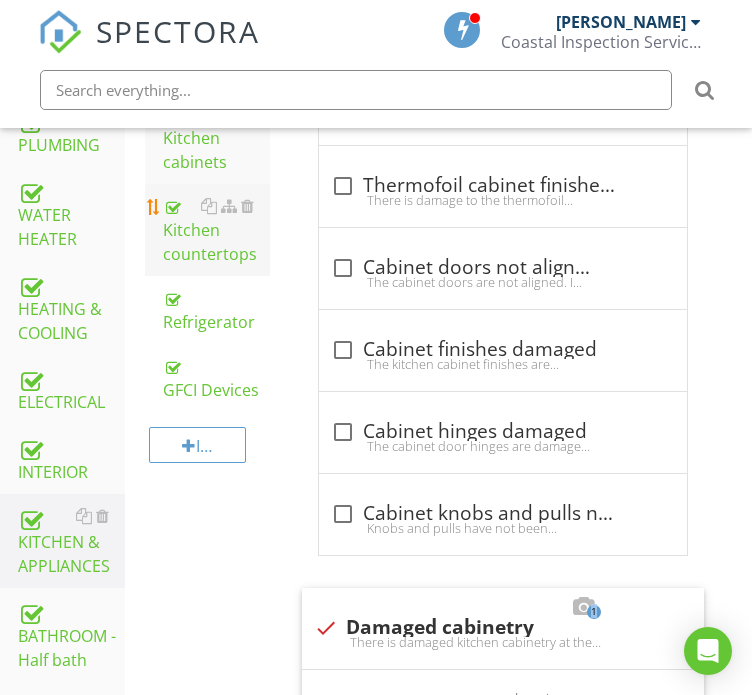 click on "Kitchen countertops" at bounding box center [216, 230] 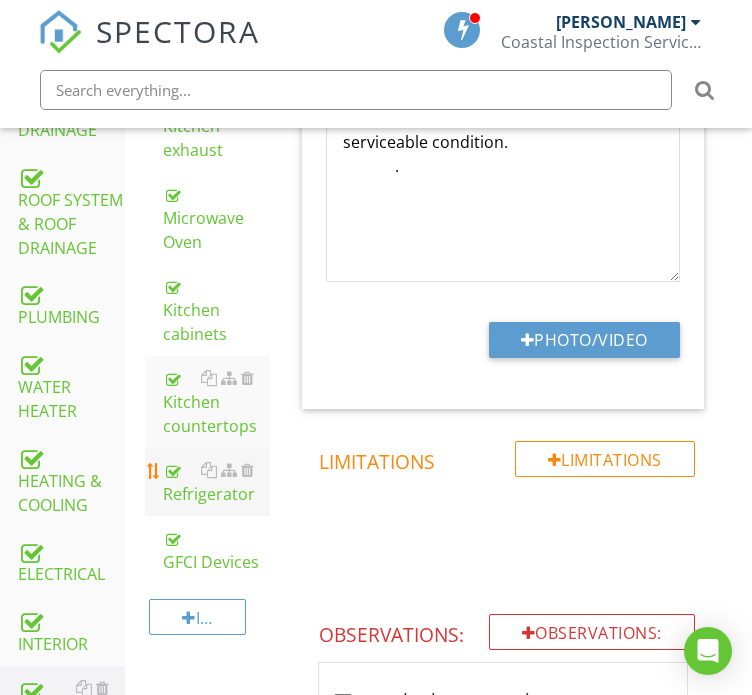 scroll, scrollTop: 932, scrollLeft: 0, axis: vertical 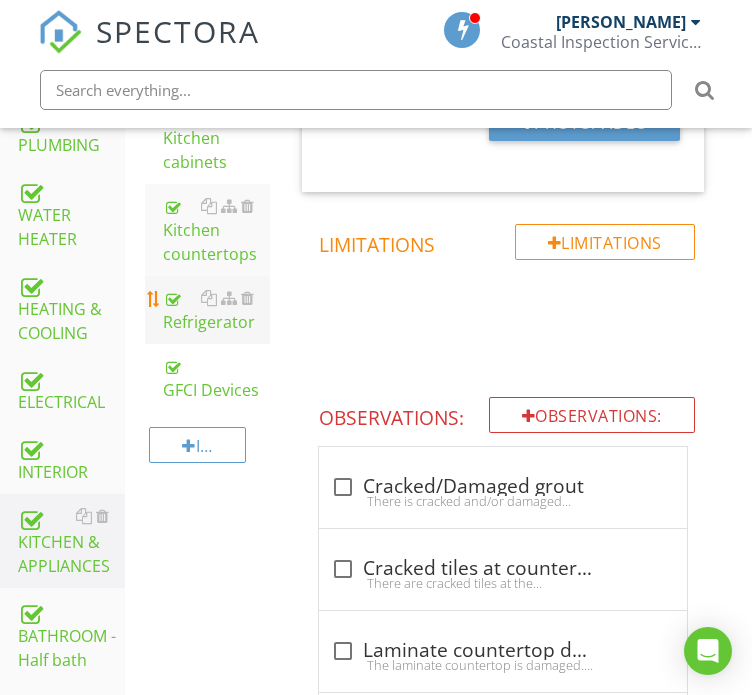 click on "Refrigerator" at bounding box center [216, 310] 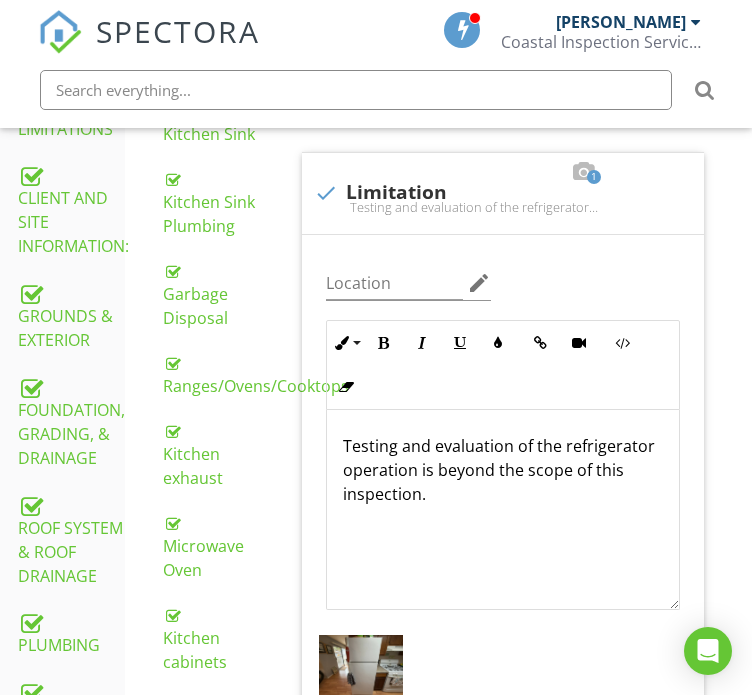 scroll, scrollTop: 832, scrollLeft: 0, axis: vertical 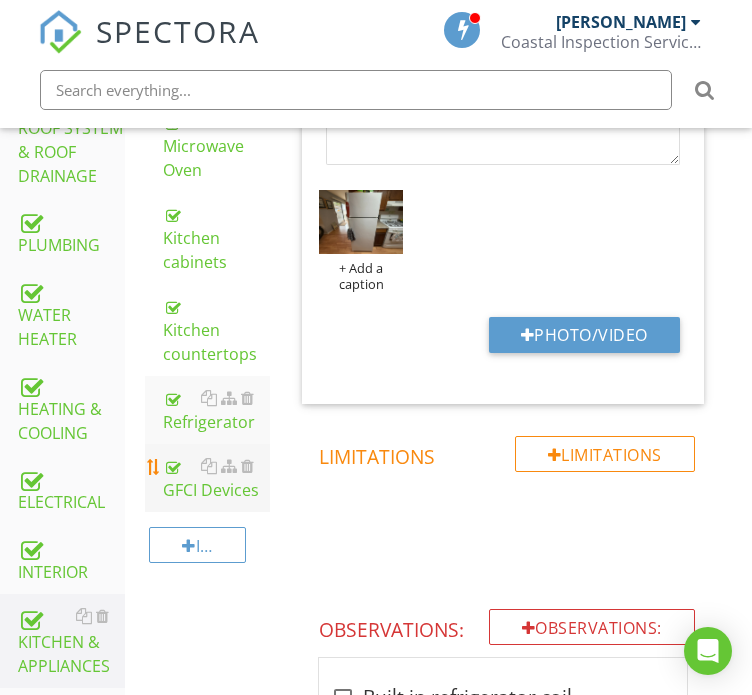 click on "GFCI Devices" at bounding box center (216, 478) 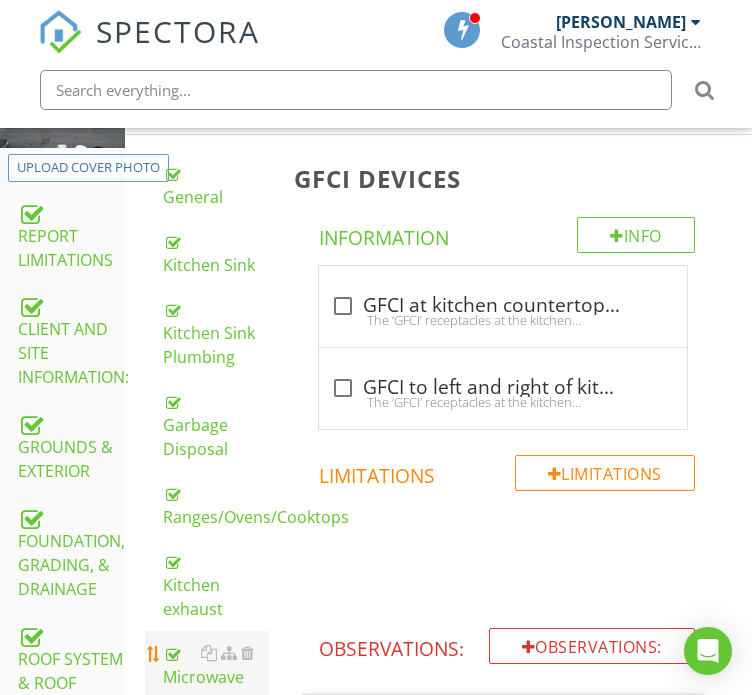 scroll, scrollTop: 532, scrollLeft: 0, axis: vertical 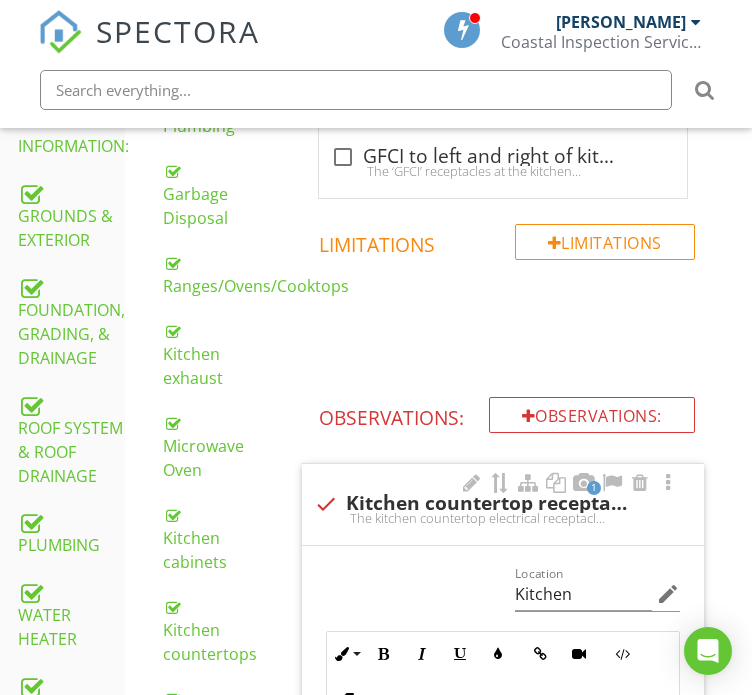 click on "The kitchen countertop electrical receptacles are not protected by 'GFCI' devices. I recommend evaluation by a licensed electrical contractor." at bounding box center (503, 518) 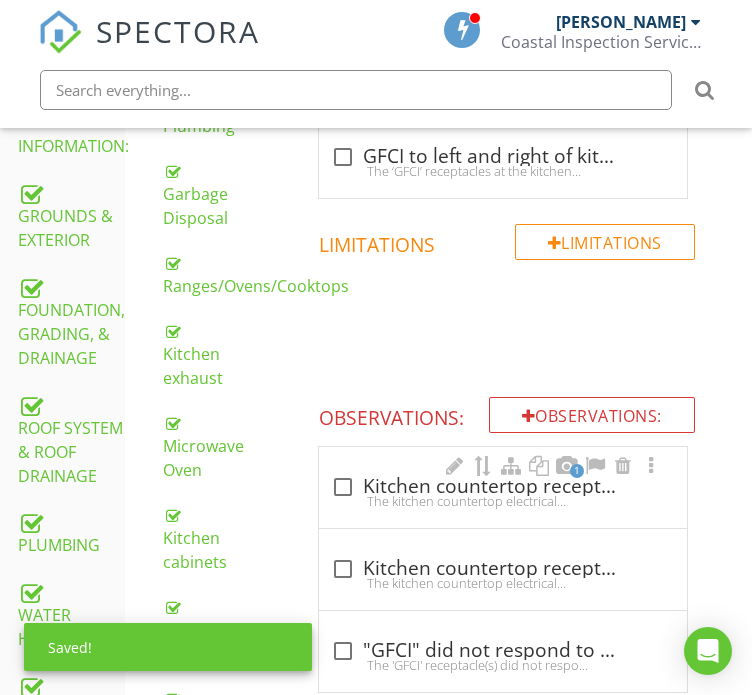 click on "The kitchen countertop electrical receptacles are not protected by 'GFCI' devices. I recommend evaluation by a licensed electrical contractor." at bounding box center [503, 501] 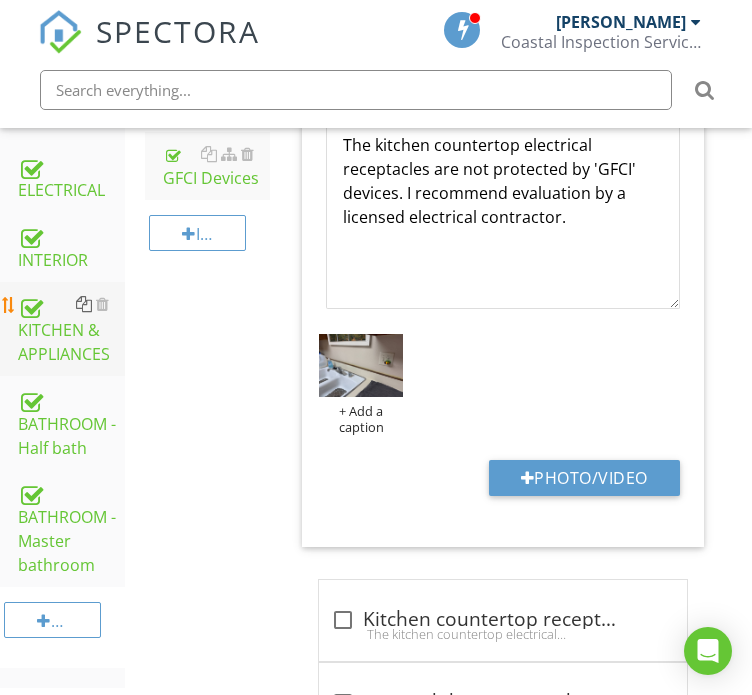 scroll, scrollTop: 1097, scrollLeft: 0, axis: vertical 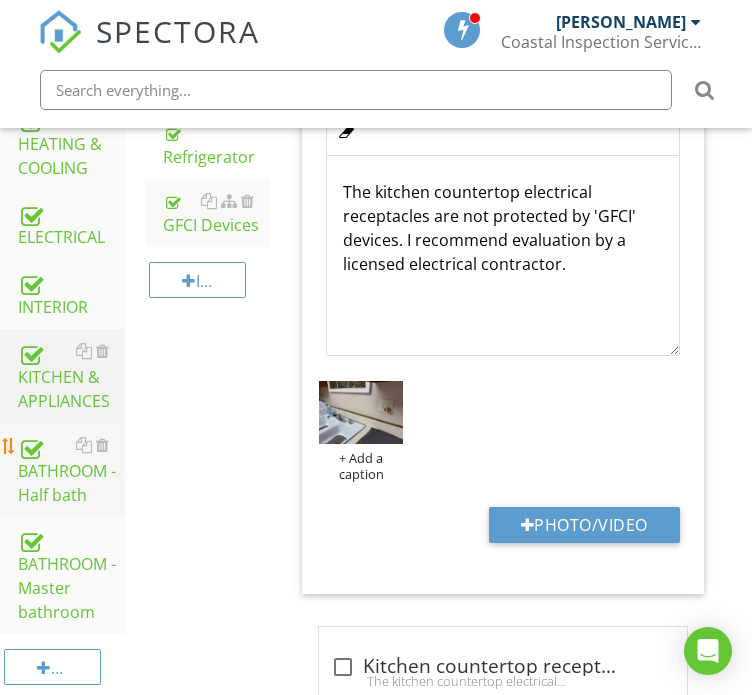 click on "BATHROOM - Half bath" at bounding box center [71, 470] 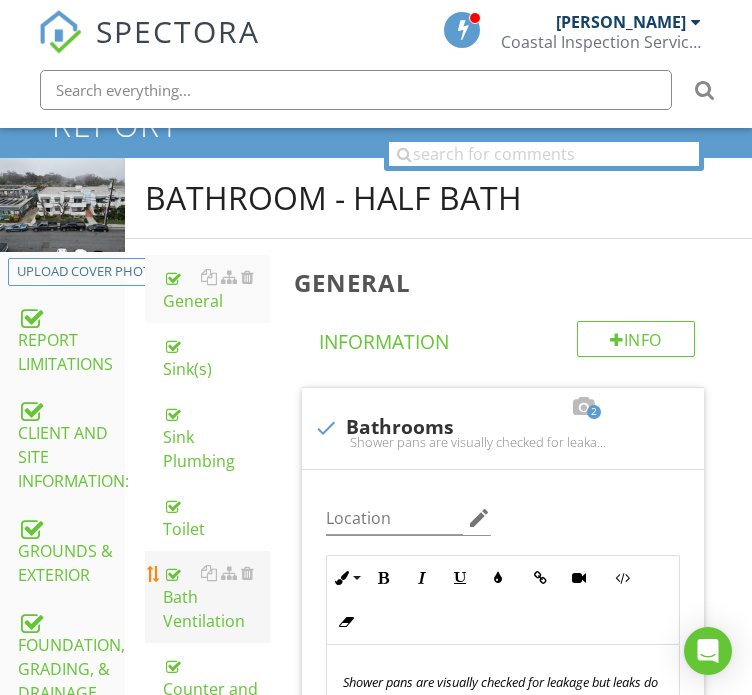 scroll, scrollTop: 297, scrollLeft: 0, axis: vertical 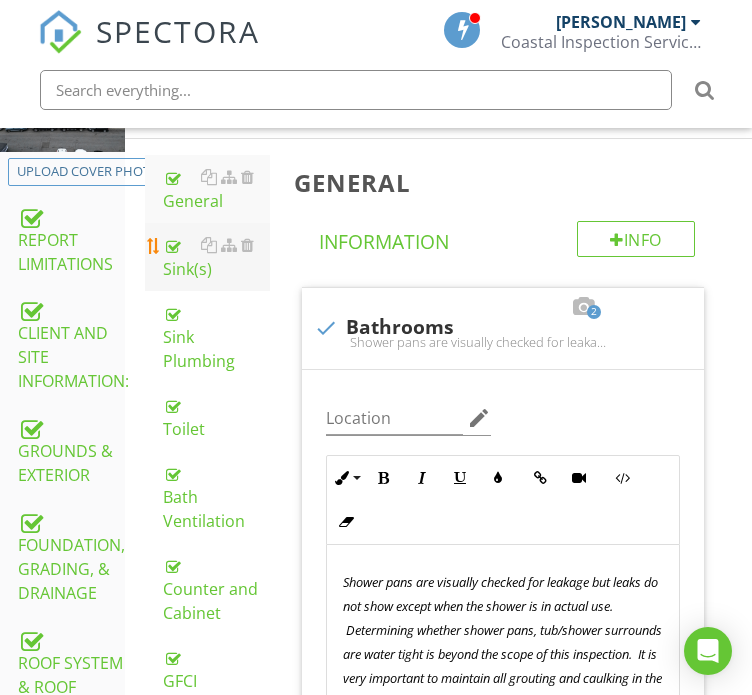click on "Sink(s)" at bounding box center [216, 257] 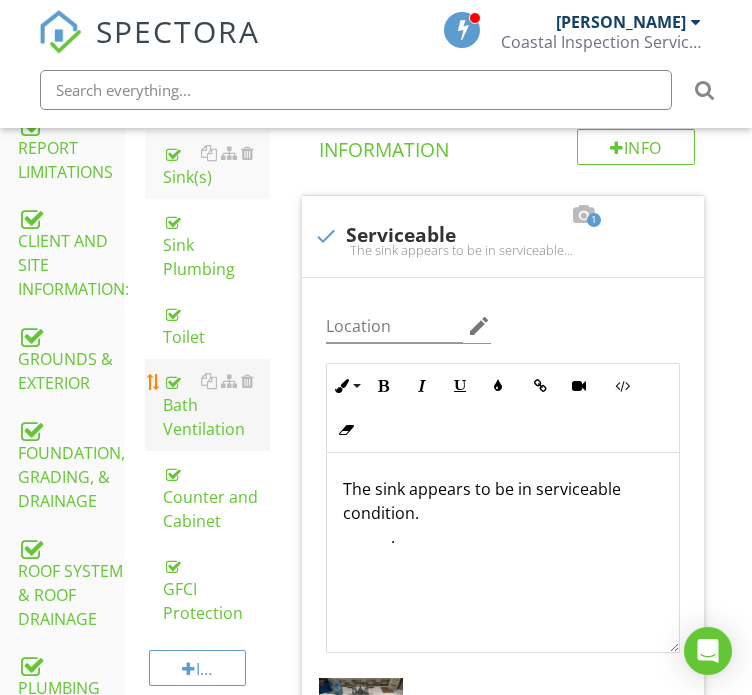 scroll, scrollTop: 297, scrollLeft: 0, axis: vertical 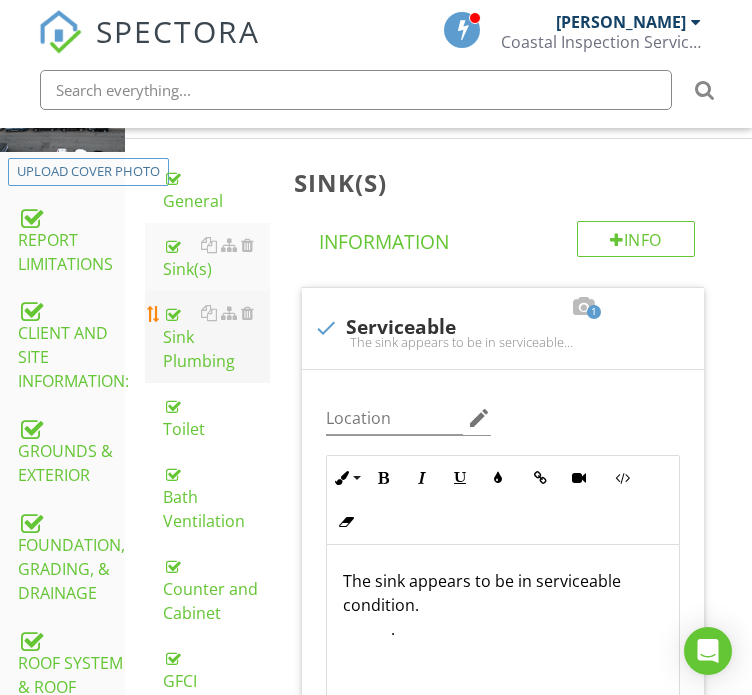 click on "Sink Plumbing" at bounding box center (216, 337) 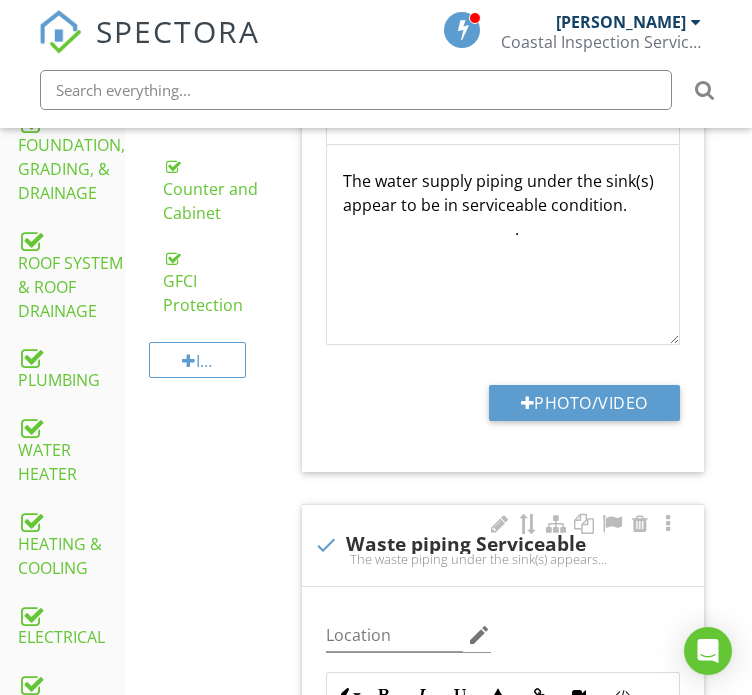 scroll, scrollTop: 897, scrollLeft: 0, axis: vertical 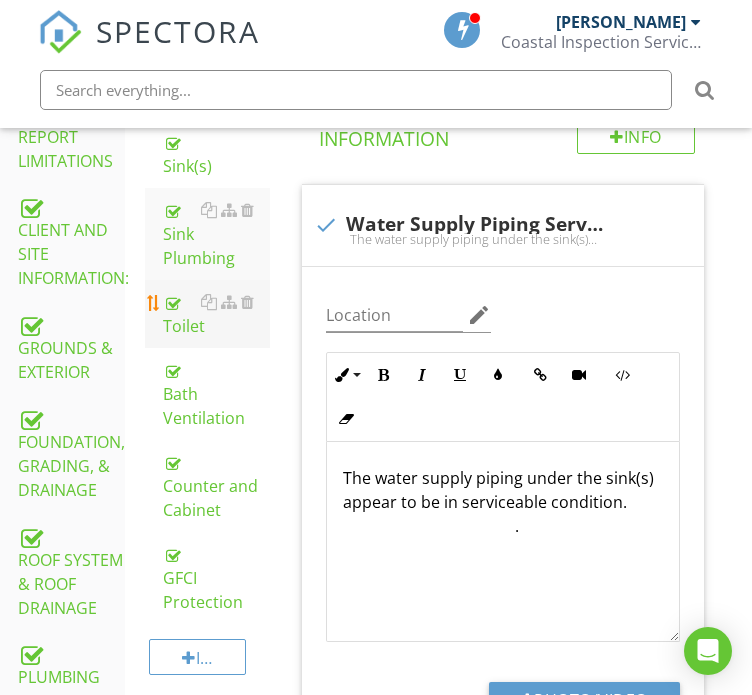 click on "Toilet" at bounding box center (216, 314) 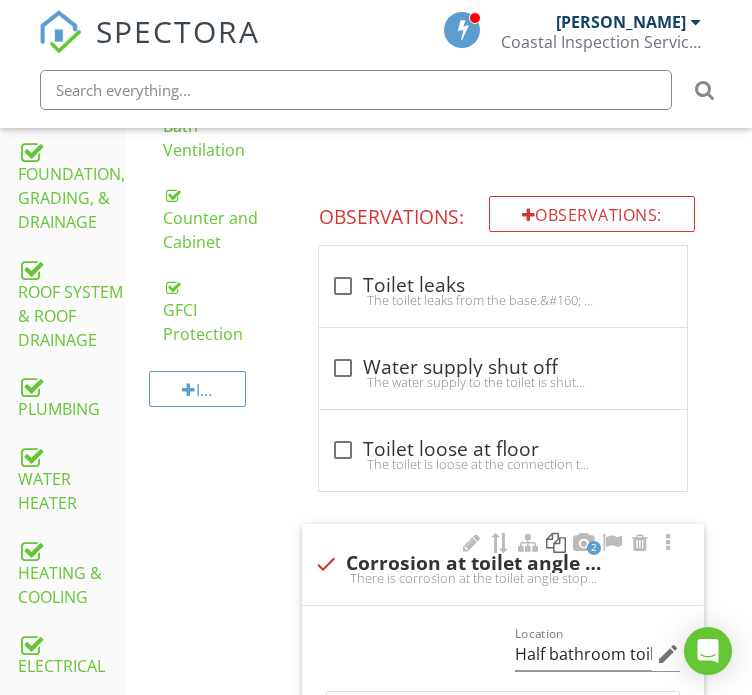 scroll, scrollTop: 700, scrollLeft: 0, axis: vertical 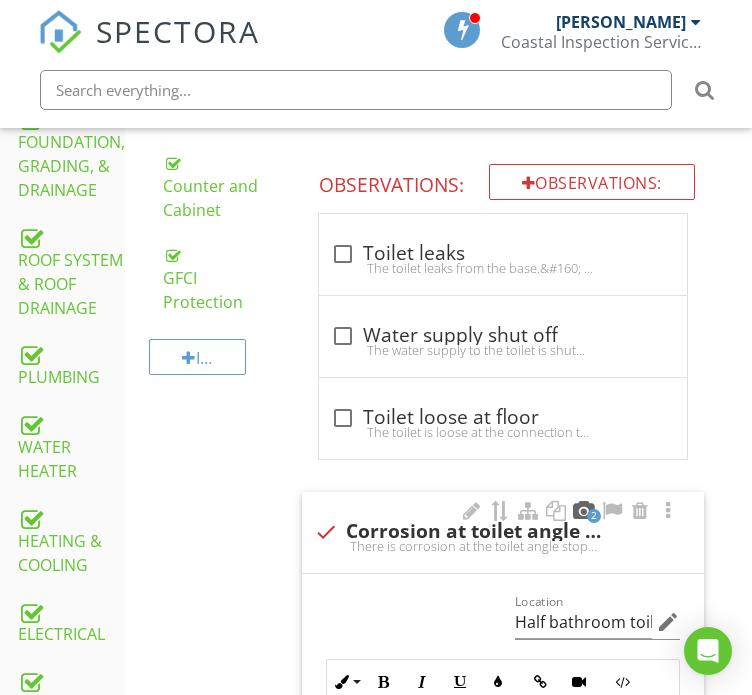 click at bounding box center [584, 511] 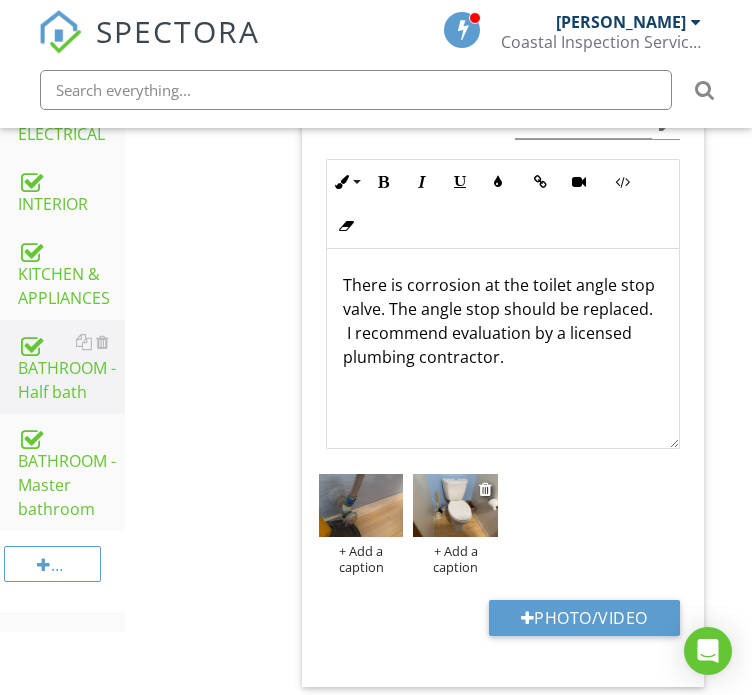 scroll, scrollTop: 1100, scrollLeft: 0, axis: vertical 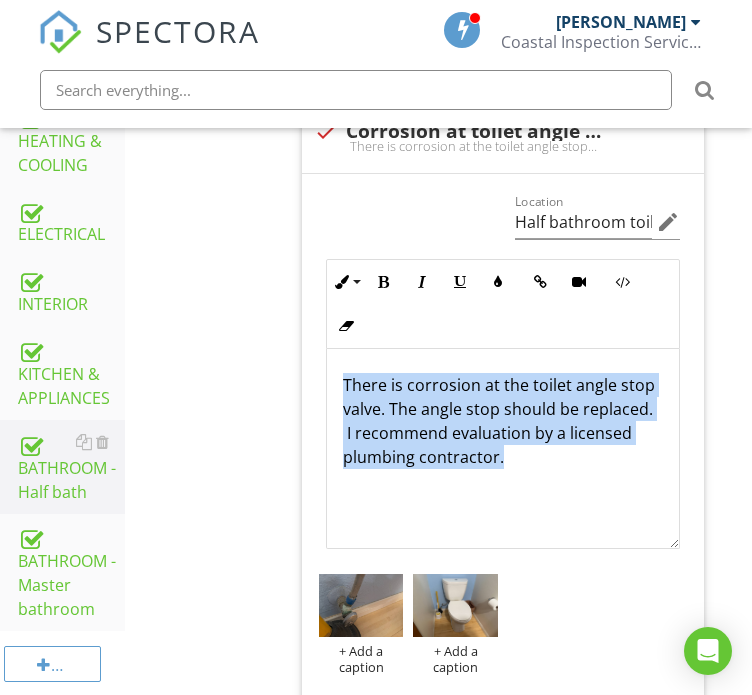 drag, startPoint x: 344, startPoint y: 335, endPoint x: 634, endPoint y: 408, distance: 299.0468 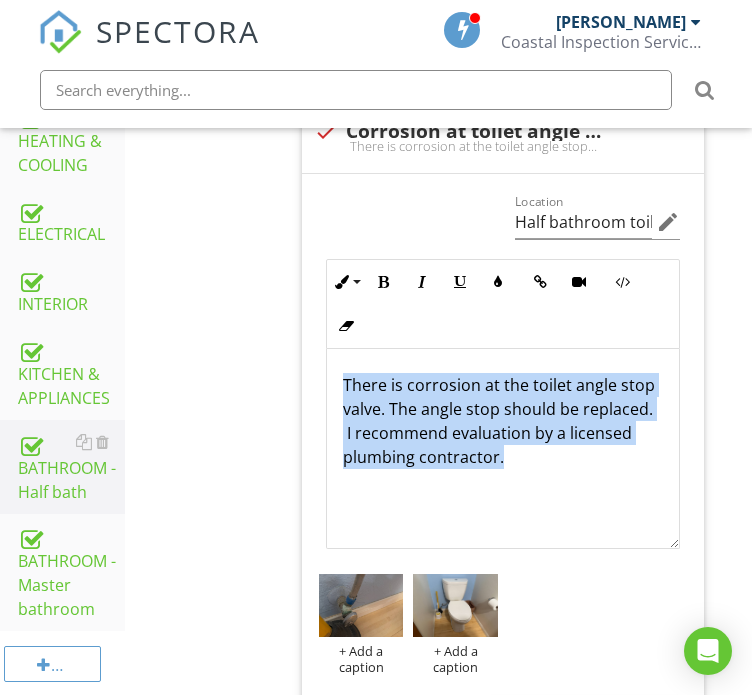 copy on "There is corrosion at the toilet angle stop valve. The angle stop should be replaced.  I recommend evaluation by a licensed plumbing contractor." 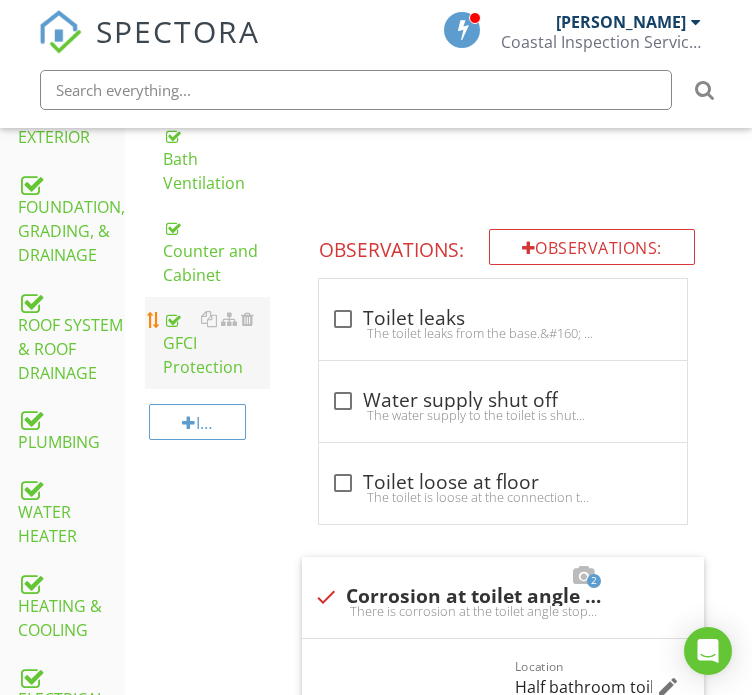 scroll, scrollTop: 600, scrollLeft: 0, axis: vertical 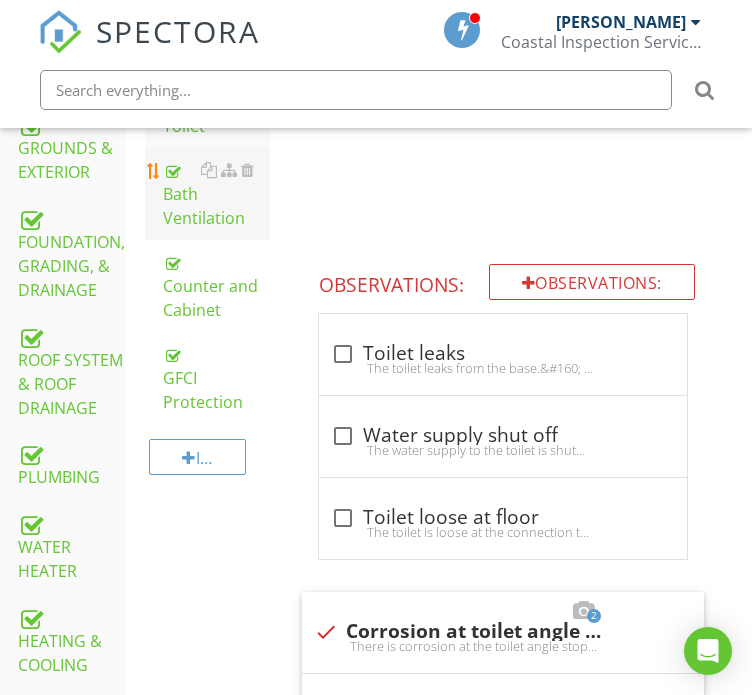 click on "Bath Ventilation" at bounding box center [216, 194] 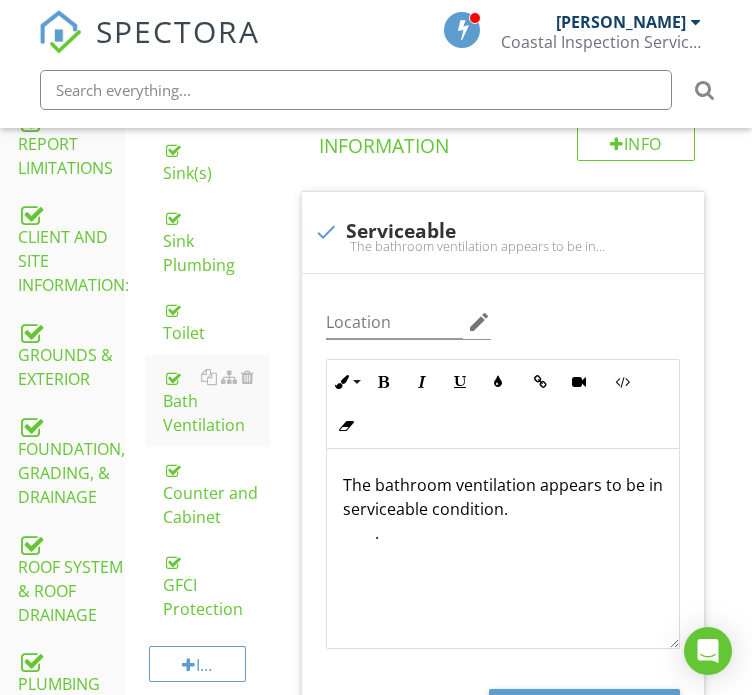 scroll, scrollTop: 500, scrollLeft: 0, axis: vertical 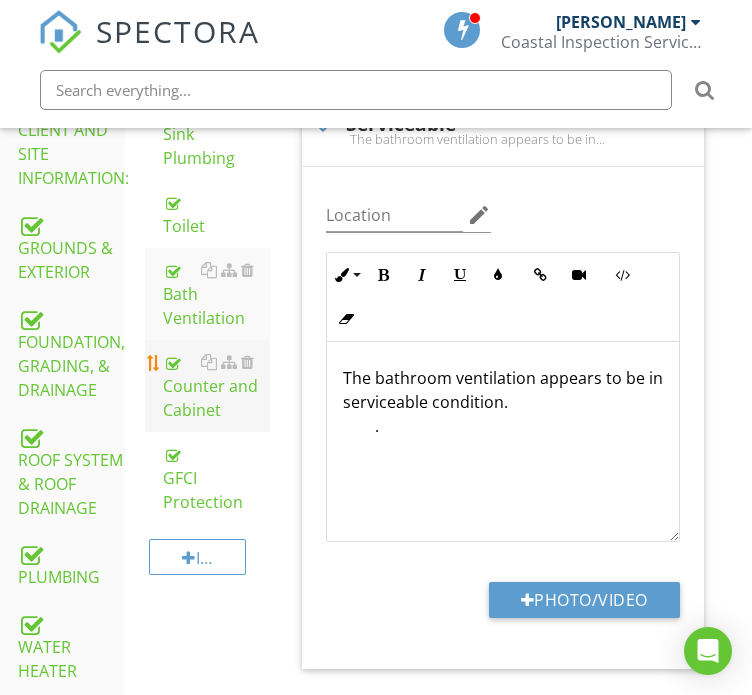 click on "Counter and Cabinet" at bounding box center [216, 386] 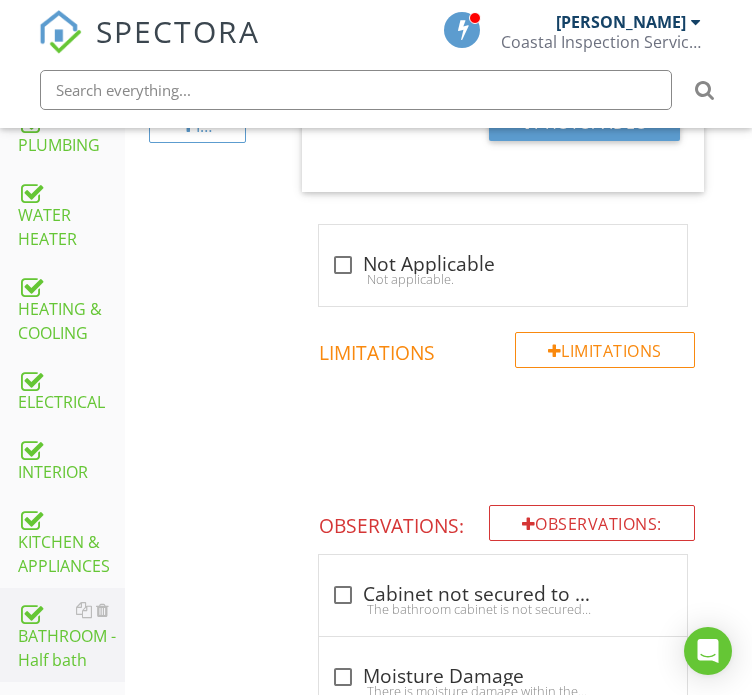 scroll, scrollTop: 732, scrollLeft: 0, axis: vertical 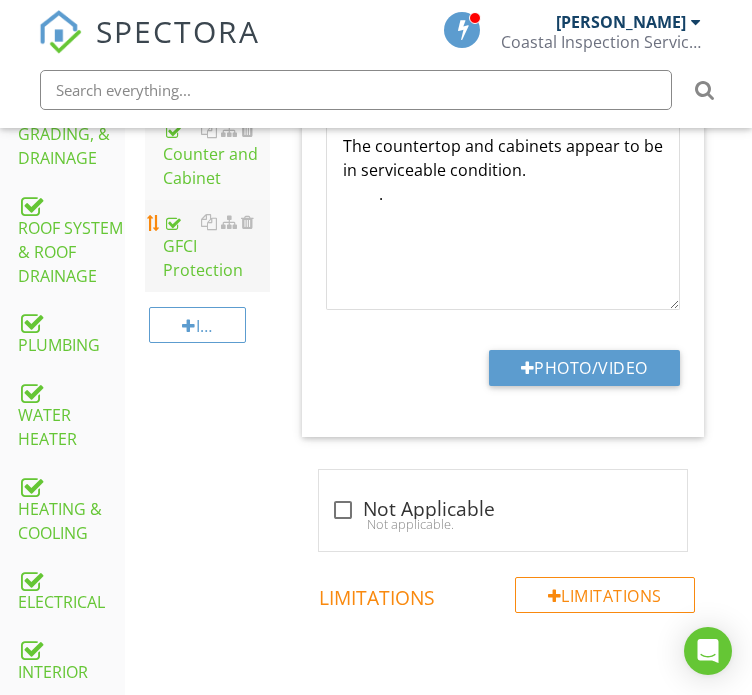 click on "GFCI Protection" at bounding box center (216, 246) 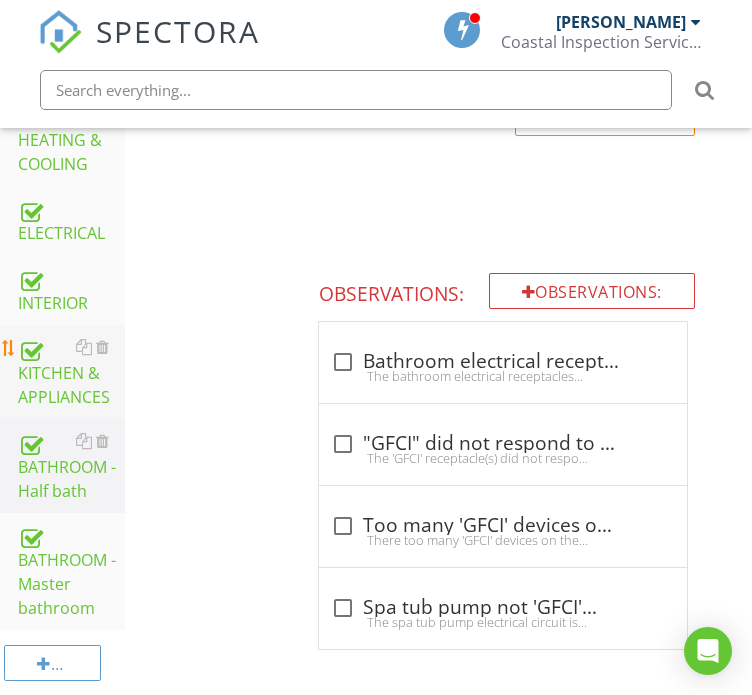 scroll, scrollTop: 1132, scrollLeft: 0, axis: vertical 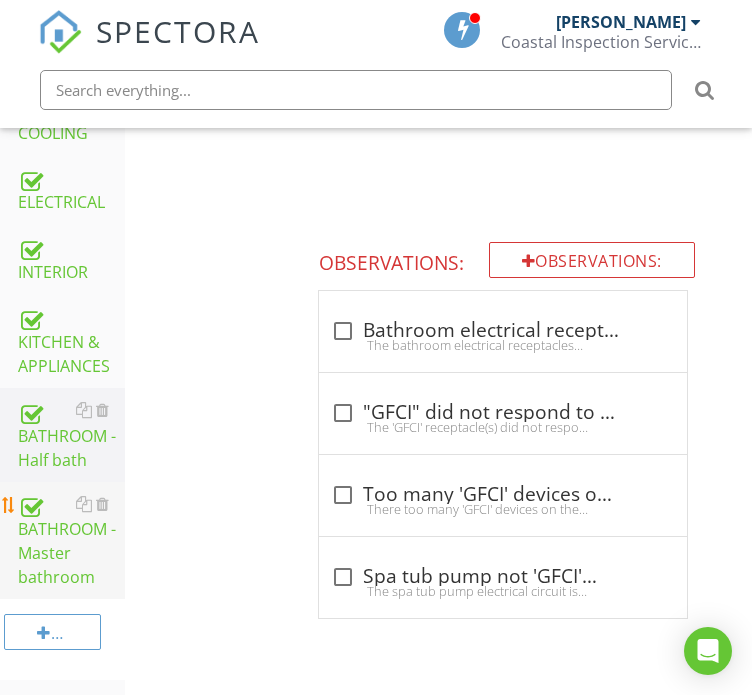 click on "BATHROOM - Master bathroom" at bounding box center [71, 541] 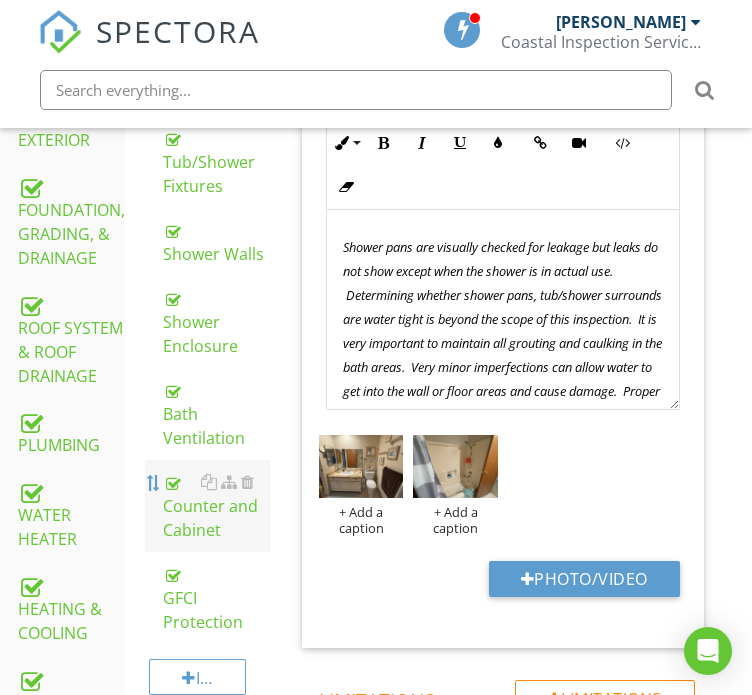 scroll, scrollTop: 132, scrollLeft: 0, axis: vertical 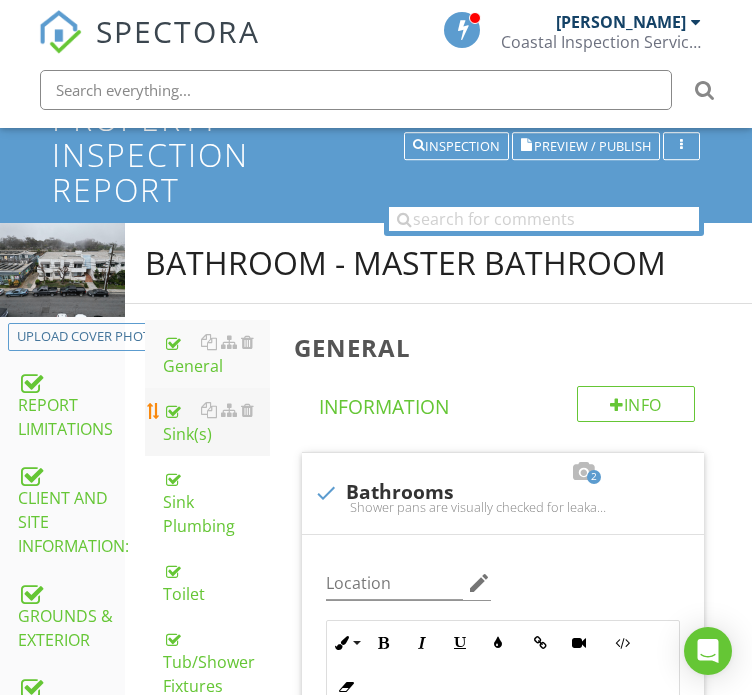 click on "Sink(s)" at bounding box center (216, 422) 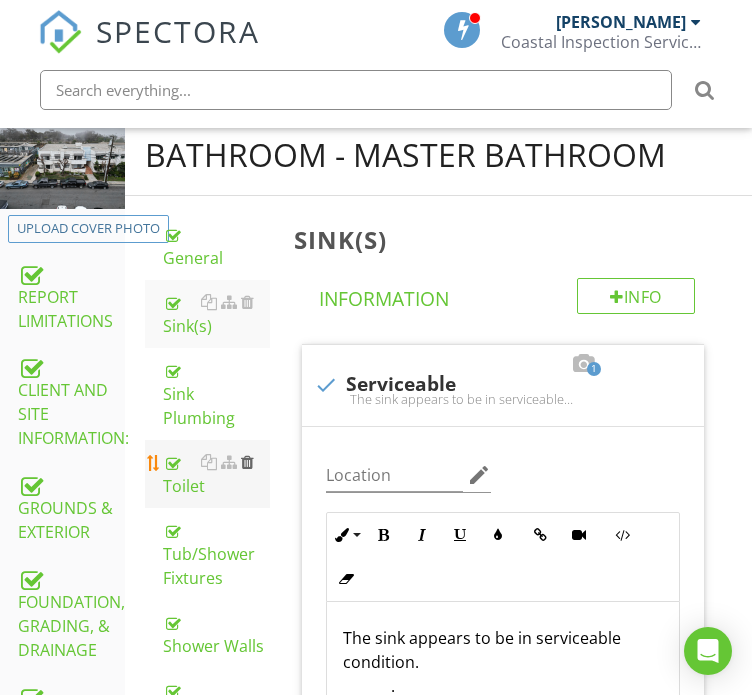 scroll, scrollTop: 232, scrollLeft: 0, axis: vertical 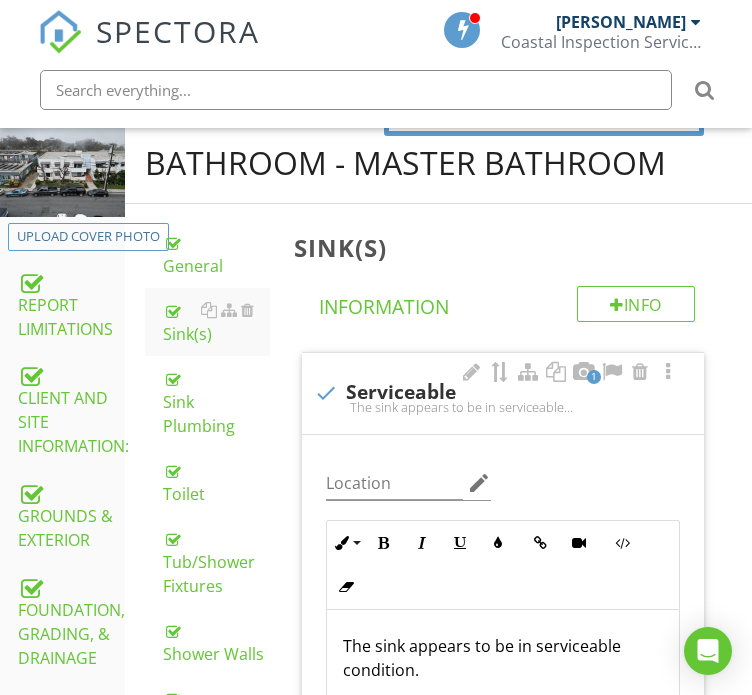 drag, startPoint x: 176, startPoint y: 384, endPoint x: 336, endPoint y: 406, distance: 161.50542 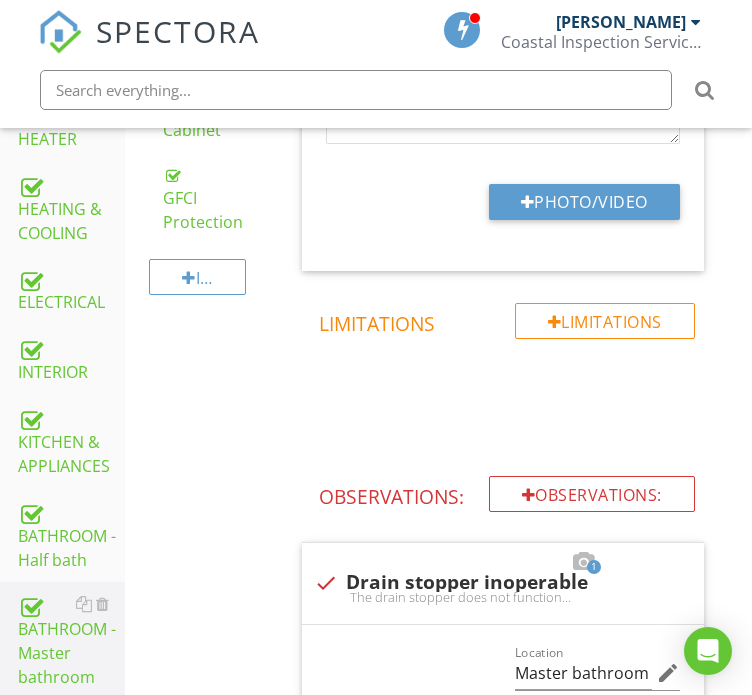 scroll, scrollTop: 1332, scrollLeft: 0, axis: vertical 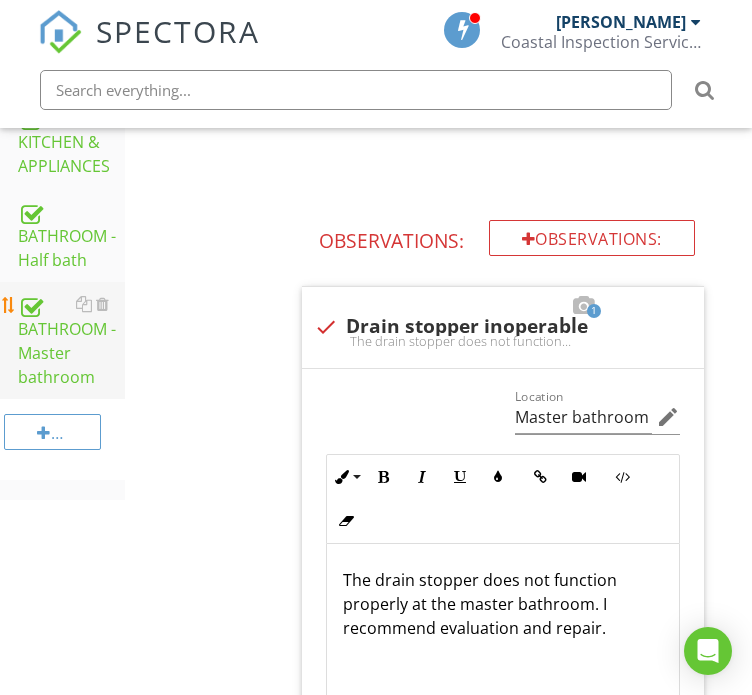 click on "BATHROOM - Master bathroom" at bounding box center (71, 341) 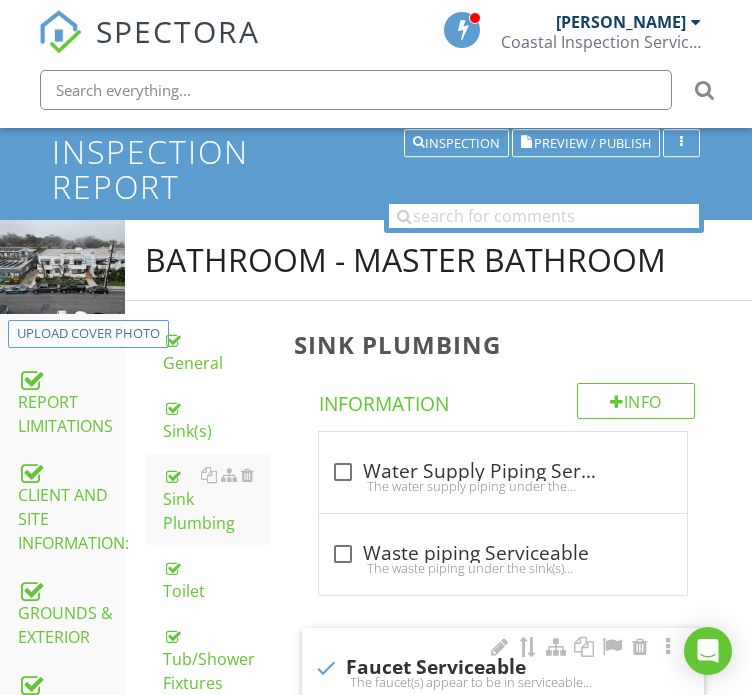 scroll, scrollTop: 132, scrollLeft: 0, axis: vertical 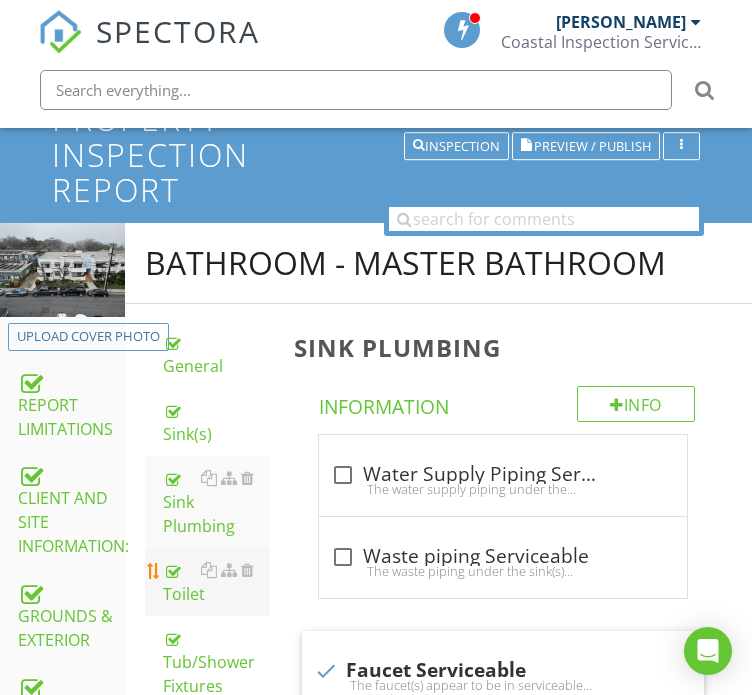 click on "Toilet" at bounding box center [216, 582] 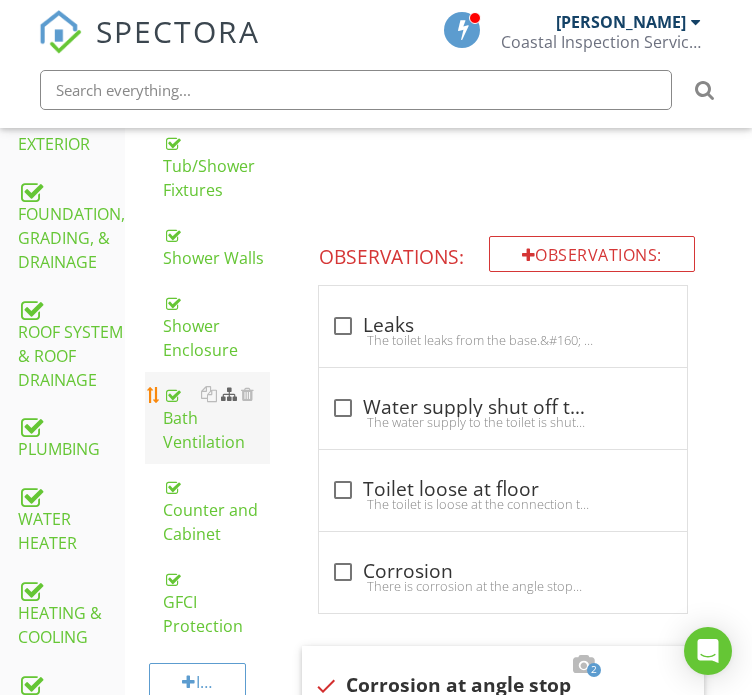 scroll, scrollTop: 532, scrollLeft: 0, axis: vertical 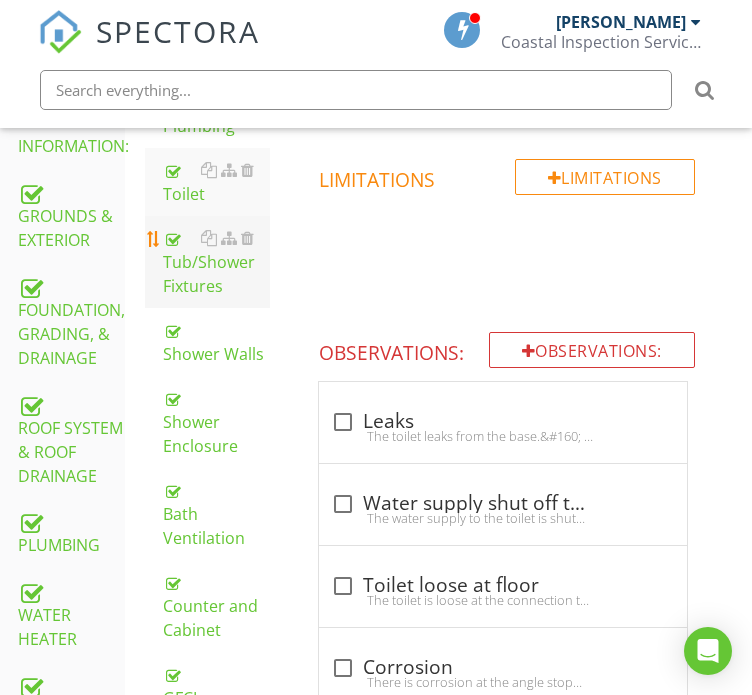 click on "Tub/Shower Fixtures" at bounding box center [216, 262] 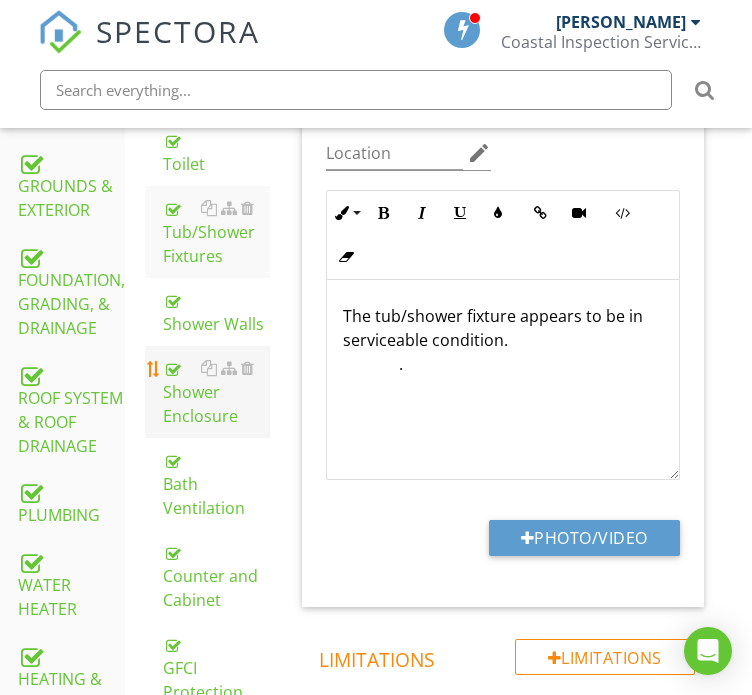 scroll, scrollTop: 532, scrollLeft: 0, axis: vertical 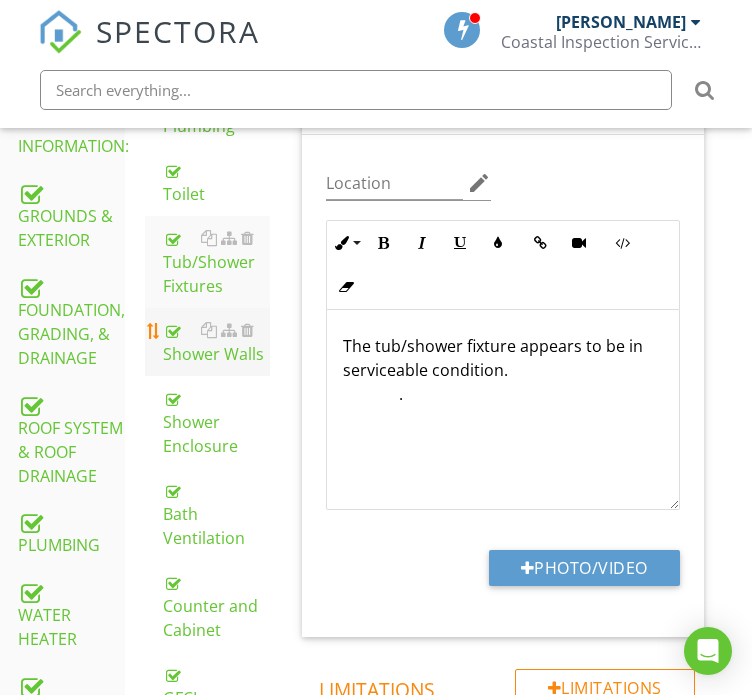 click on "Shower Walls" at bounding box center [216, 342] 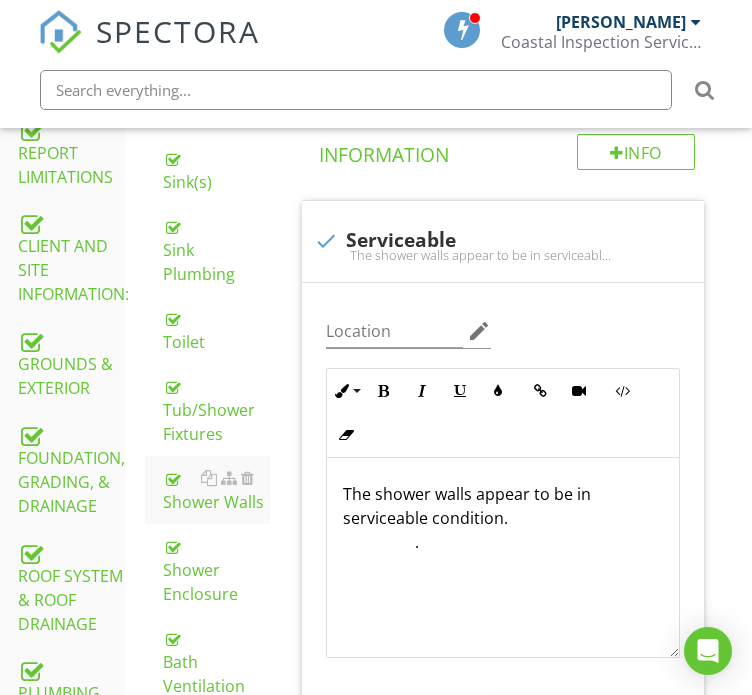 scroll, scrollTop: 332, scrollLeft: 0, axis: vertical 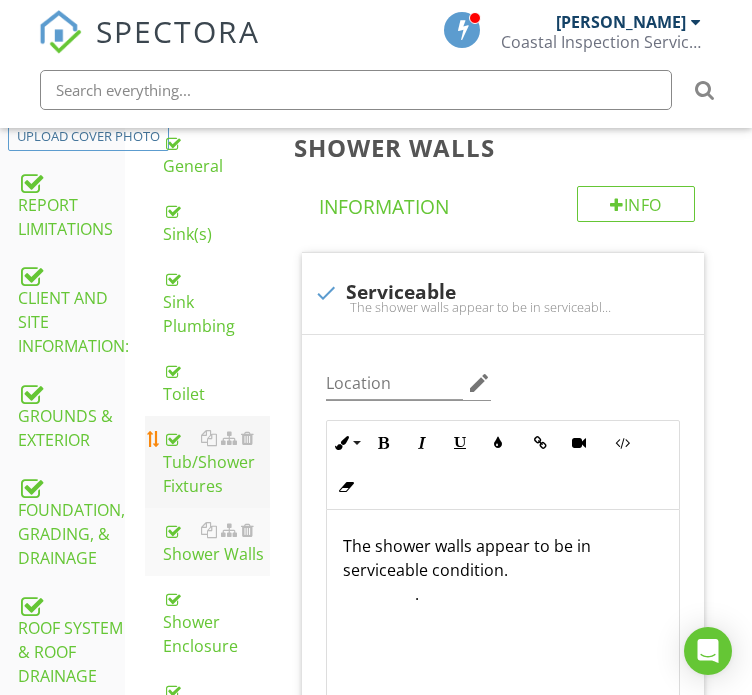 click on "Tub/Shower Fixtures" at bounding box center (216, 462) 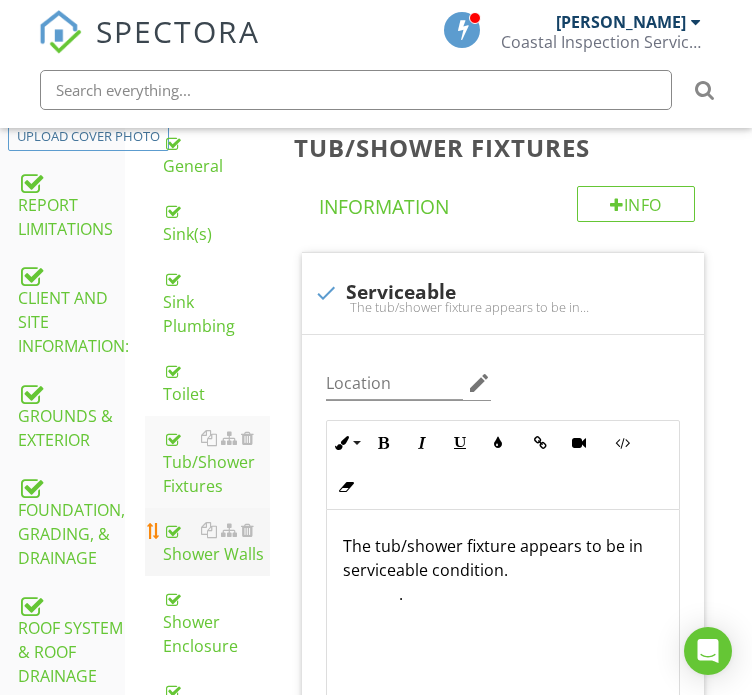 click on "Shower Walls" at bounding box center [216, 542] 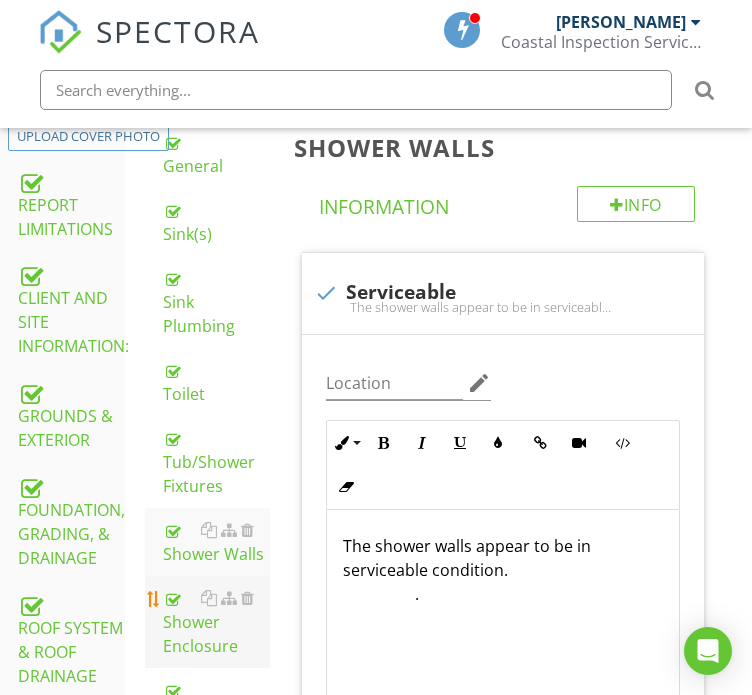 click on "Shower Enclosure" at bounding box center (216, 622) 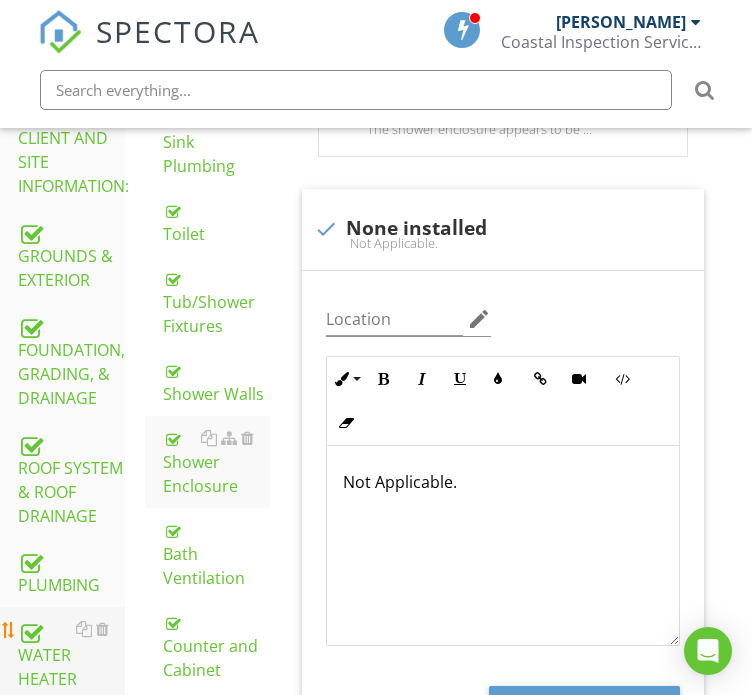 scroll, scrollTop: 732, scrollLeft: 0, axis: vertical 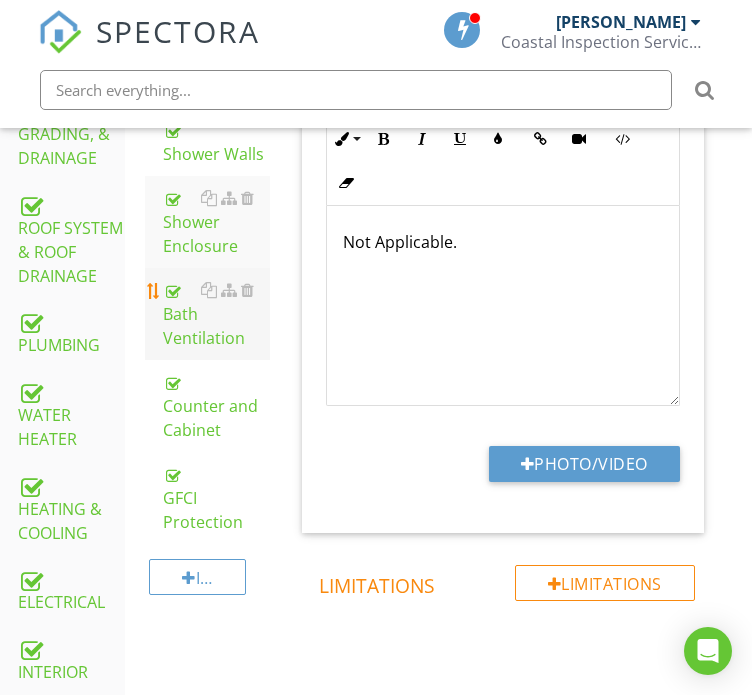 click on "Bath Ventilation" at bounding box center [216, 314] 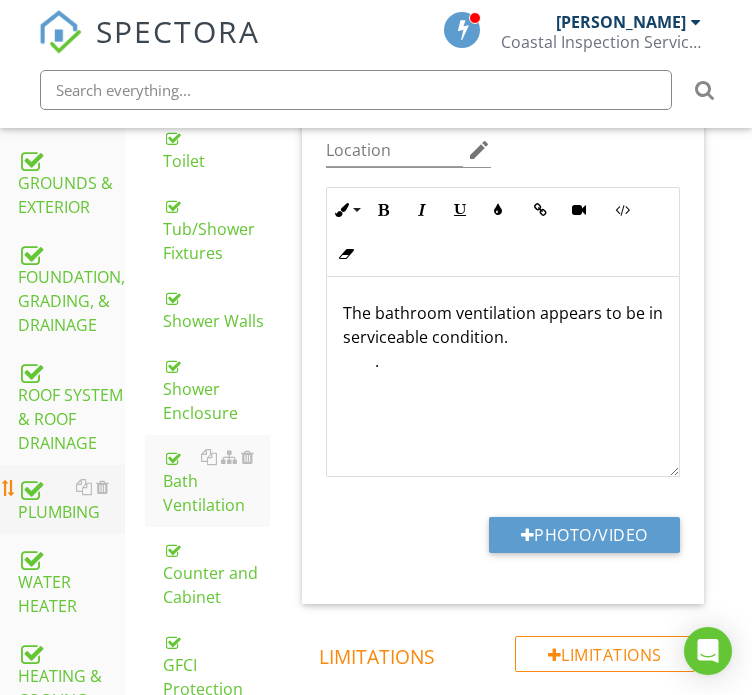 scroll, scrollTop: 632, scrollLeft: 0, axis: vertical 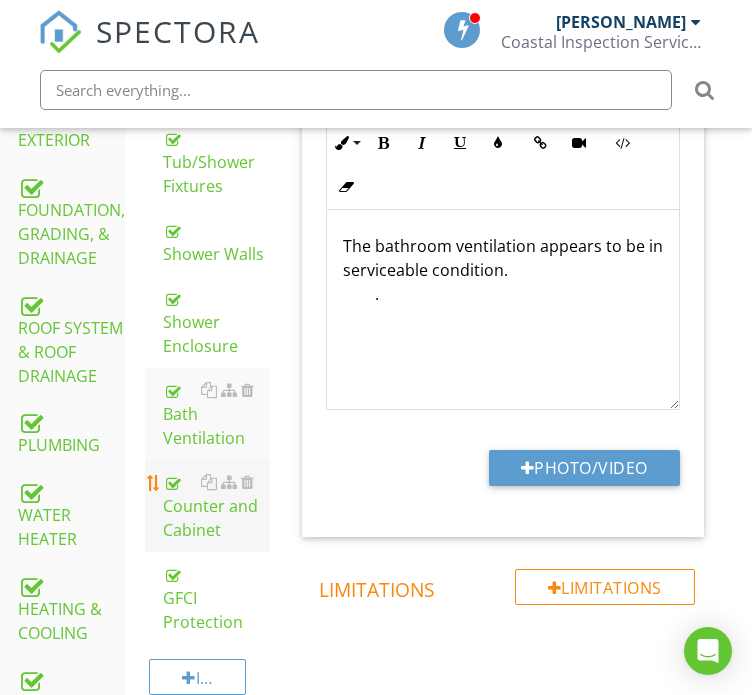 click on "Counter and Cabinet" at bounding box center [216, 506] 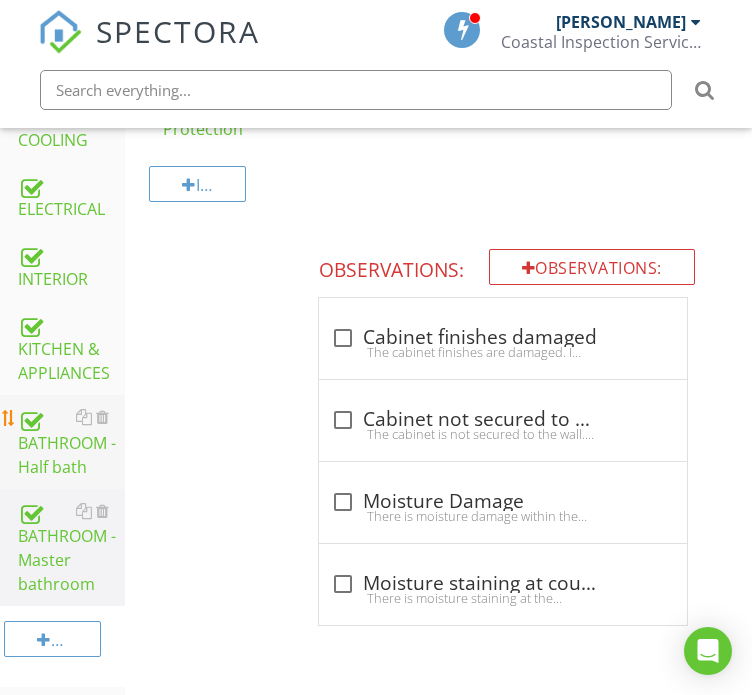 scroll, scrollTop: 732, scrollLeft: 0, axis: vertical 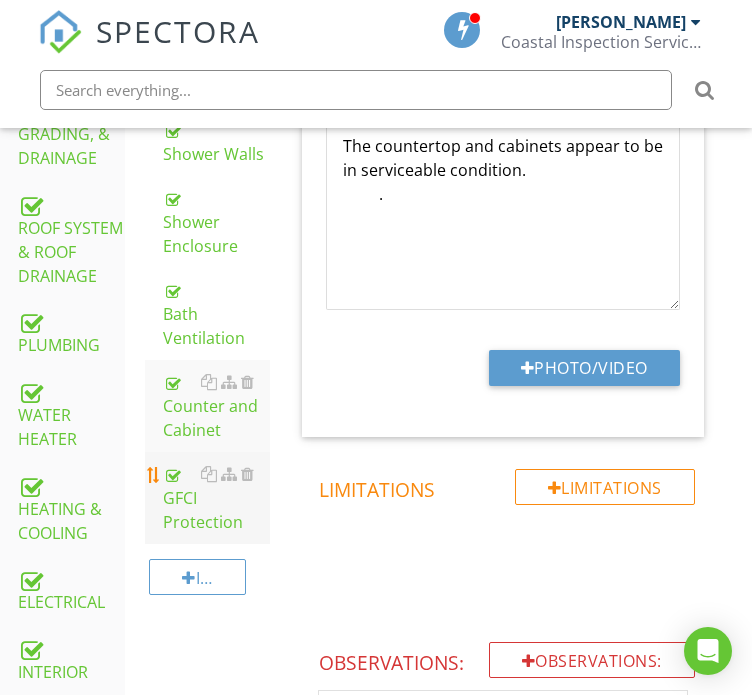 click on "GFCI Protection" at bounding box center [216, 498] 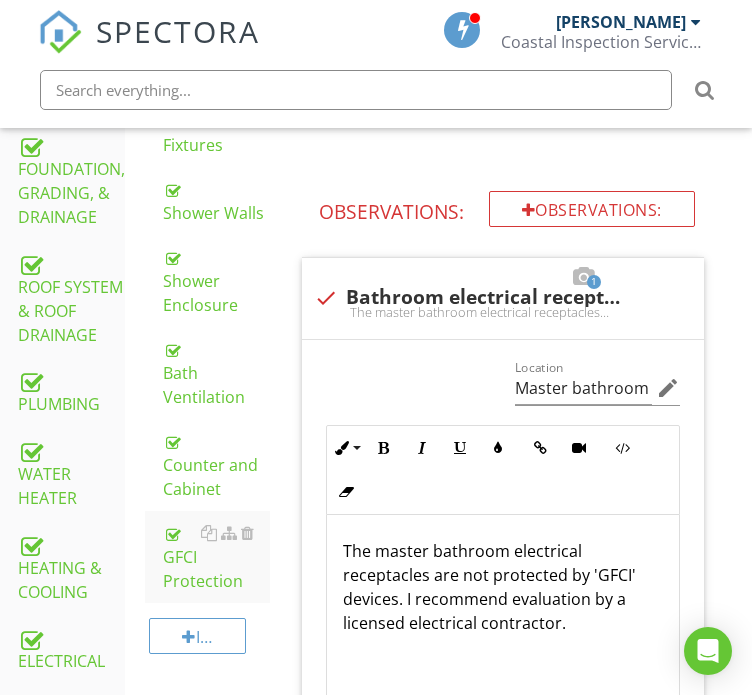 scroll, scrollTop: 800, scrollLeft: 0, axis: vertical 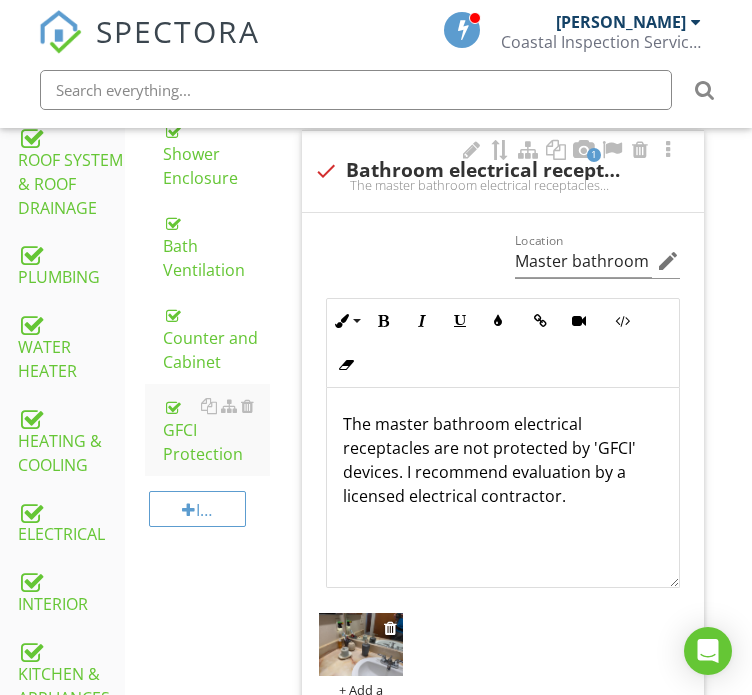 click at bounding box center [361, 647] 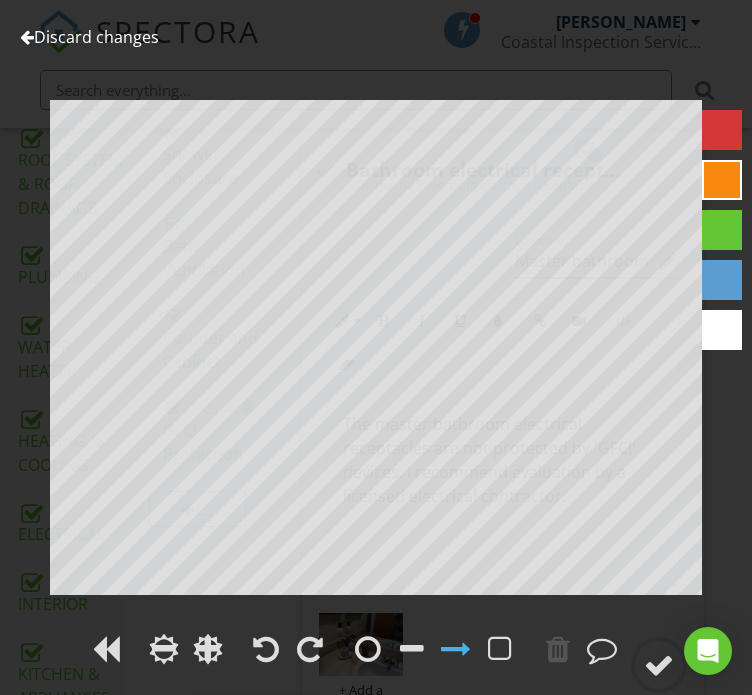 click on "Discard changes" at bounding box center [89, 37] 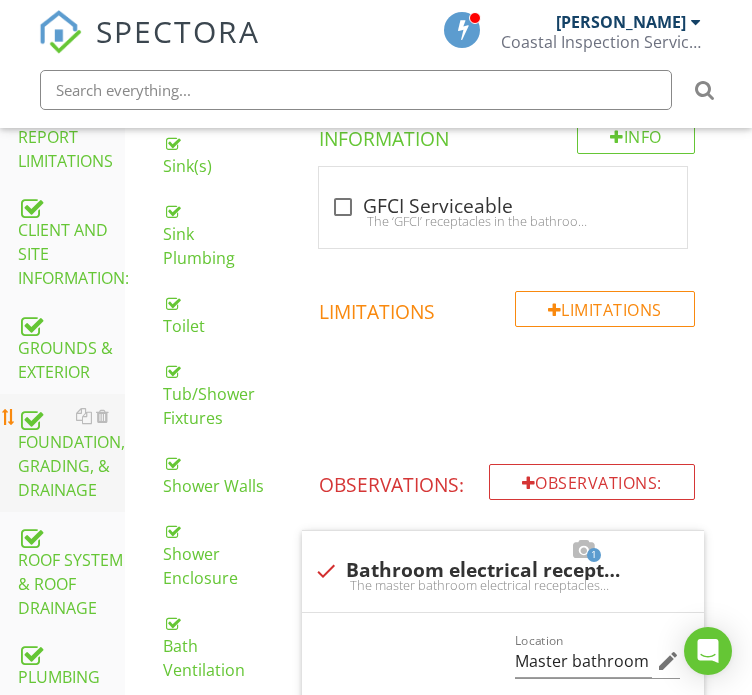 scroll, scrollTop: 0, scrollLeft: 0, axis: both 